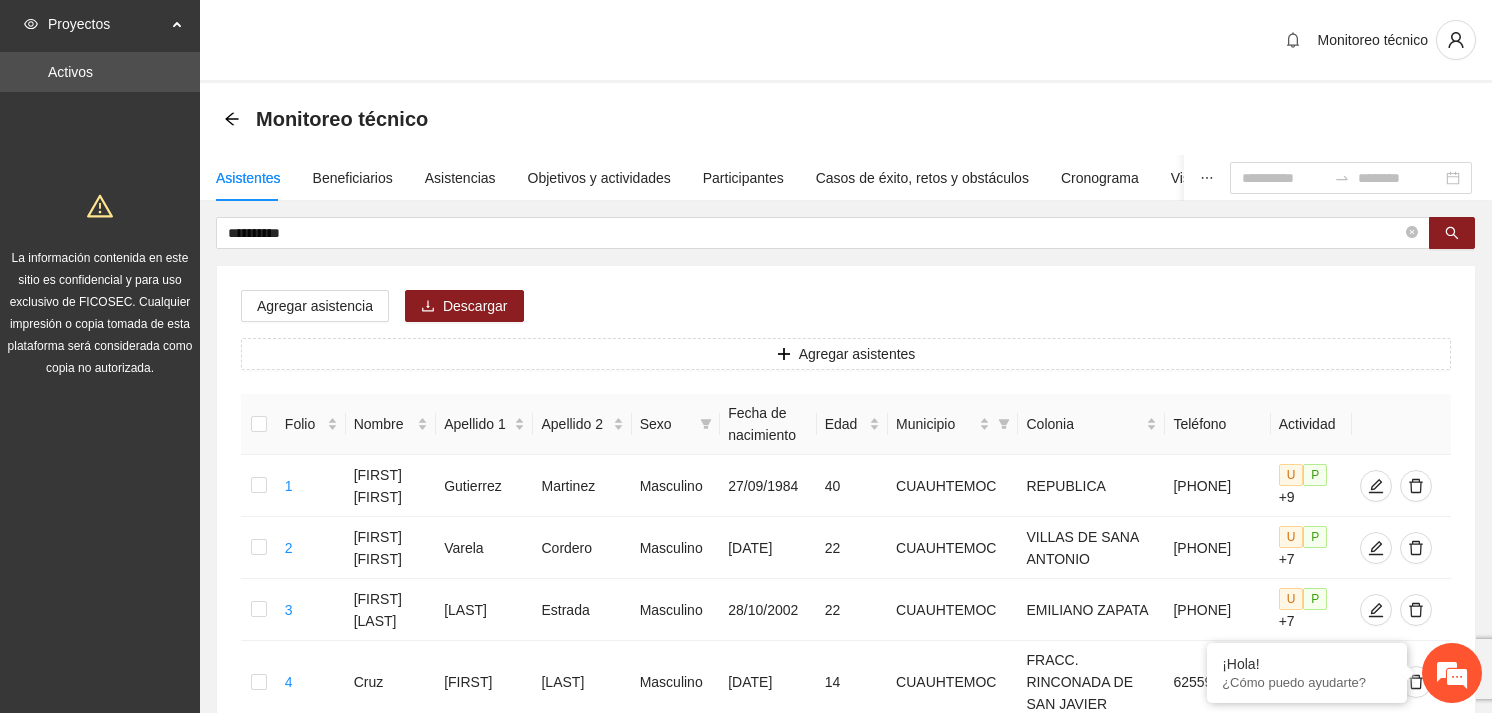scroll, scrollTop: 0, scrollLeft: 0, axis: both 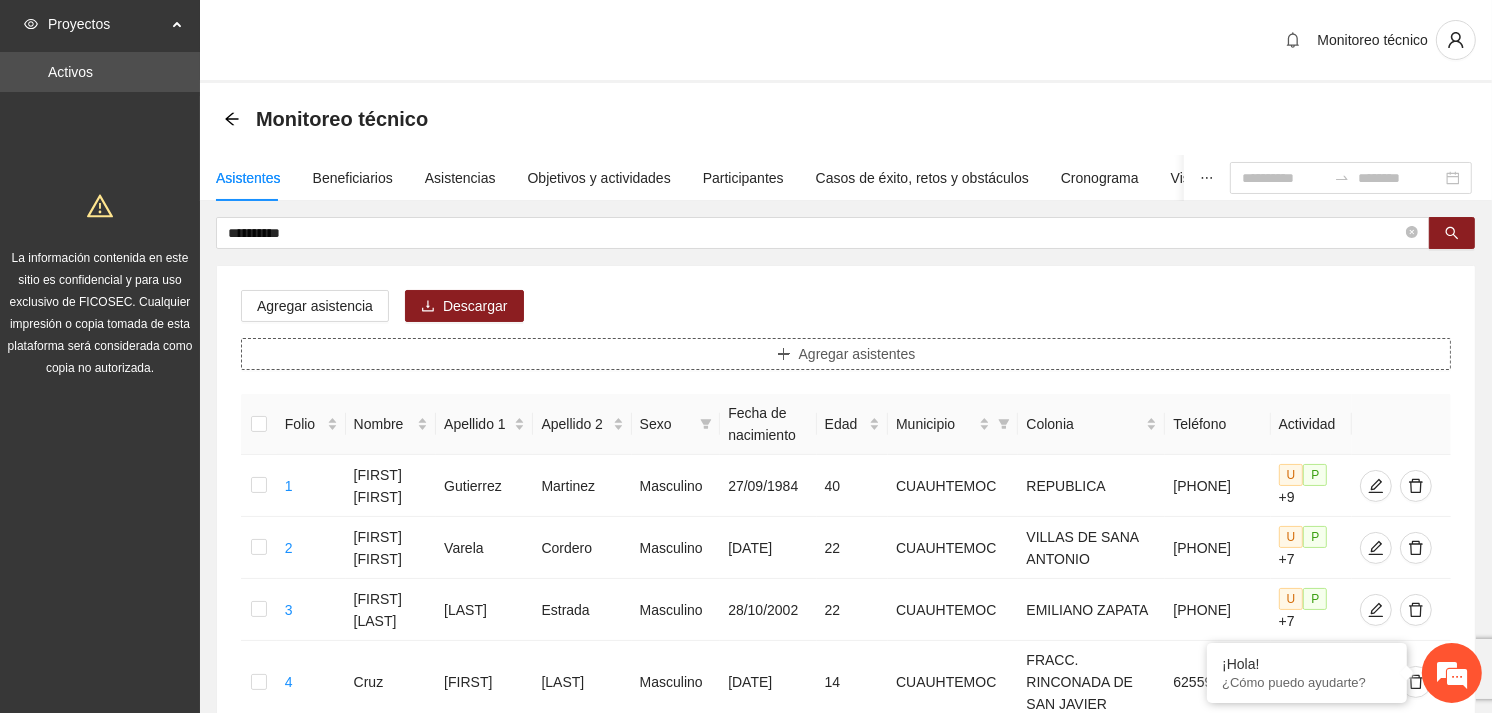 click on "Agregar asistentes" at bounding box center (857, 354) 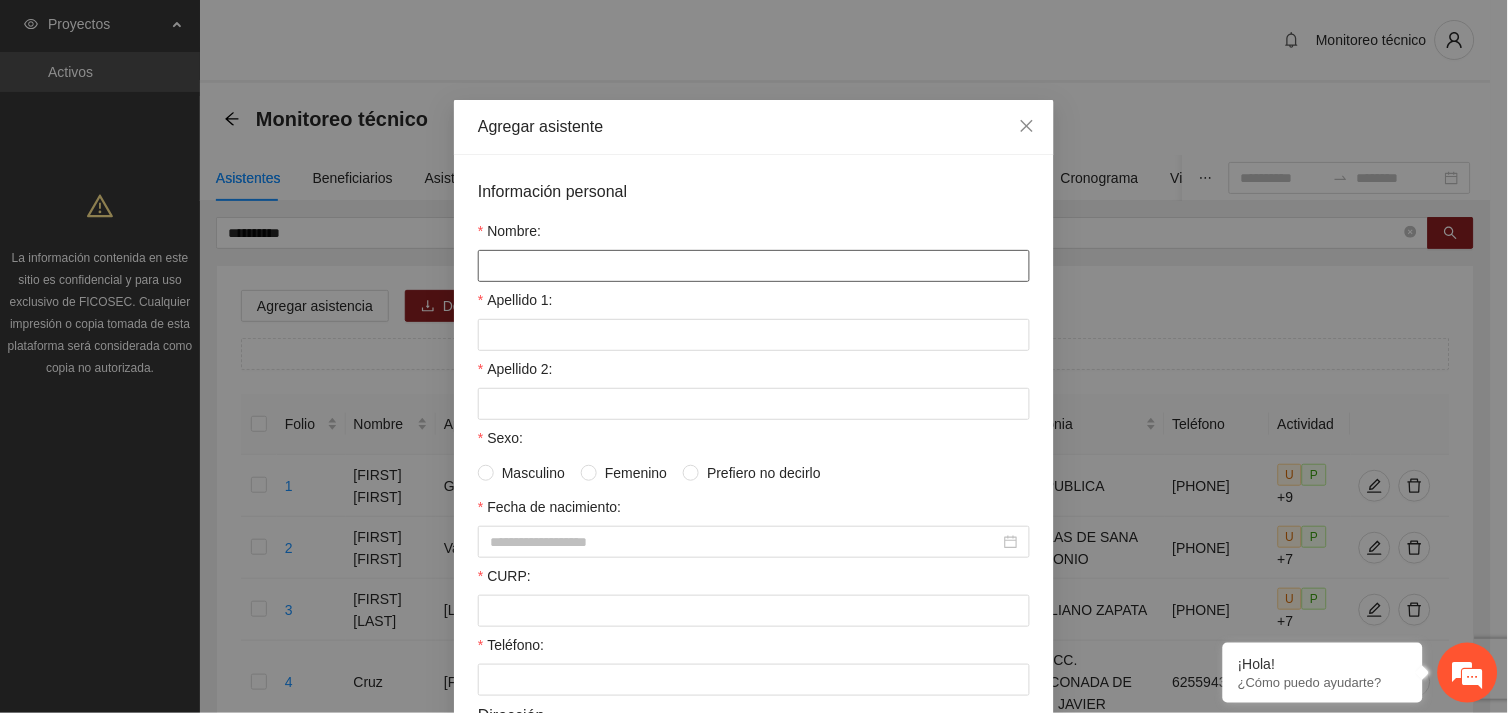 click on "Nombre:" at bounding box center [754, 266] 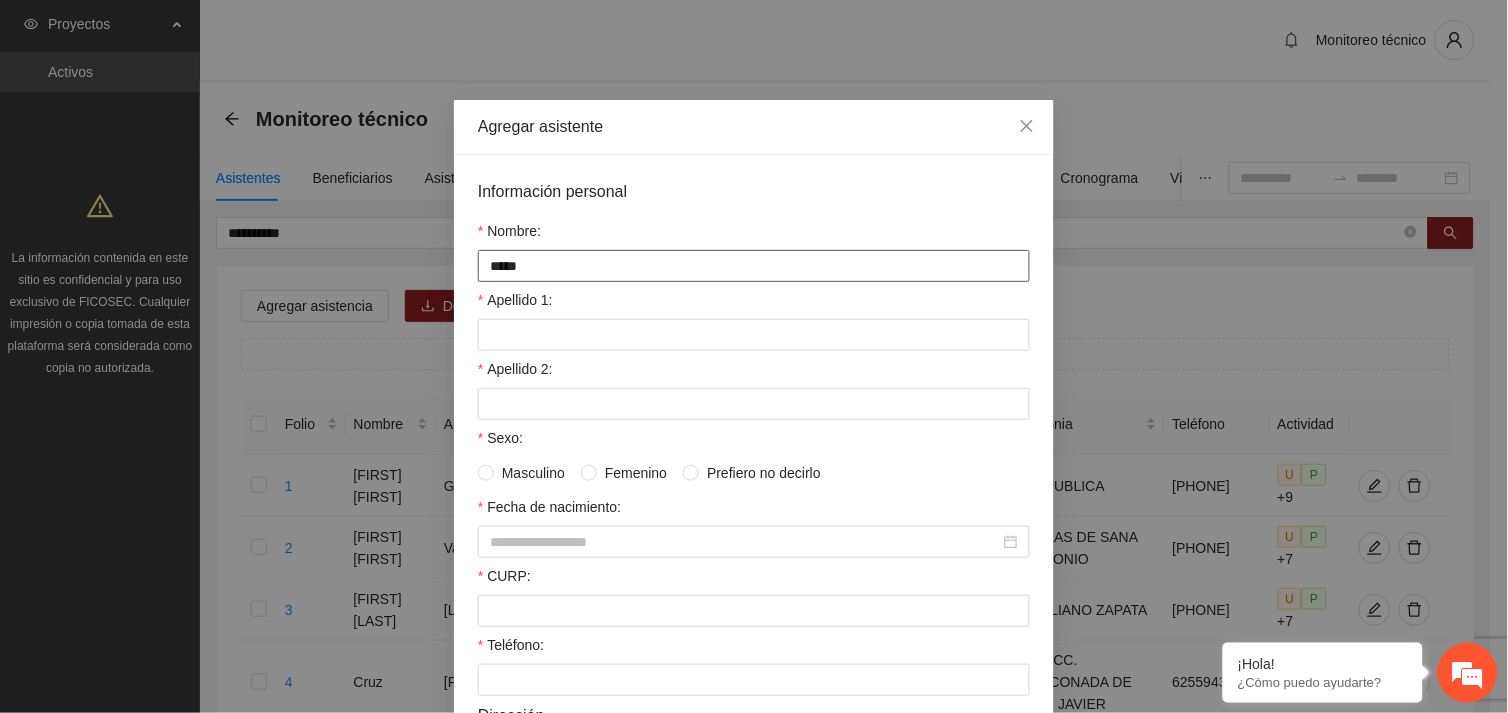 type on "*****" 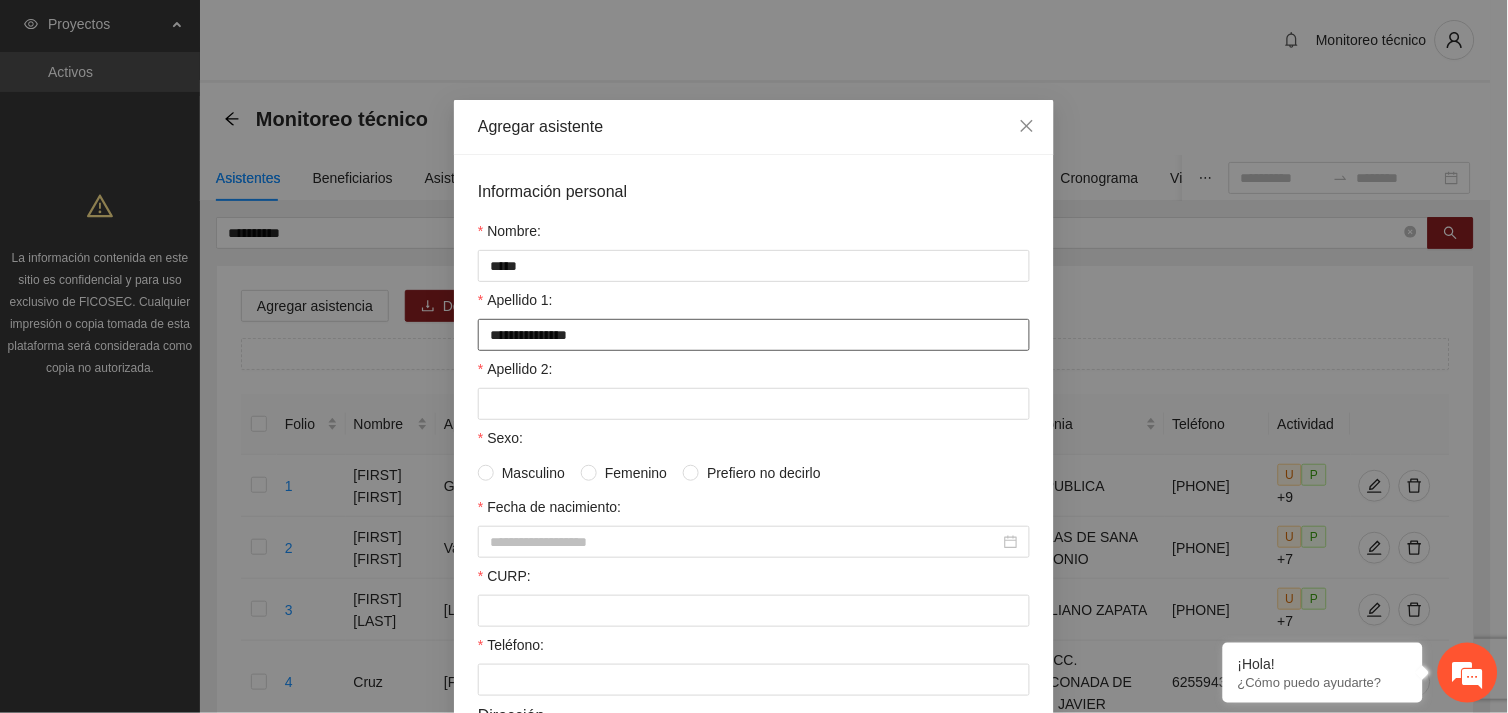 click on "**********" at bounding box center [754, 335] 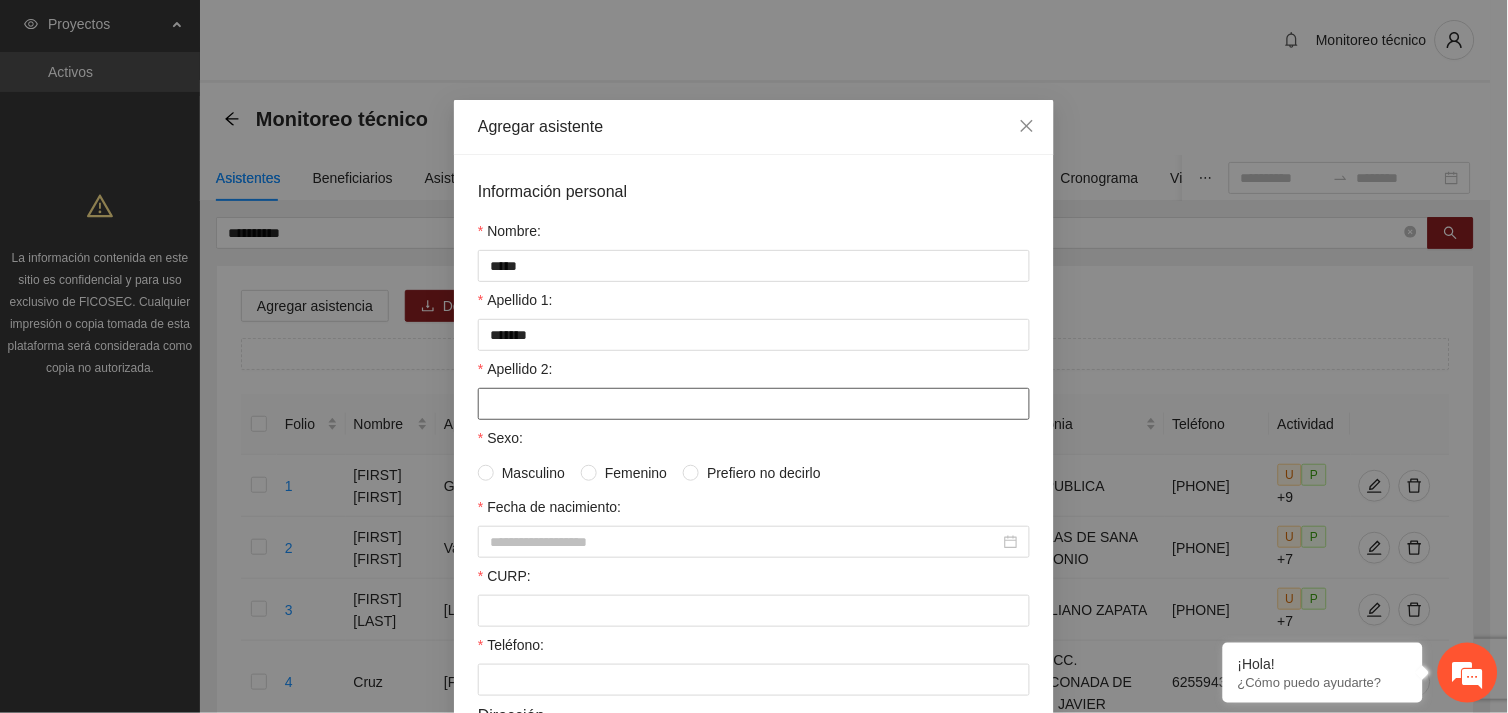 click on "Apellido 2:" at bounding box center (754, 404) 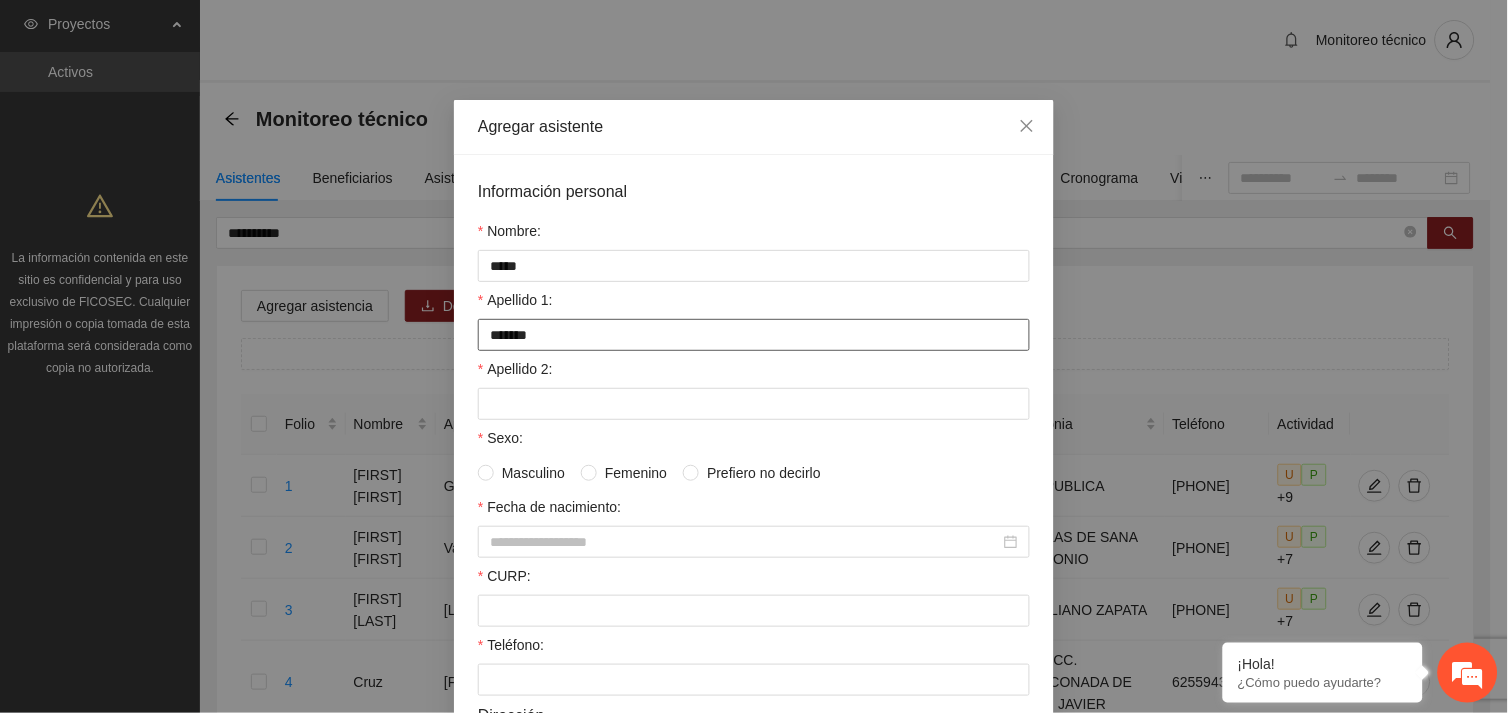 click on "******" at bounding box center (754, 335) 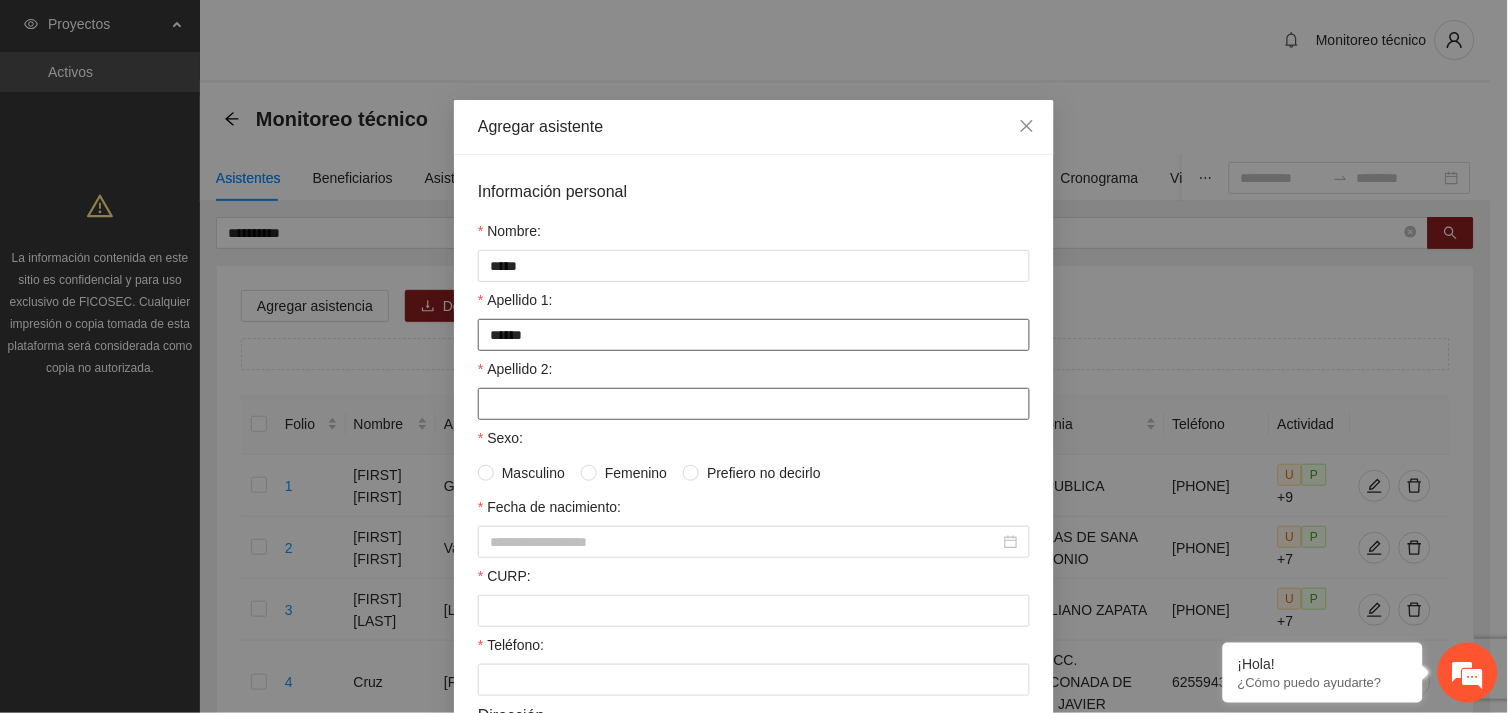 type on "******" 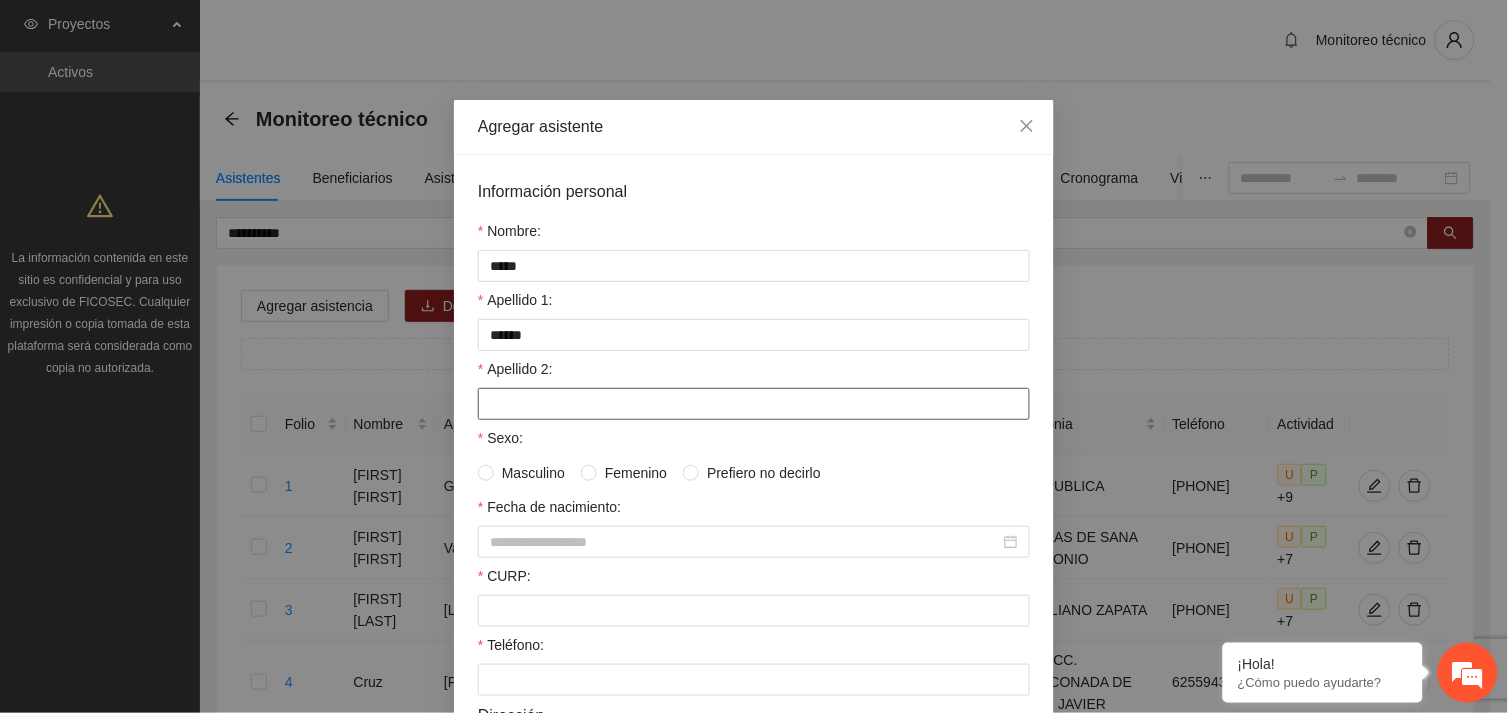click on "Apellido 2:" at bounding box center (754, 404) 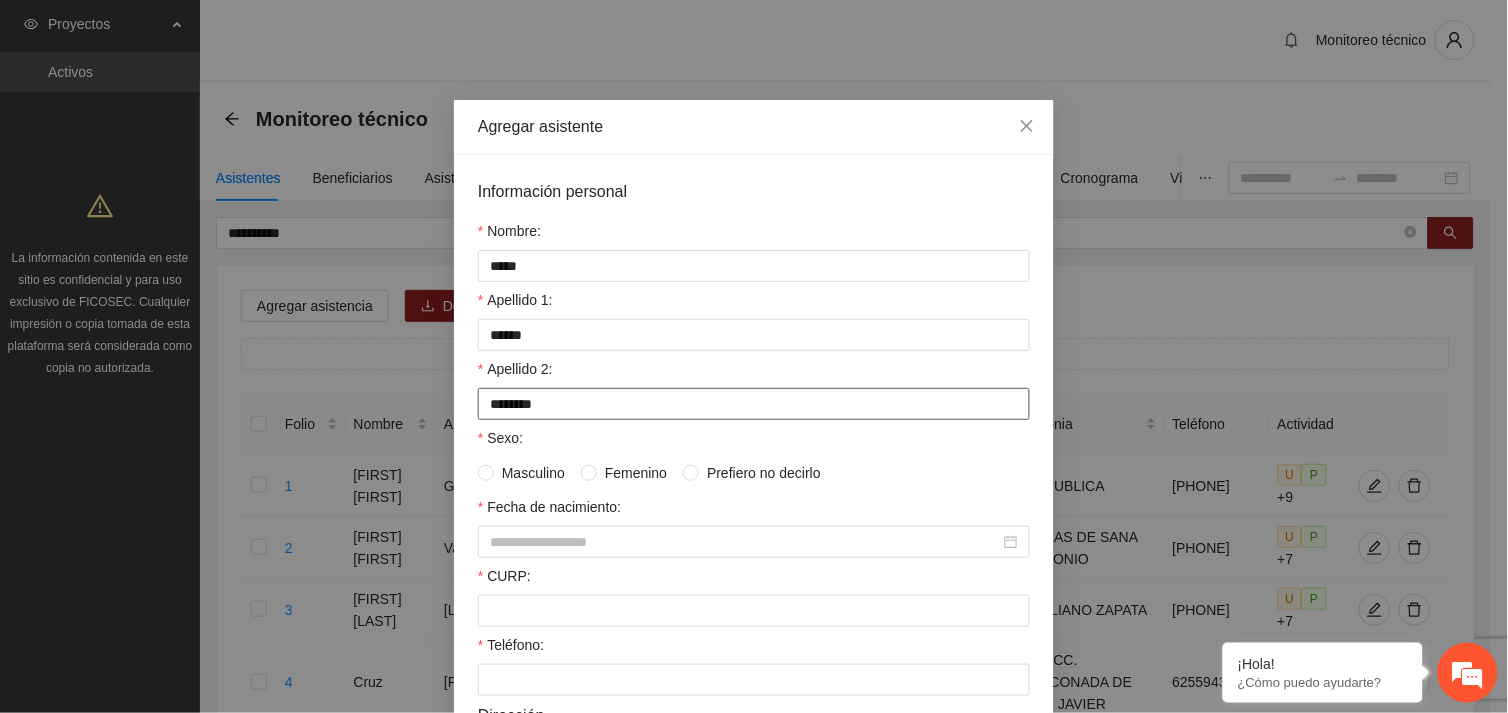 type on "********" 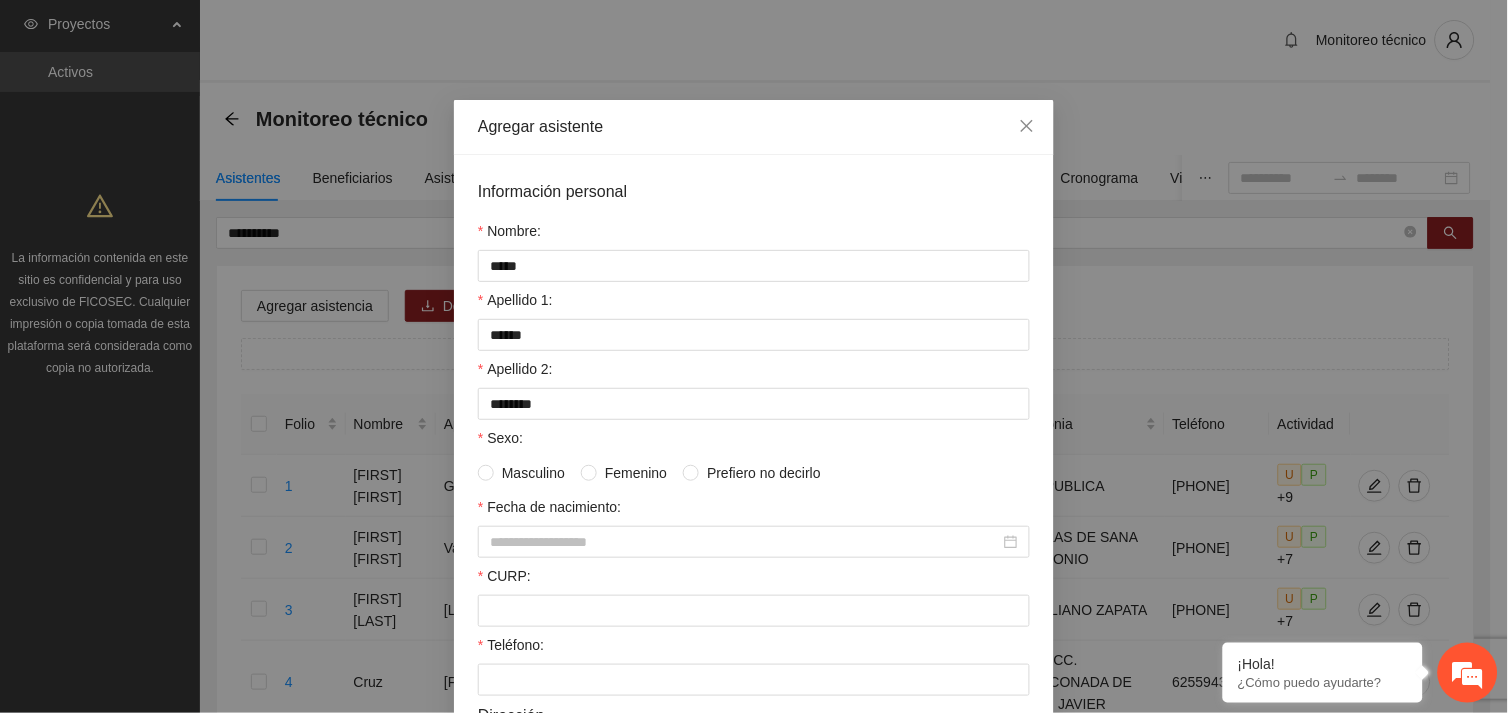 click on "Masculino" at bounding box center (533, 473) 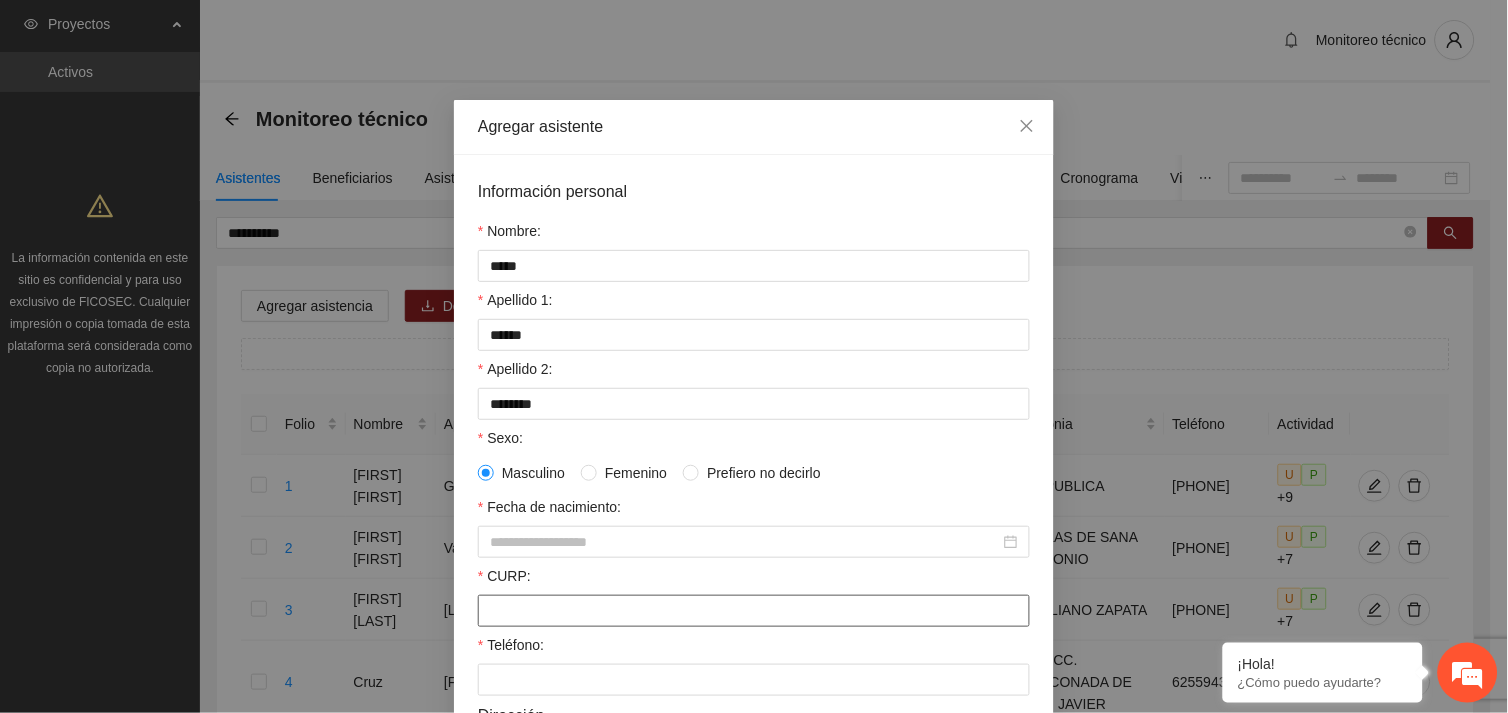 paste on "**********" 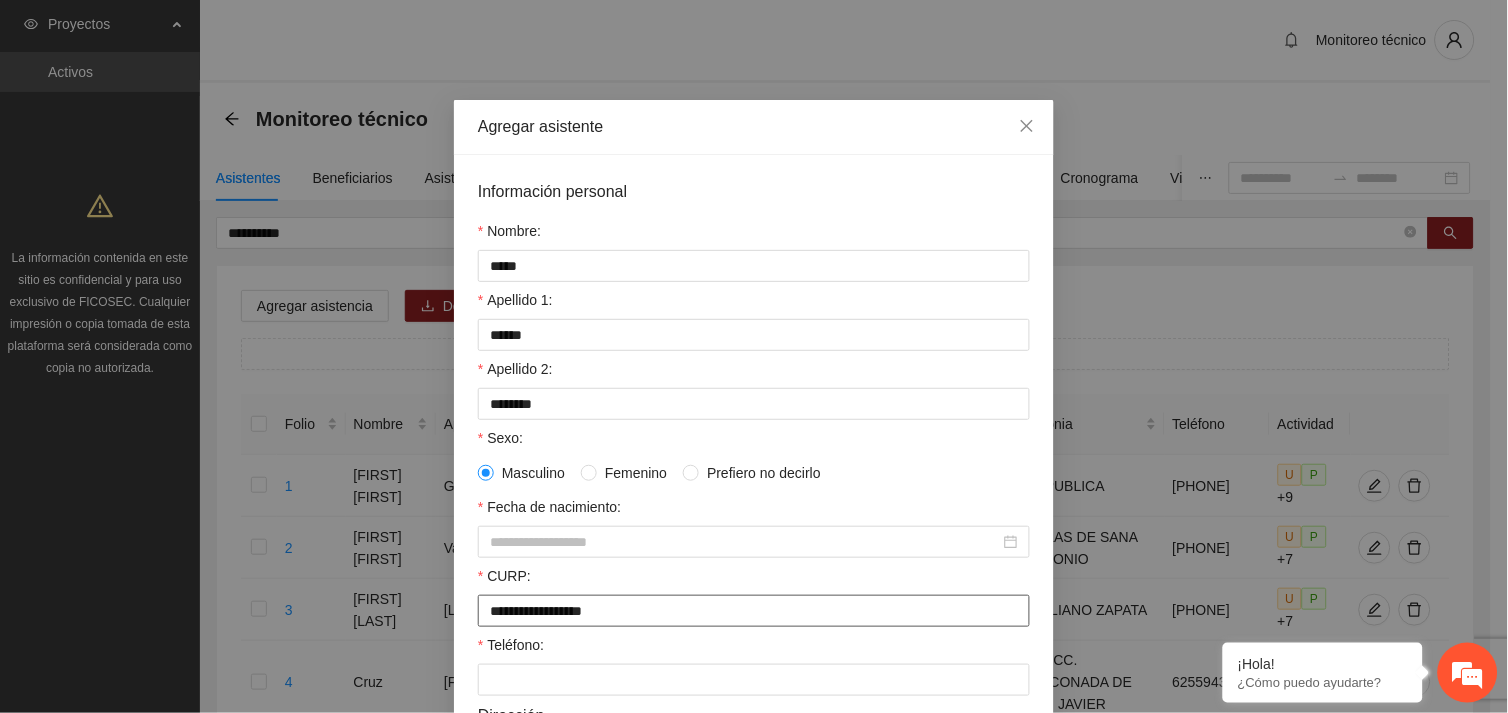 type on "**********" 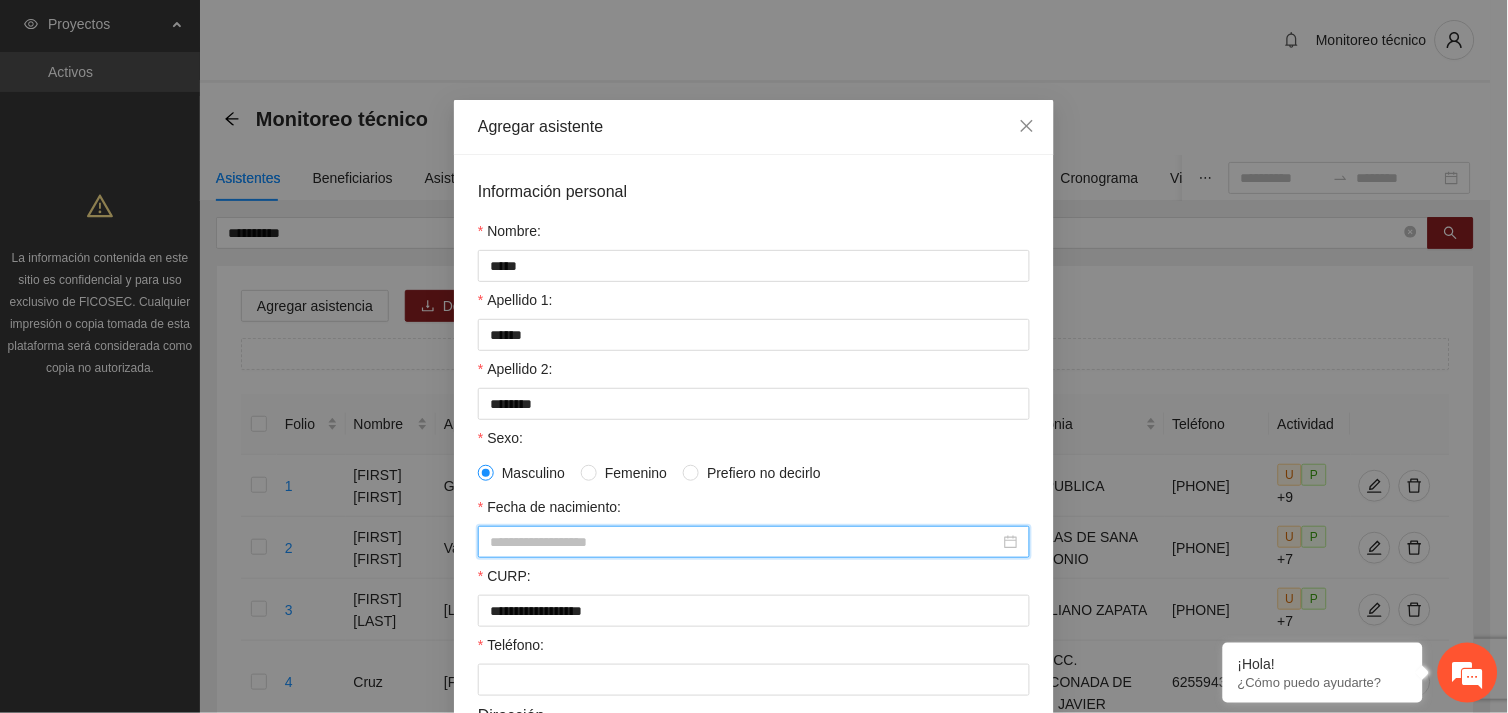 click on "Fecha de nacimiento:" at bounding box center [745, 542] 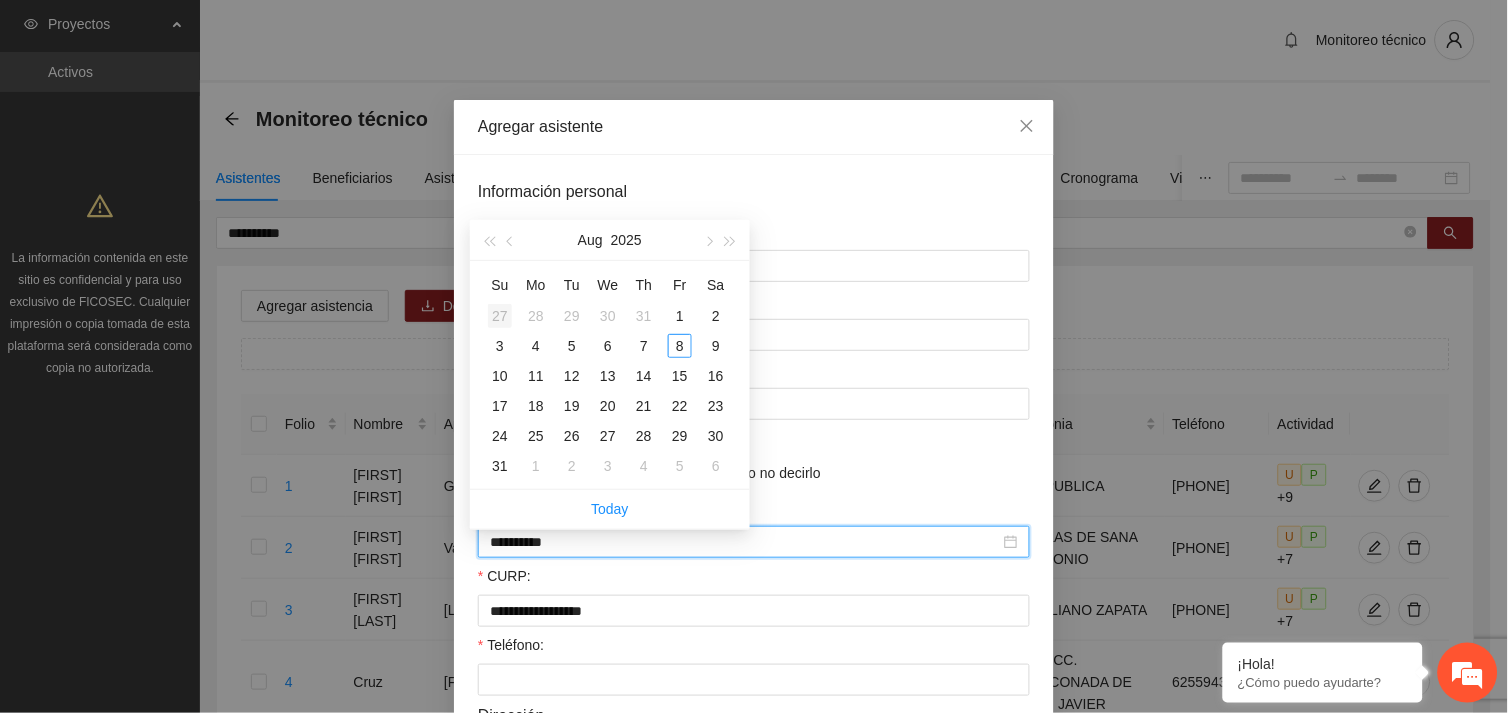 type on "**********" 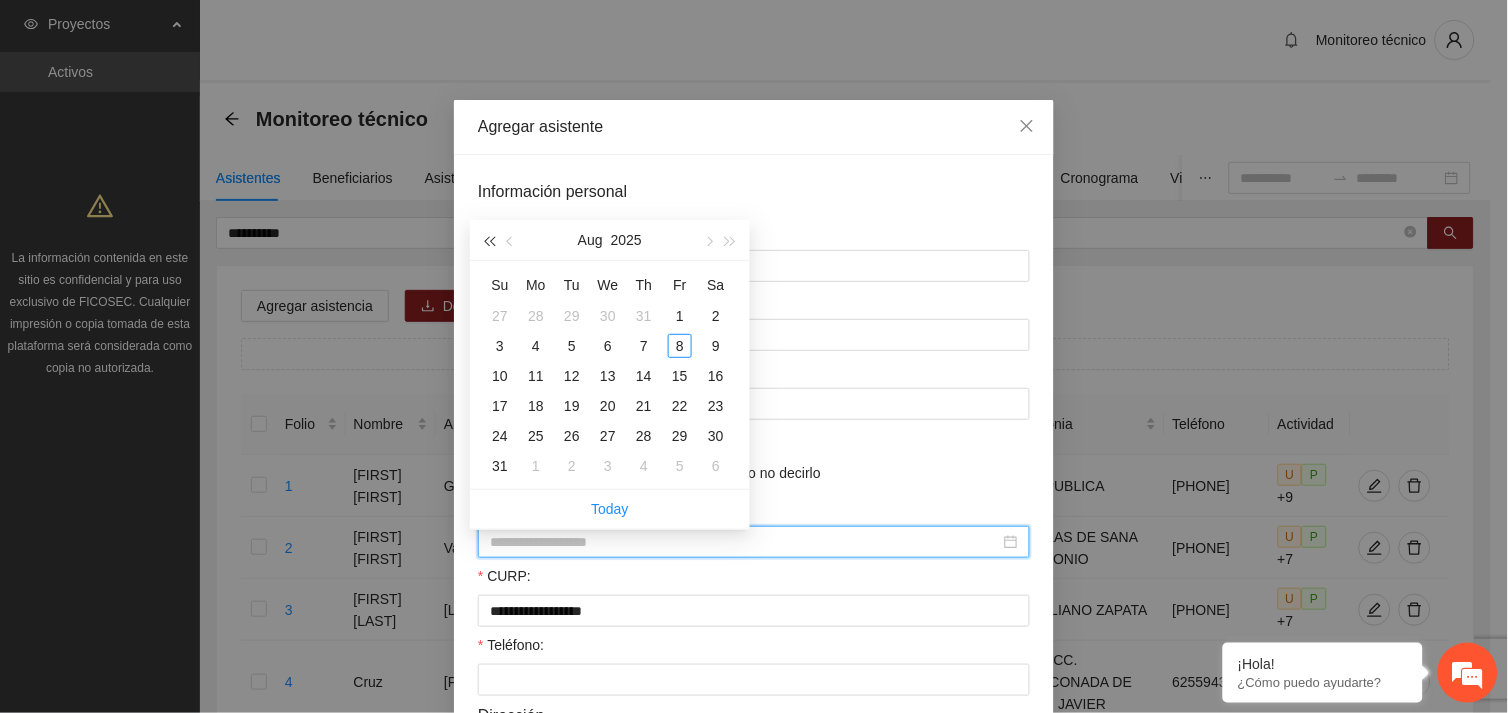 click at bounding box center [489, 242] 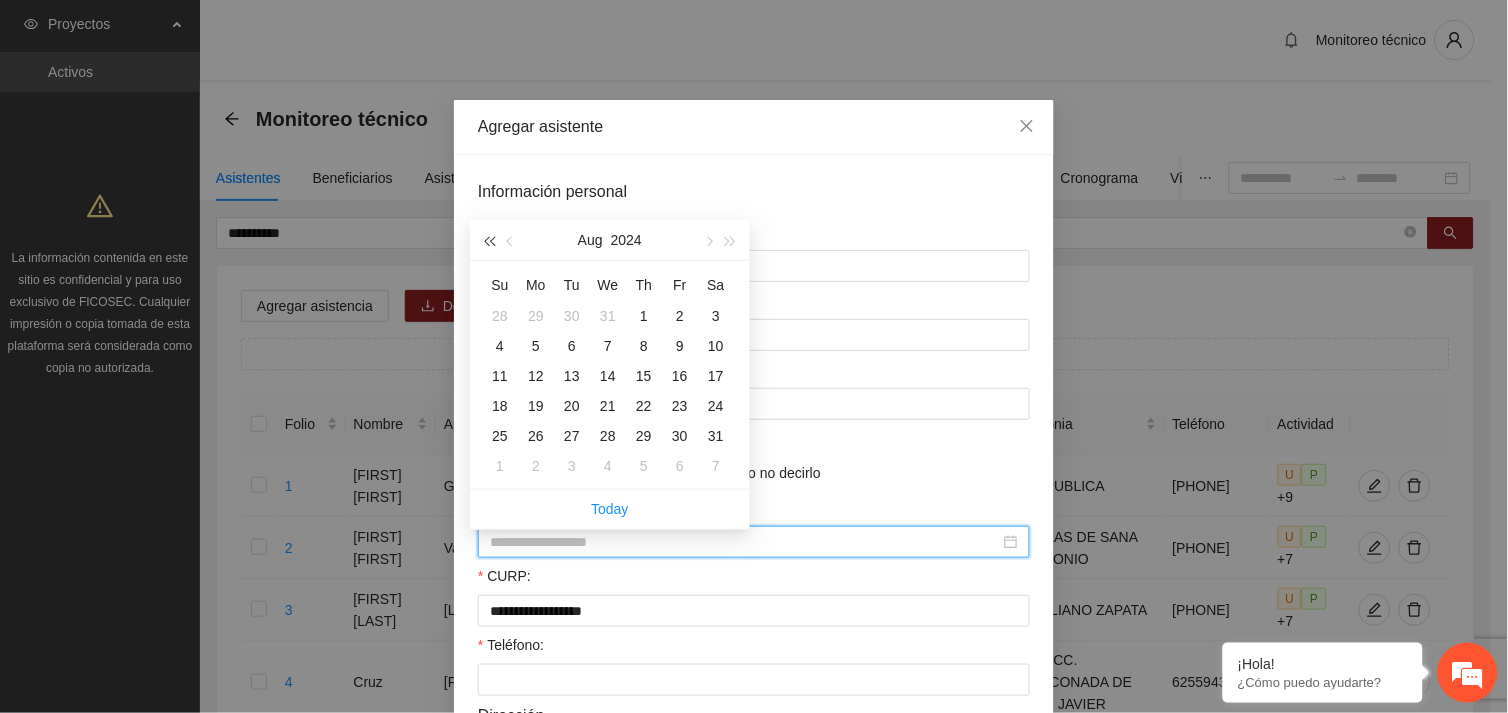click at bounding box center [489, 242] 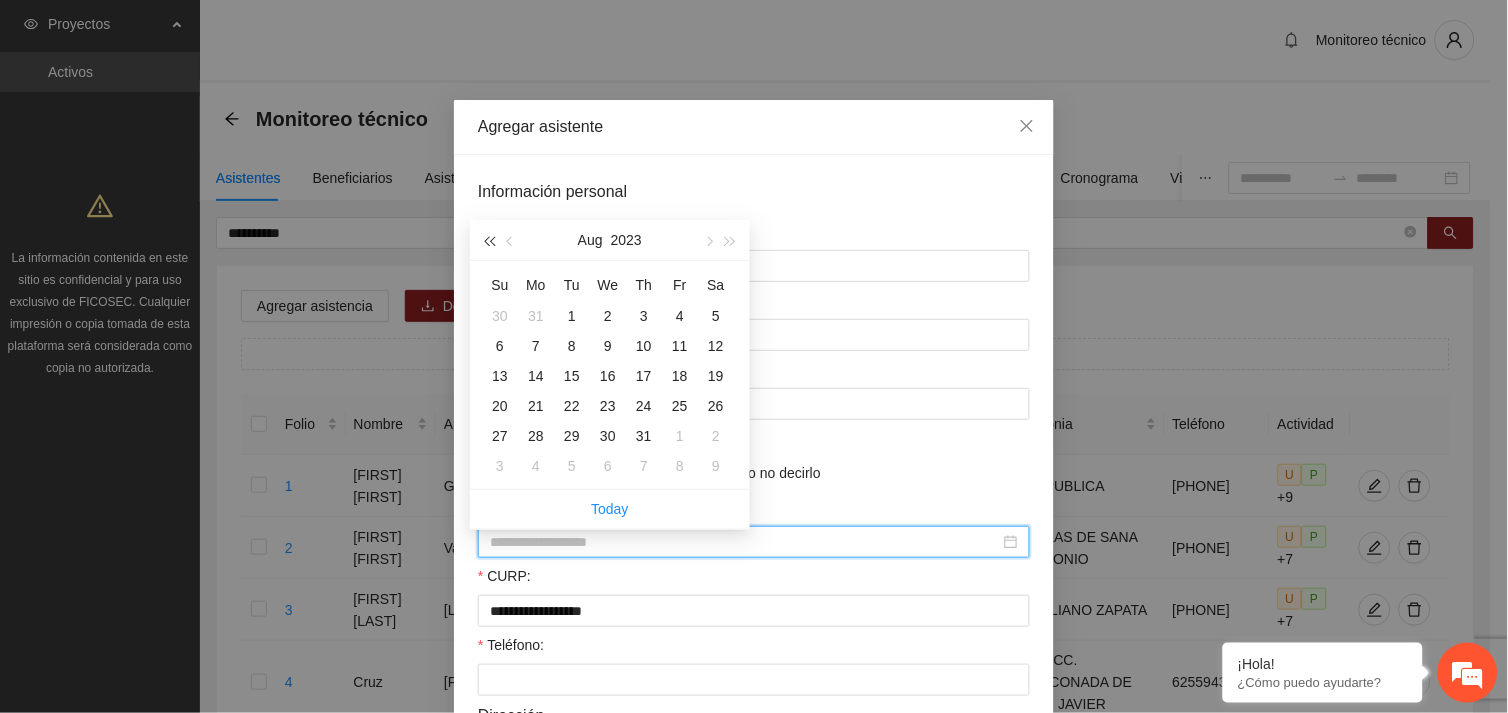 click at bounding box center [489, 242] 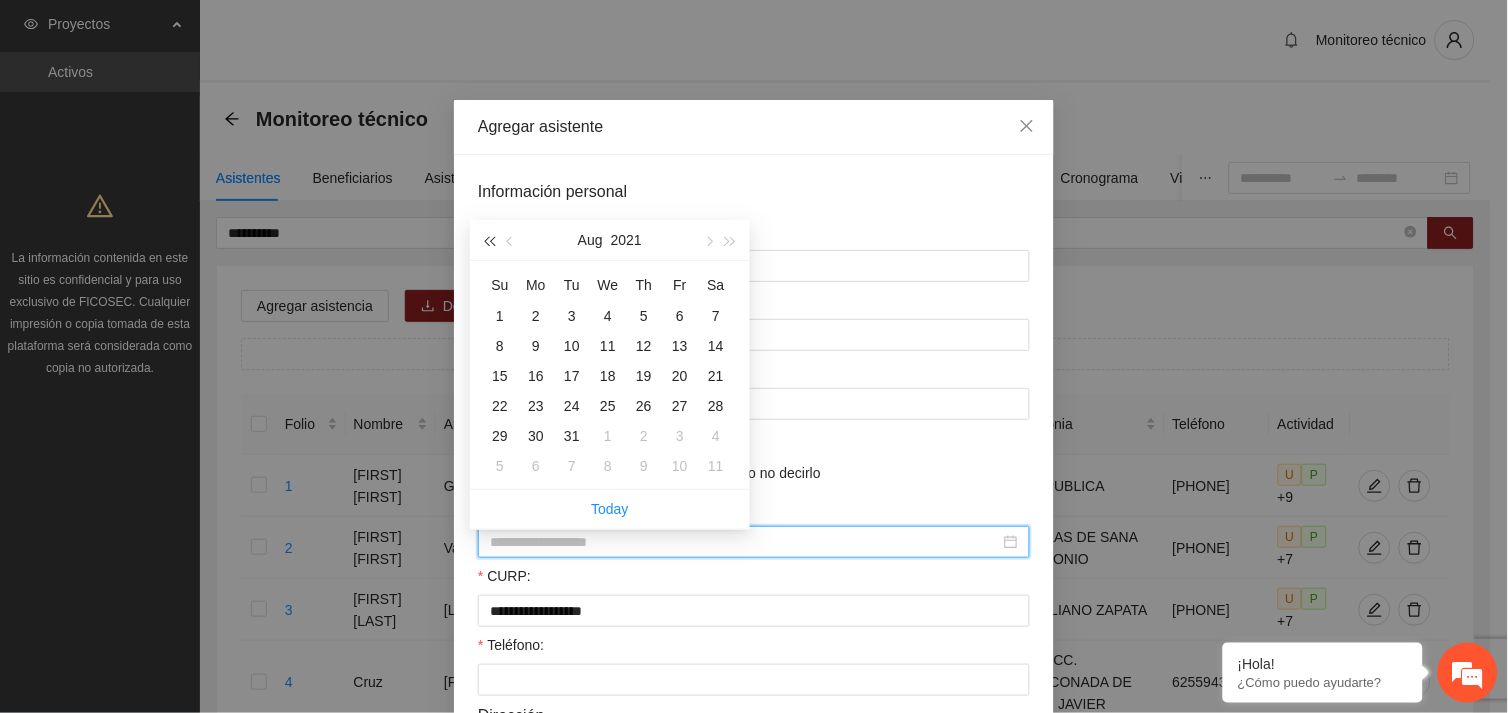 click at bounding box center [489, 242] 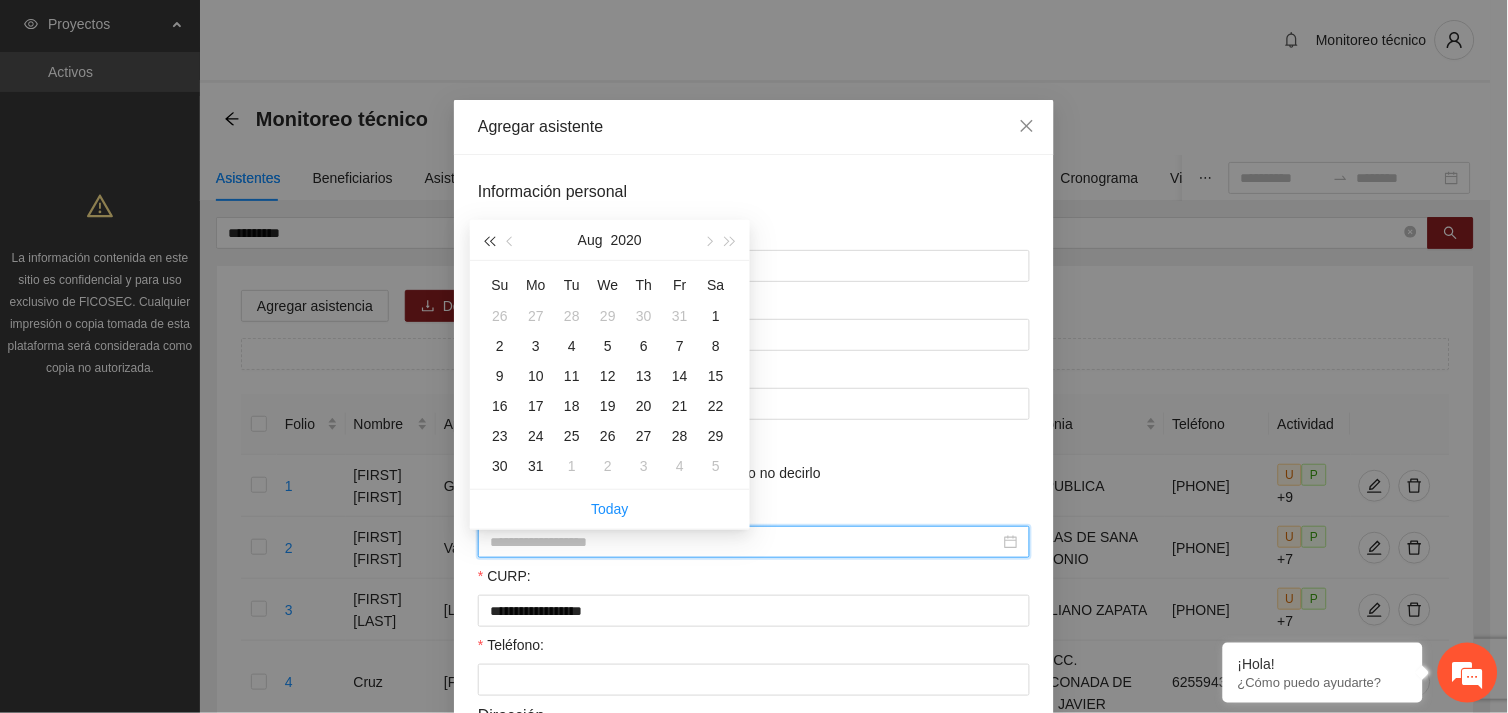 click at bounding box center [489, 242] 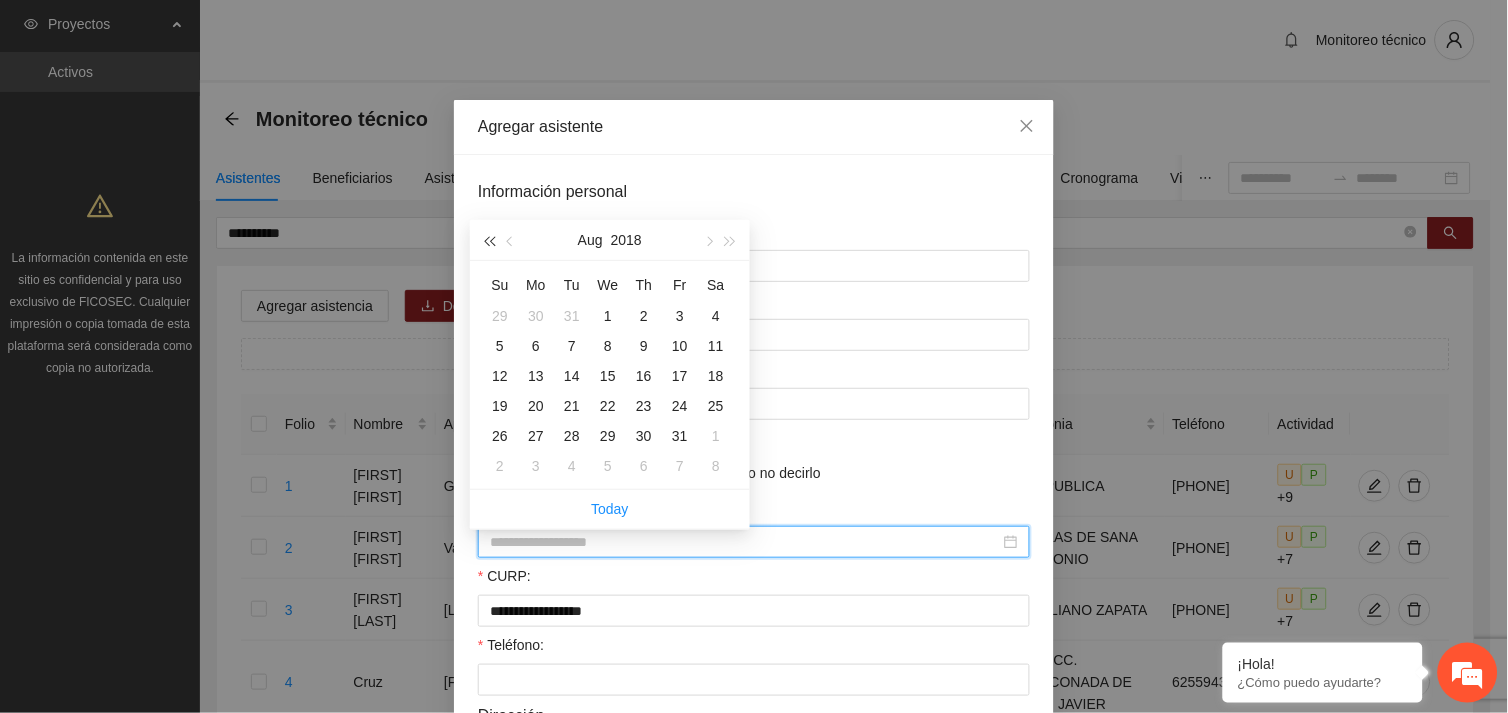 click at bounding box center (489, 242) 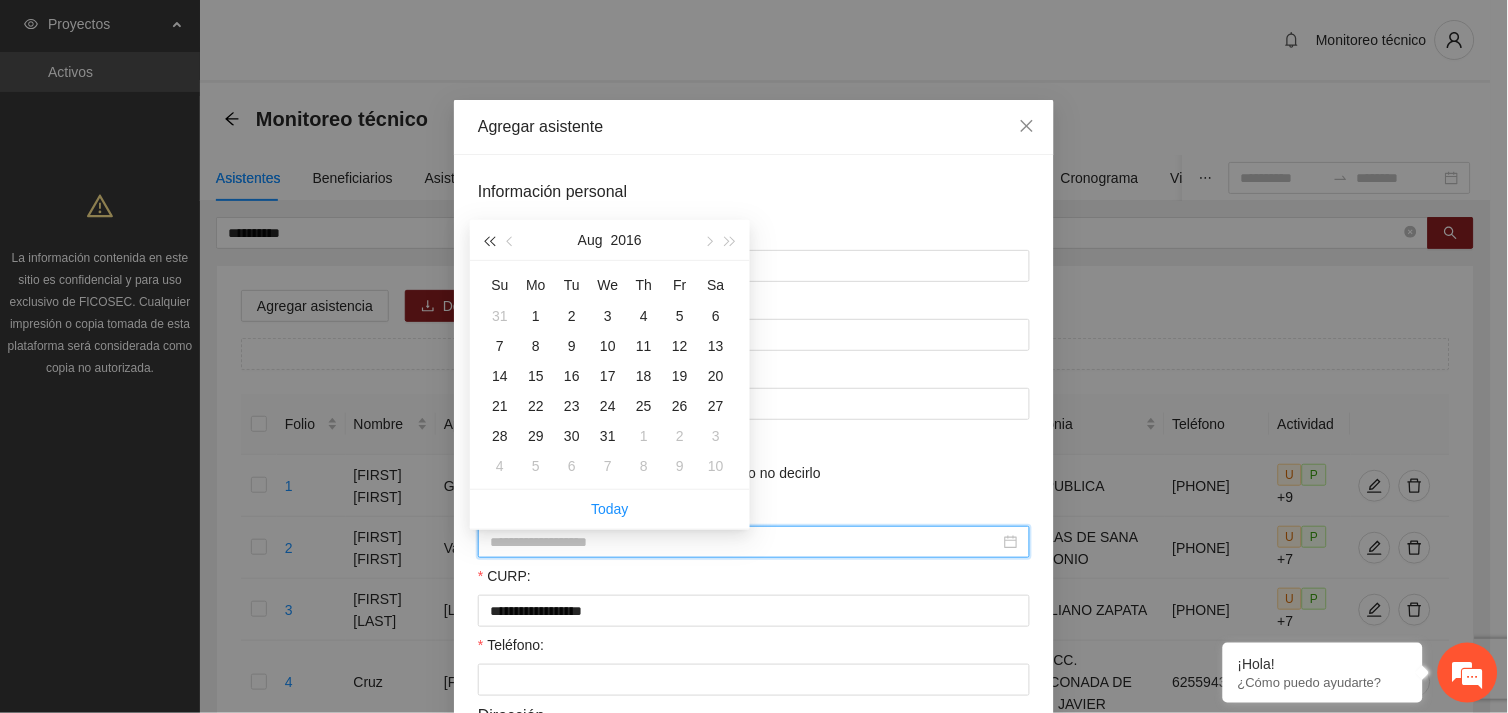 click at bounding box center (489, 242) 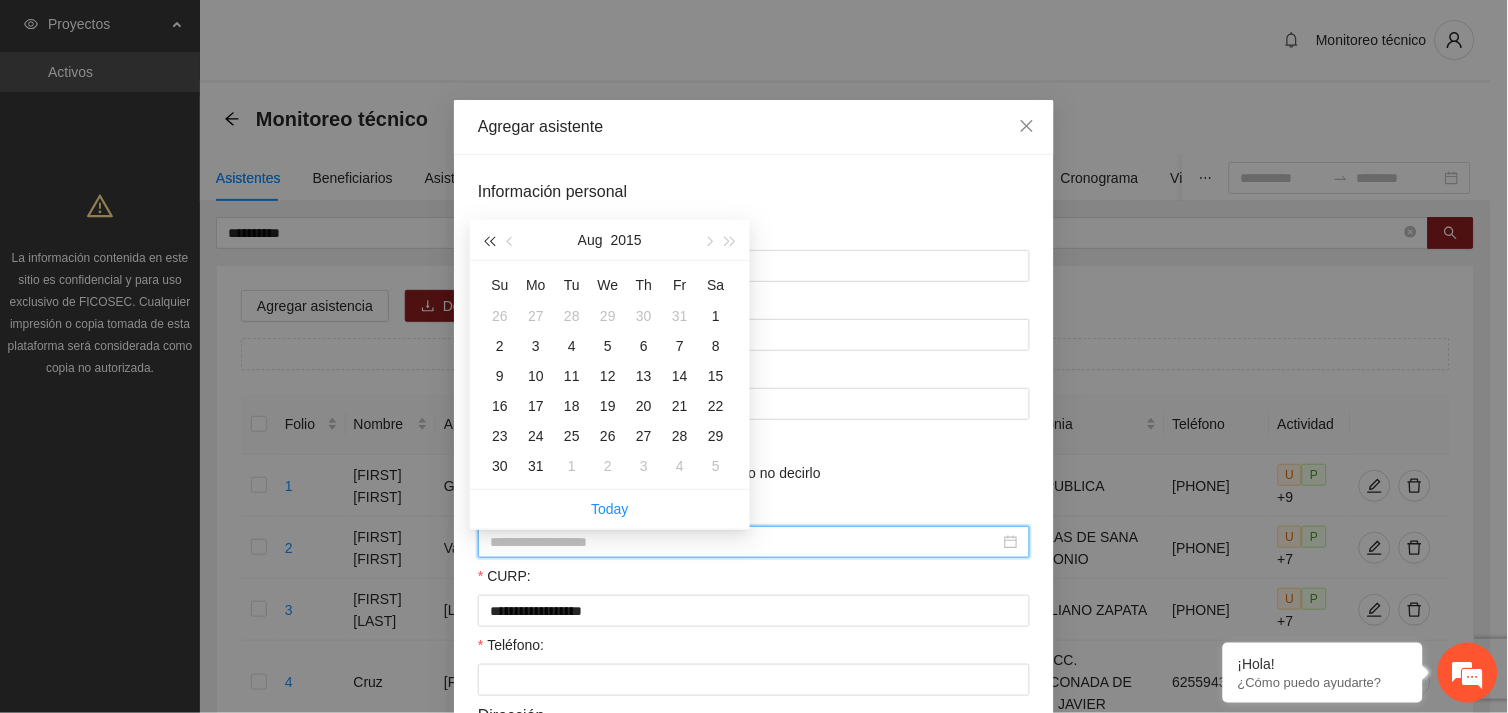 click at bounding box center (489, 242) 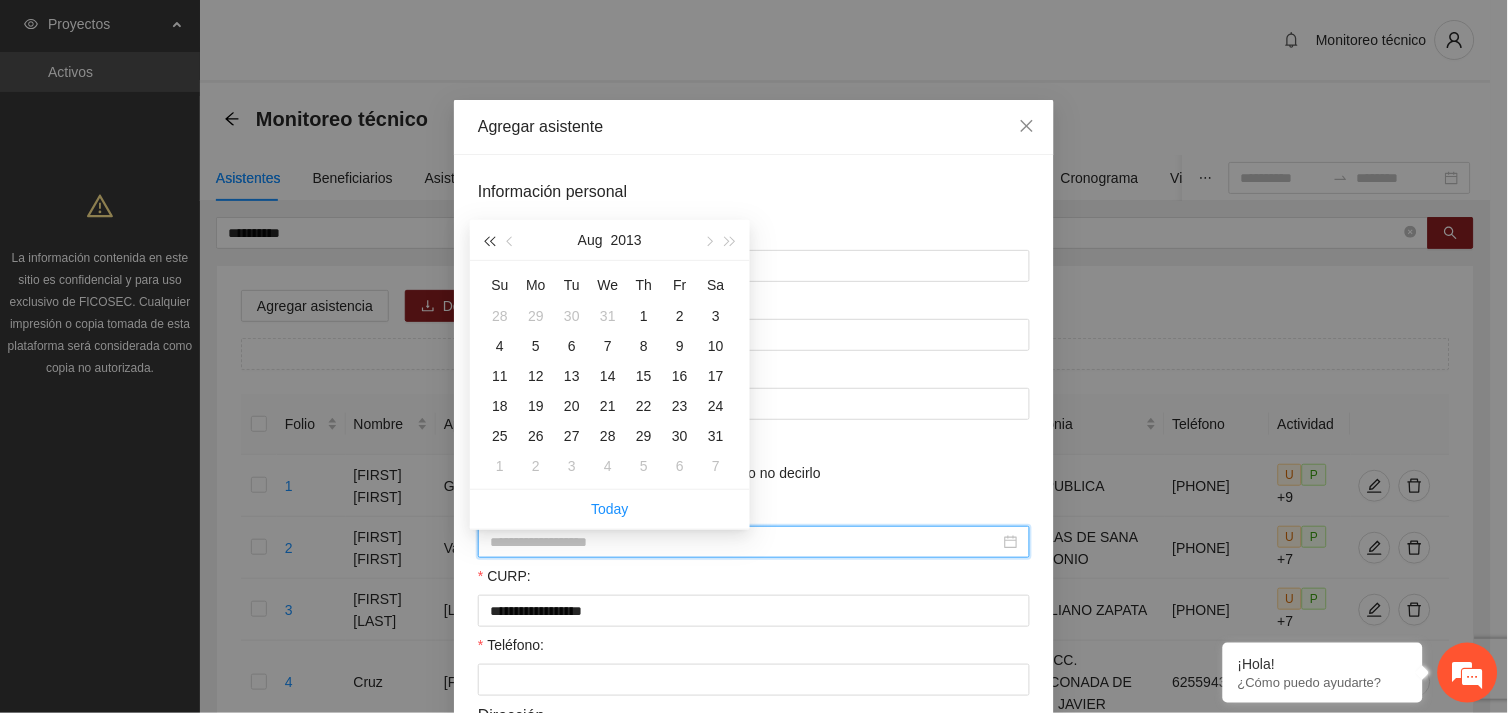 click at bounding box center [489, 242] 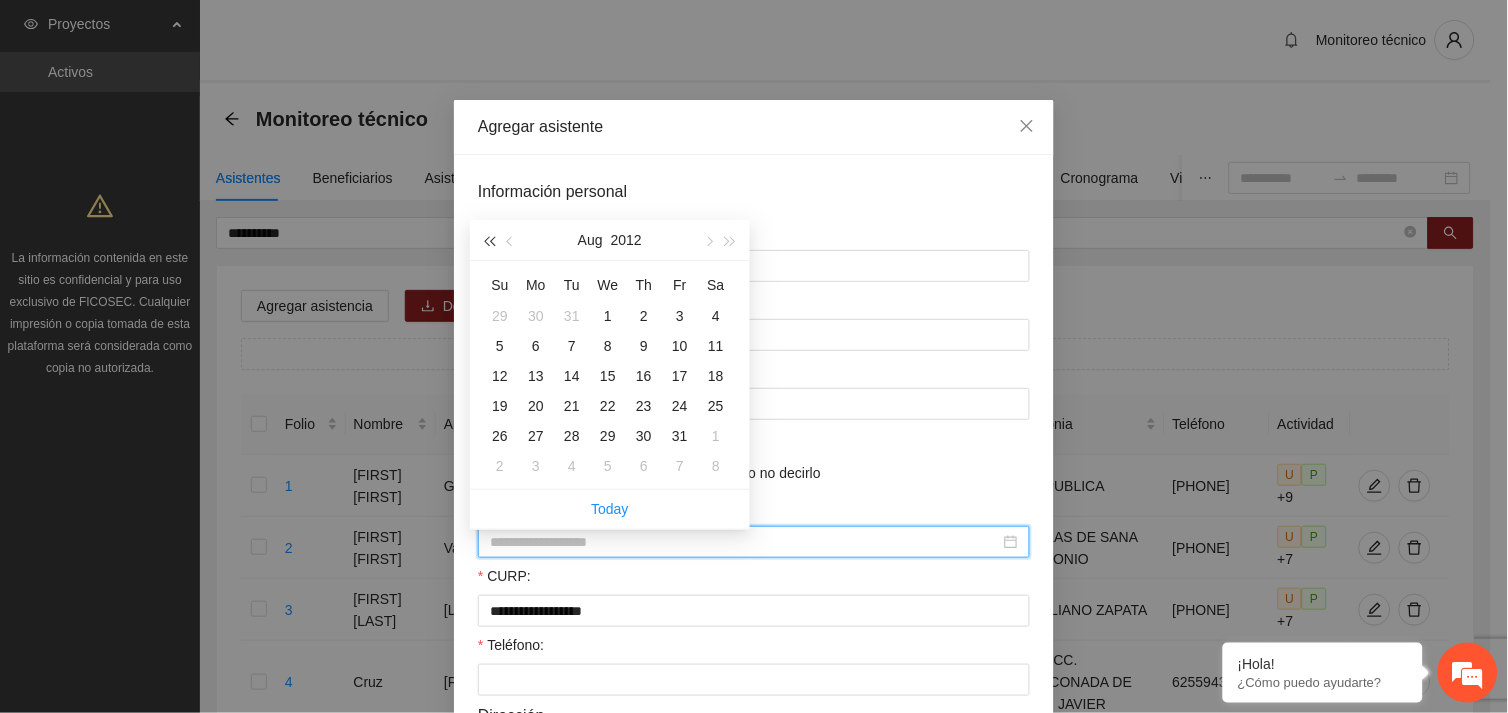click at bounding box center (489, 242) 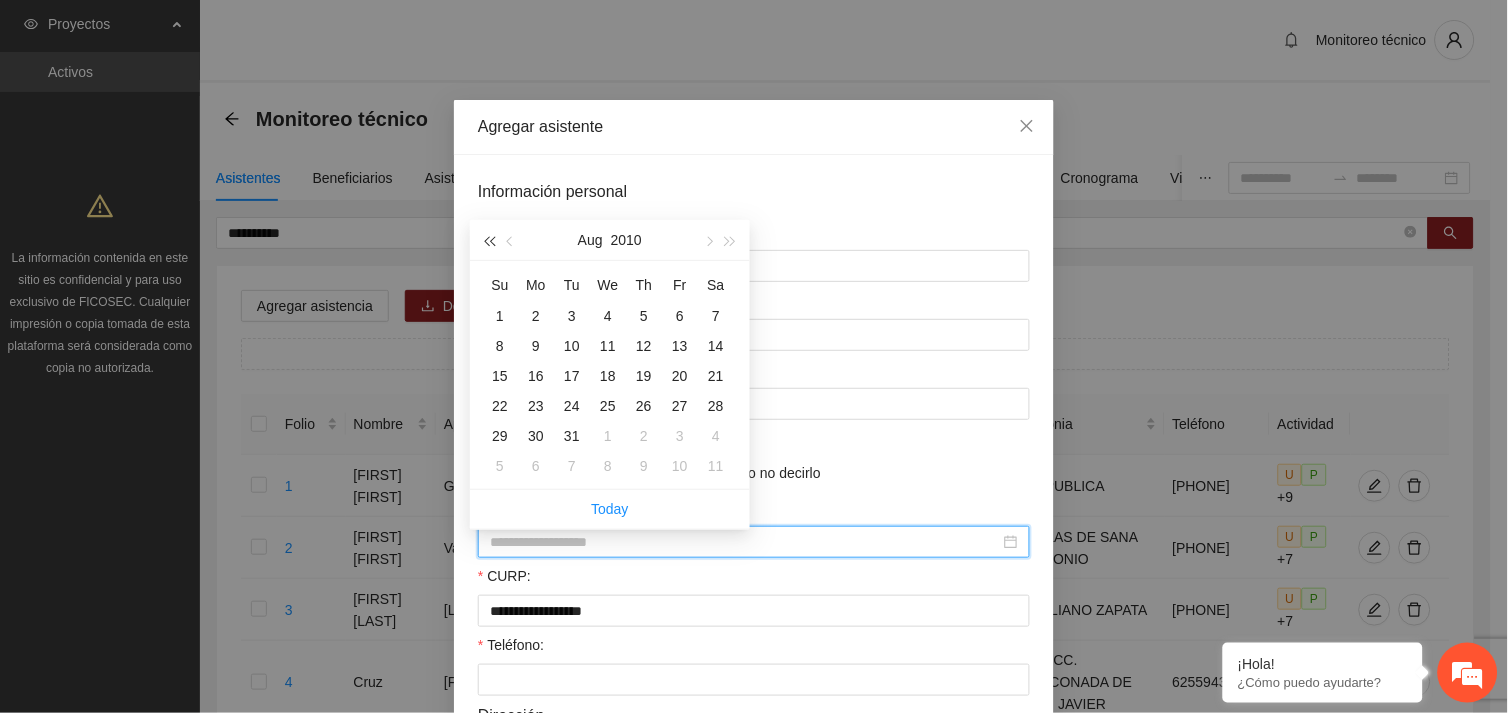 click at bounding box center [489, 242] 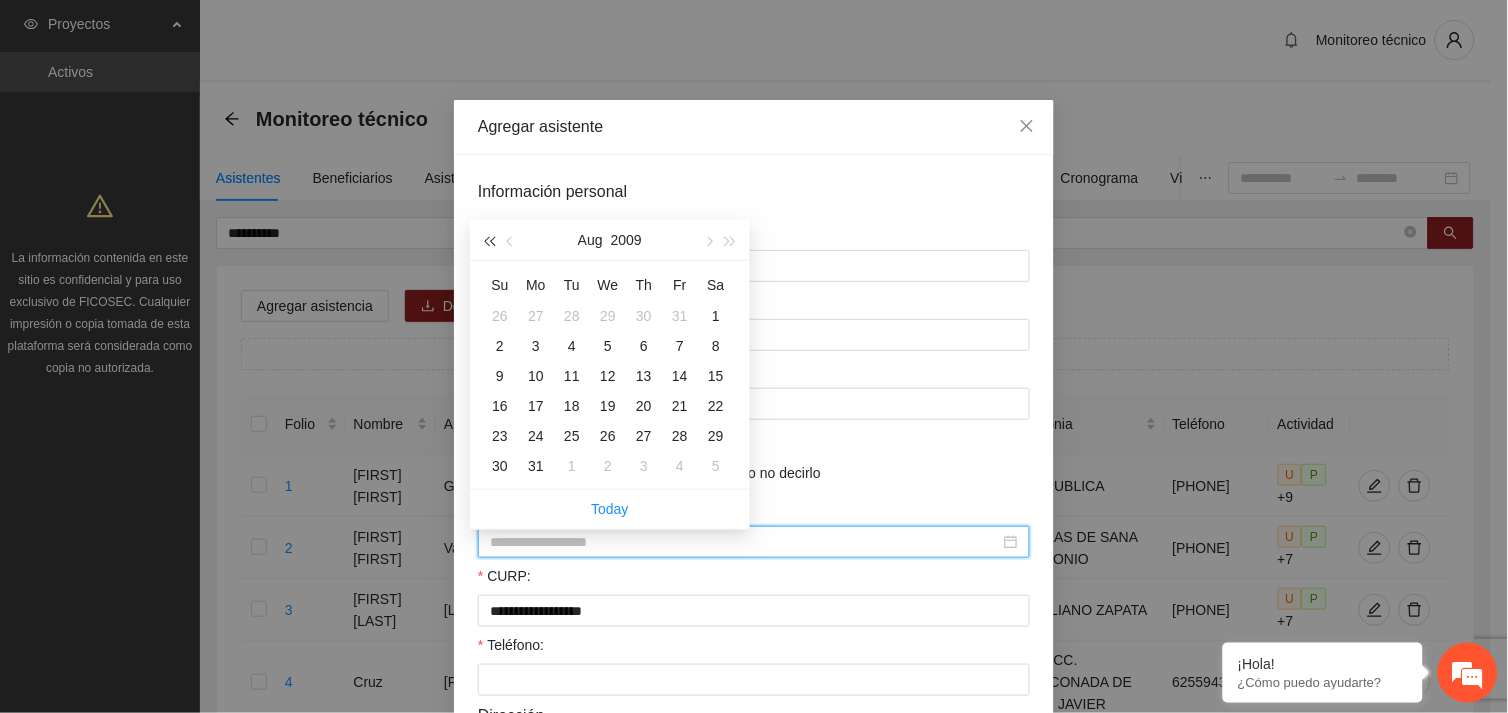 click at bounding box center [489, 242] 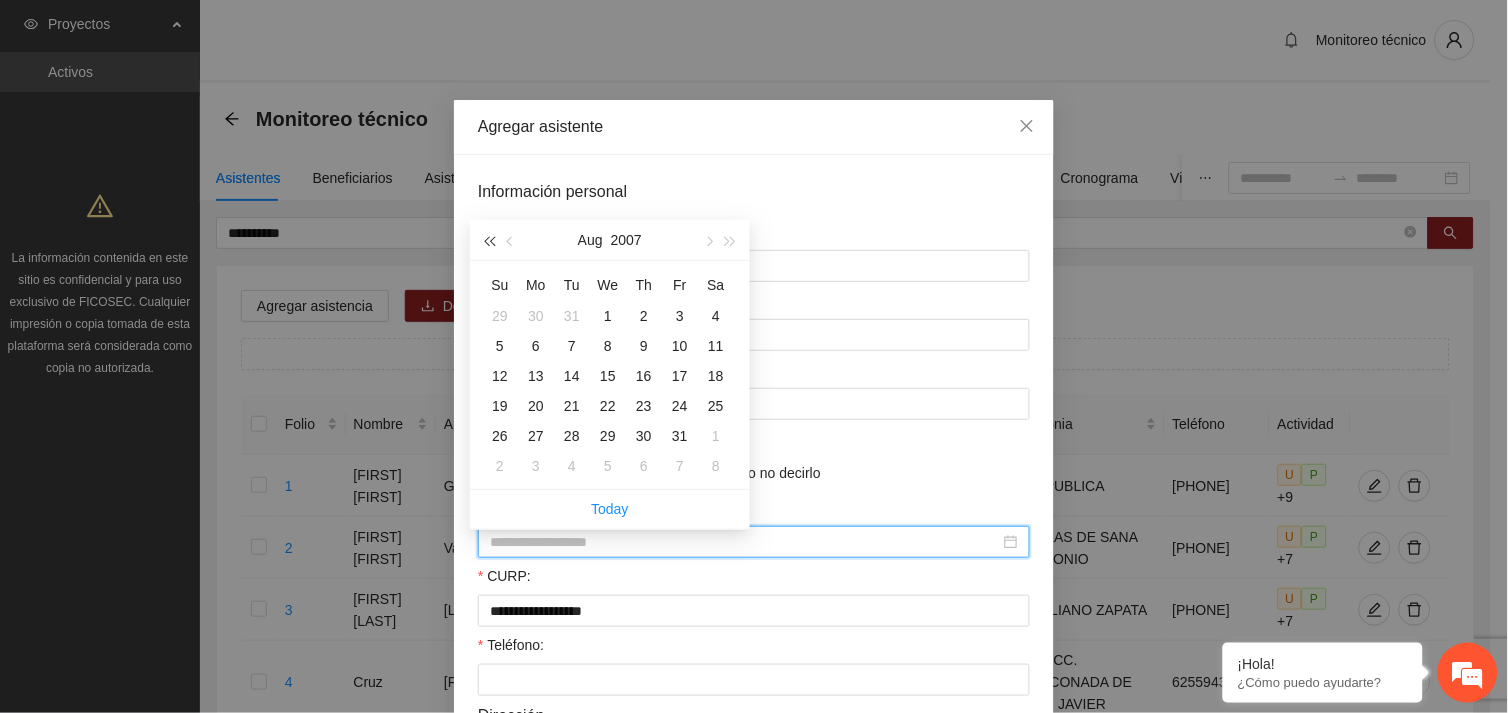 click at bounding box center (489, 242) 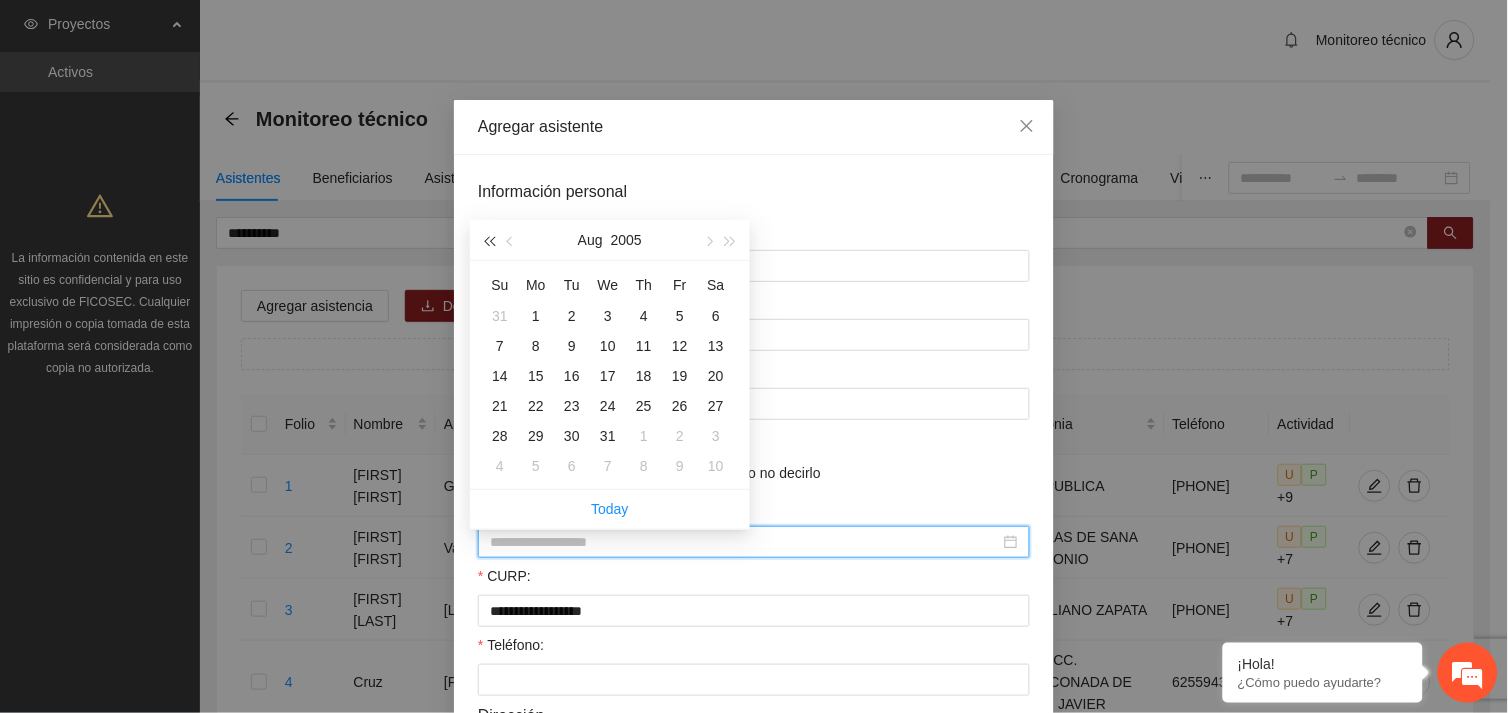 click at bounding box center (489, 242) 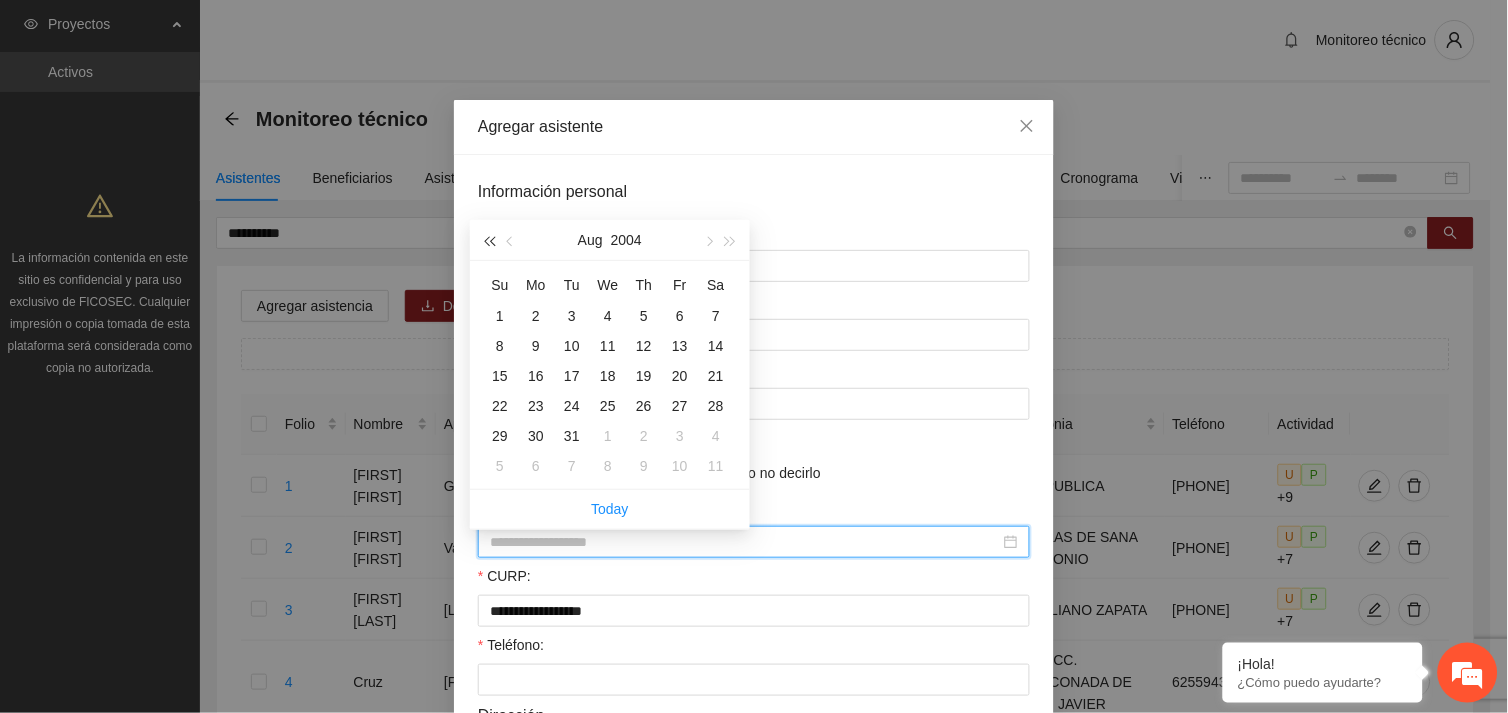 click at bounding box center [489, 242] 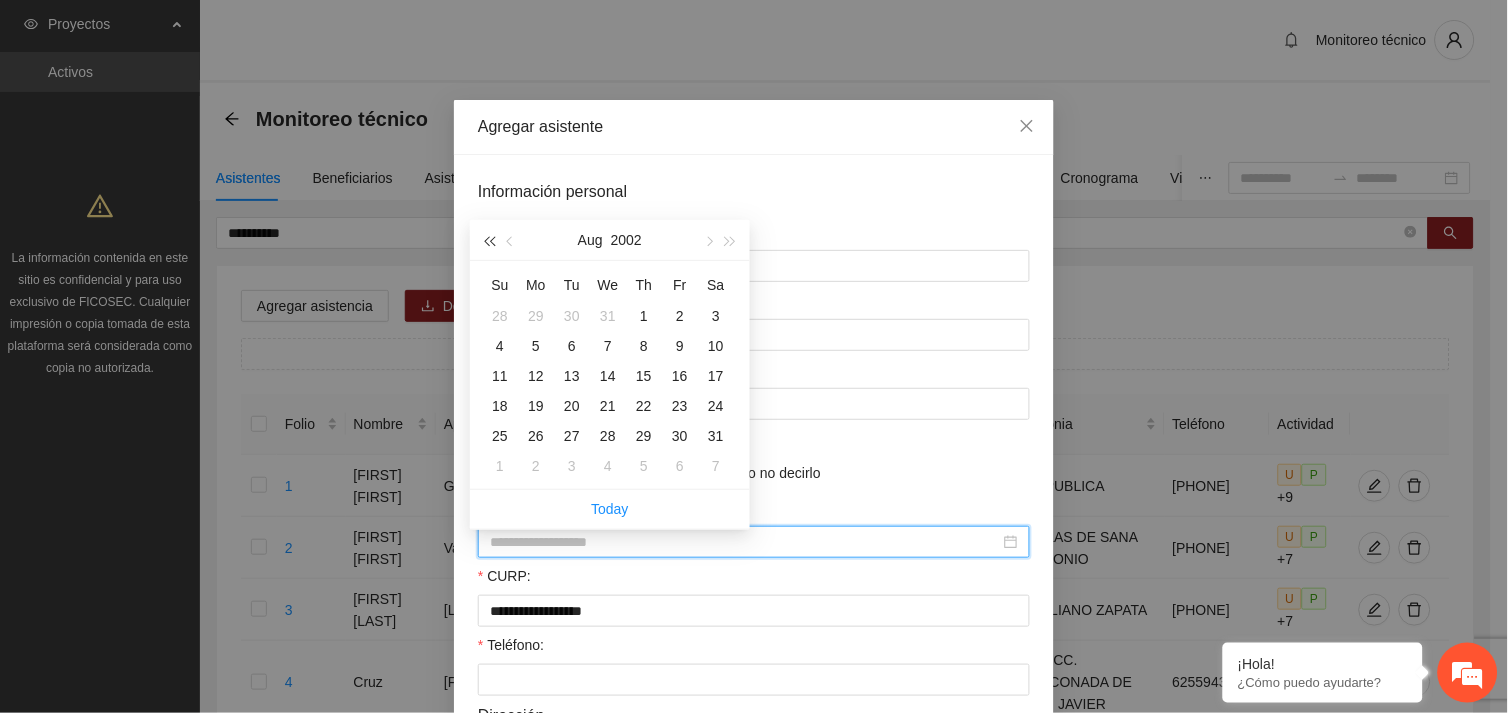 click at bounding box center [489, 242] 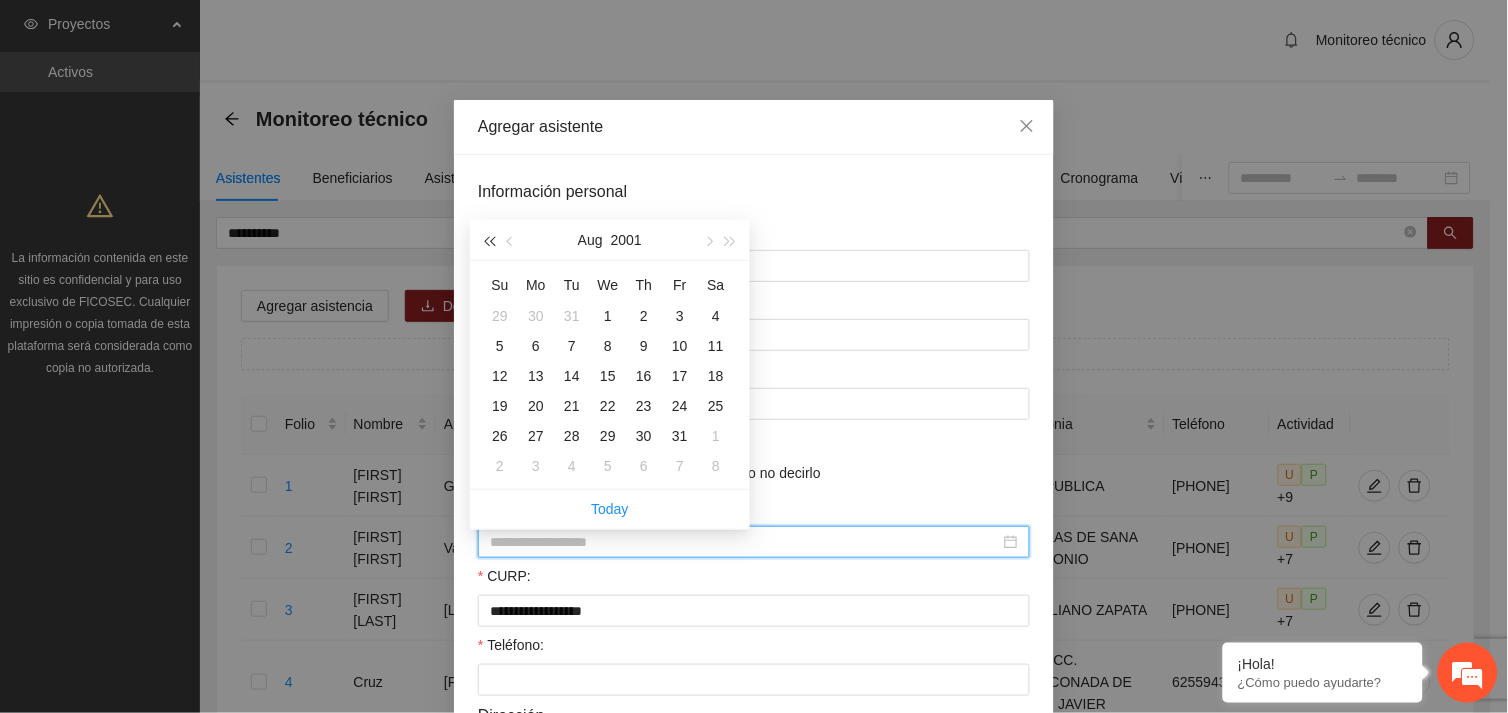 click at bounding box center (489, 242) 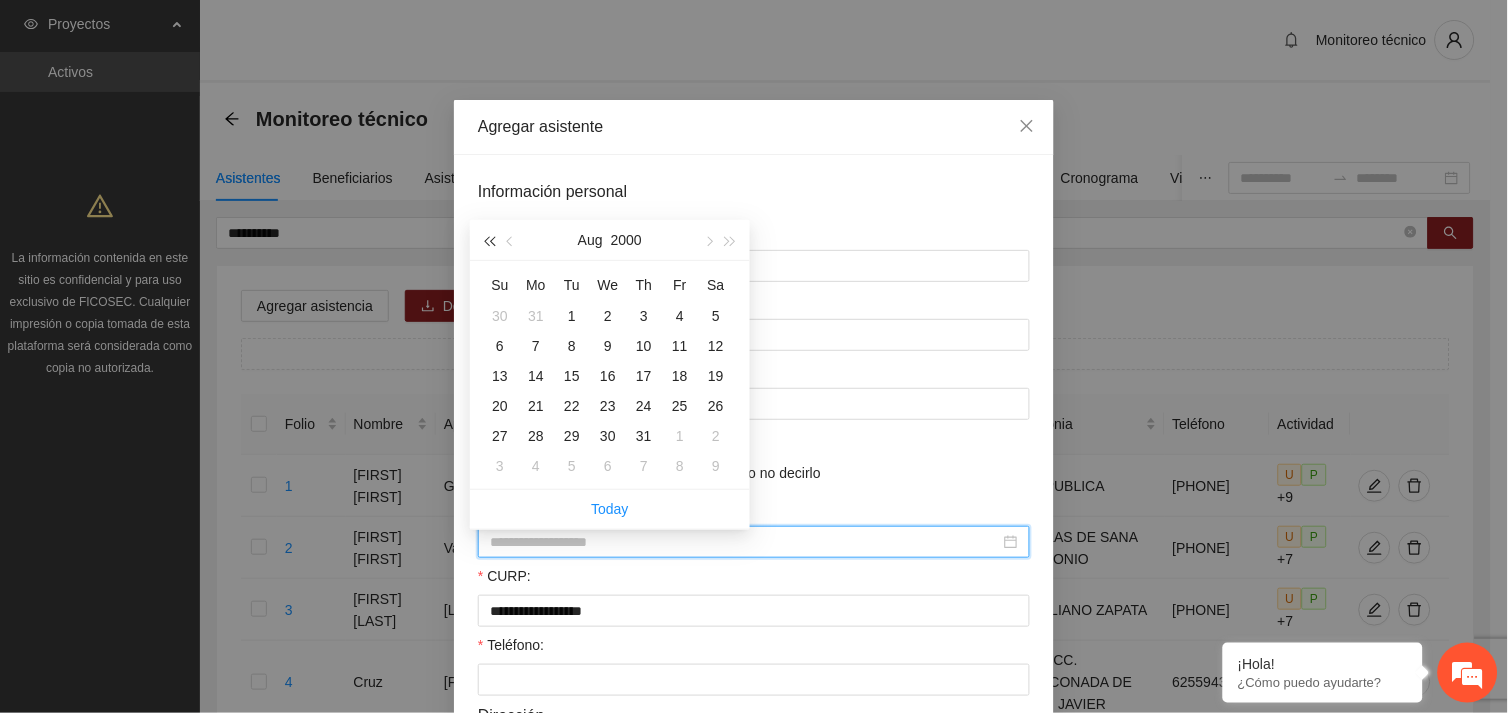 click at bounding box center (489, 242) 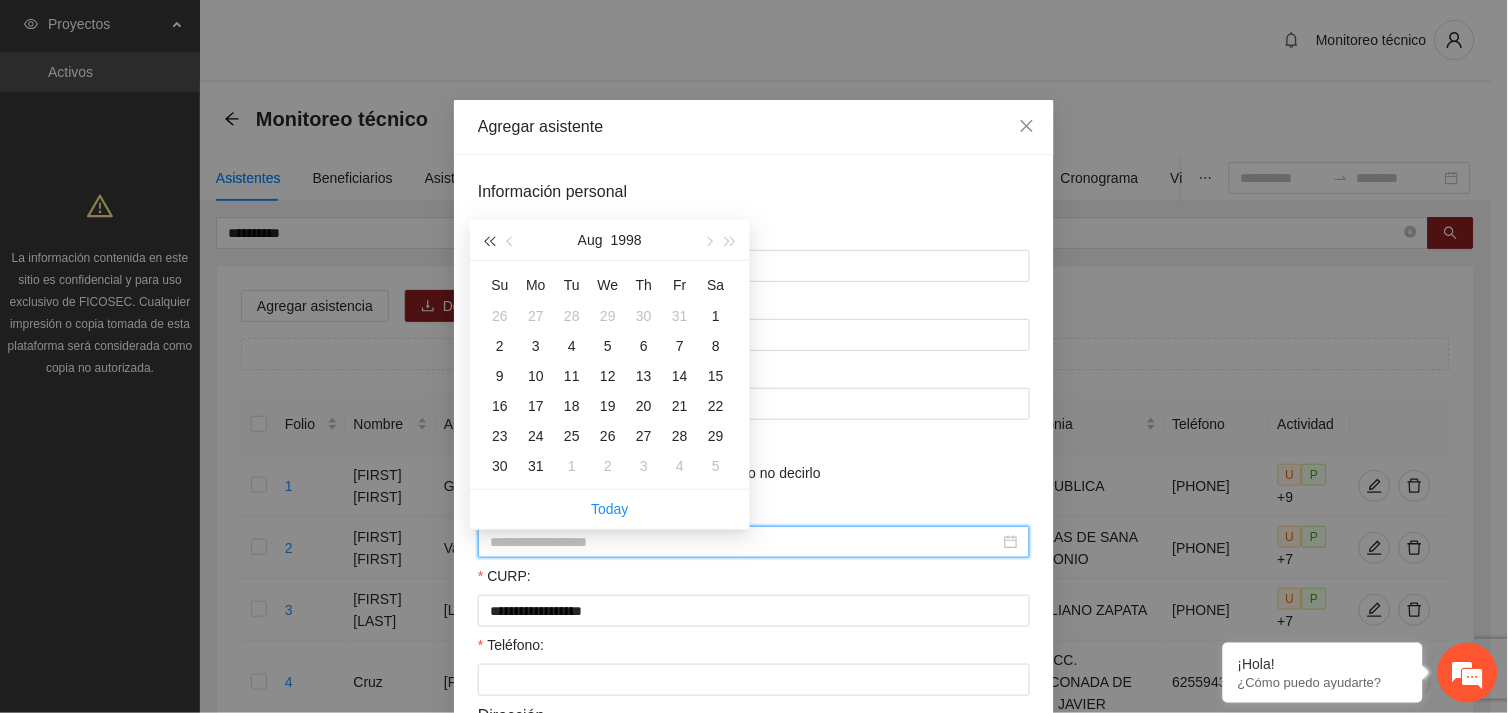 click at bounding box center (489, 242) 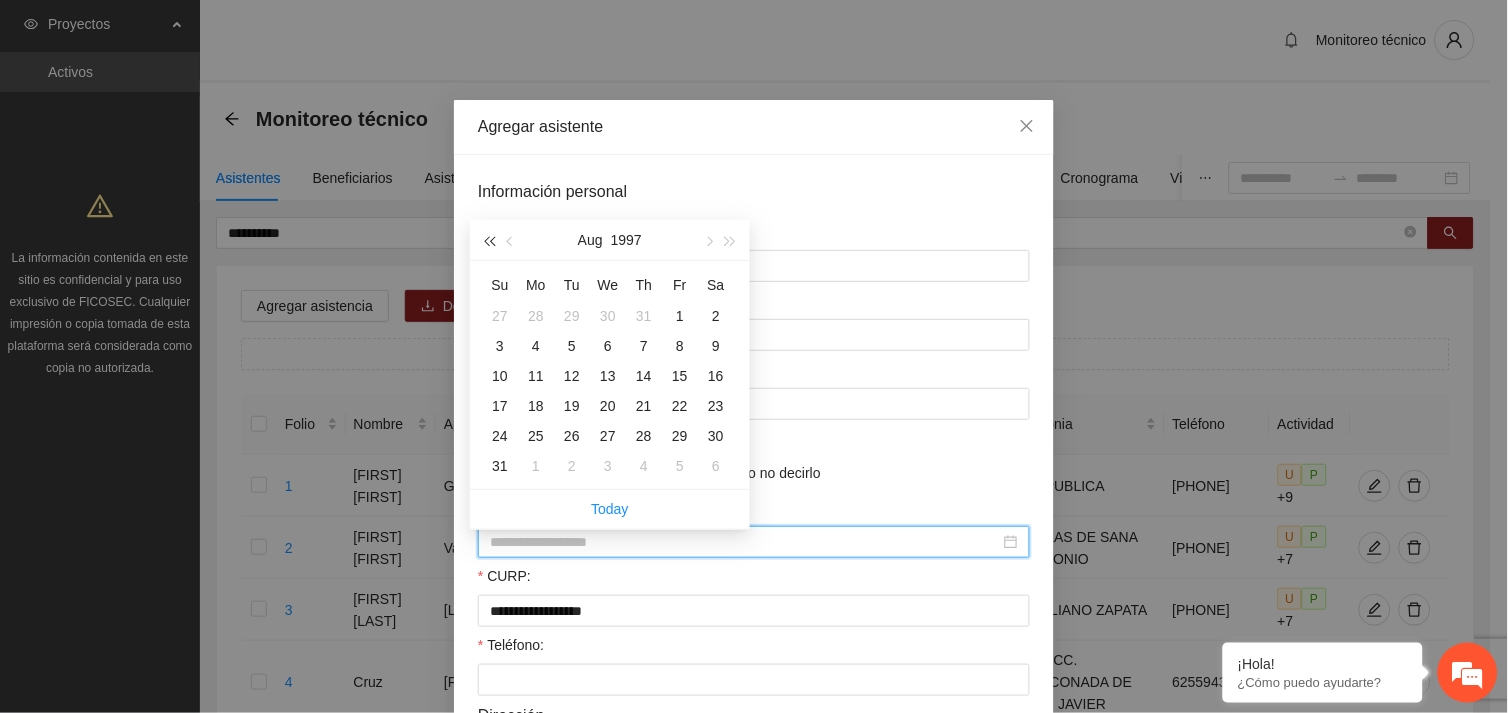click at bounding box center (489, 242) 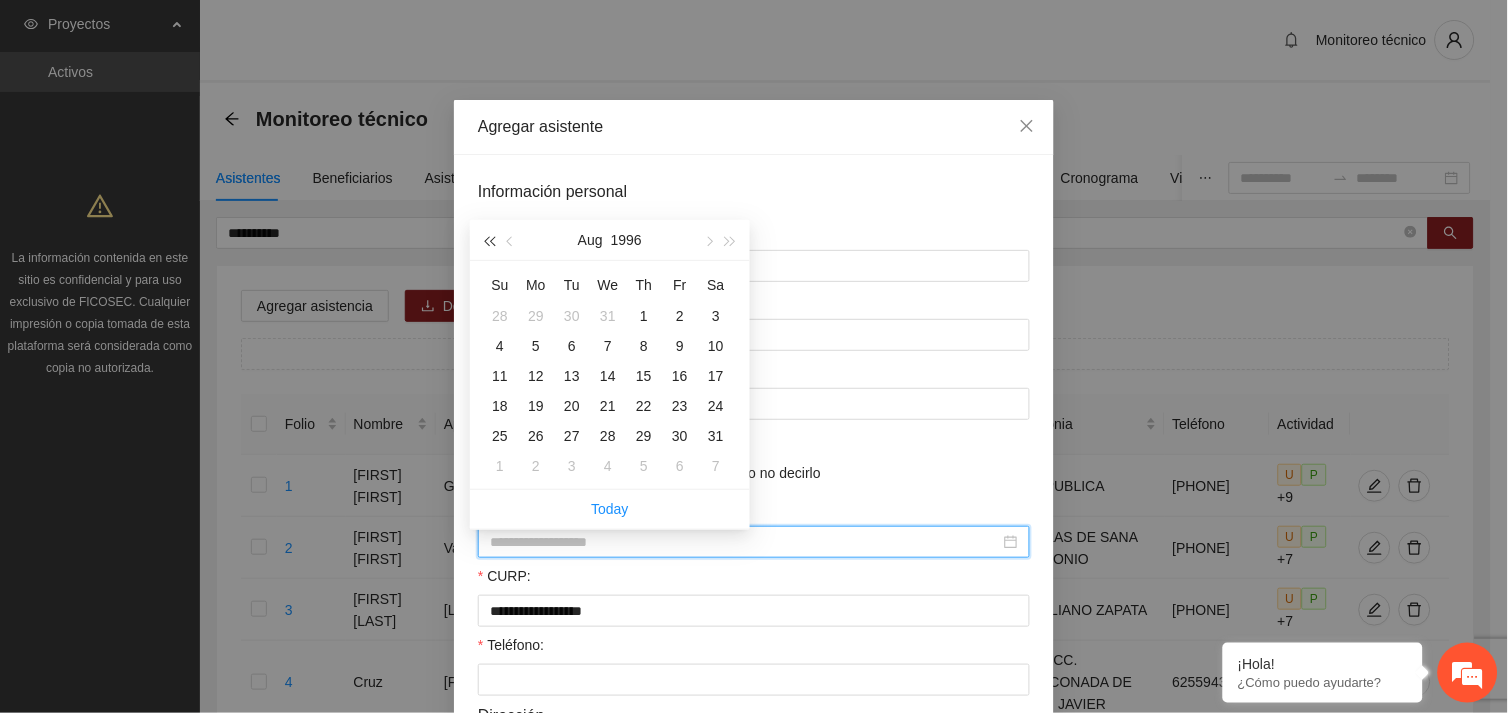 click at bounding box center [489, 242] 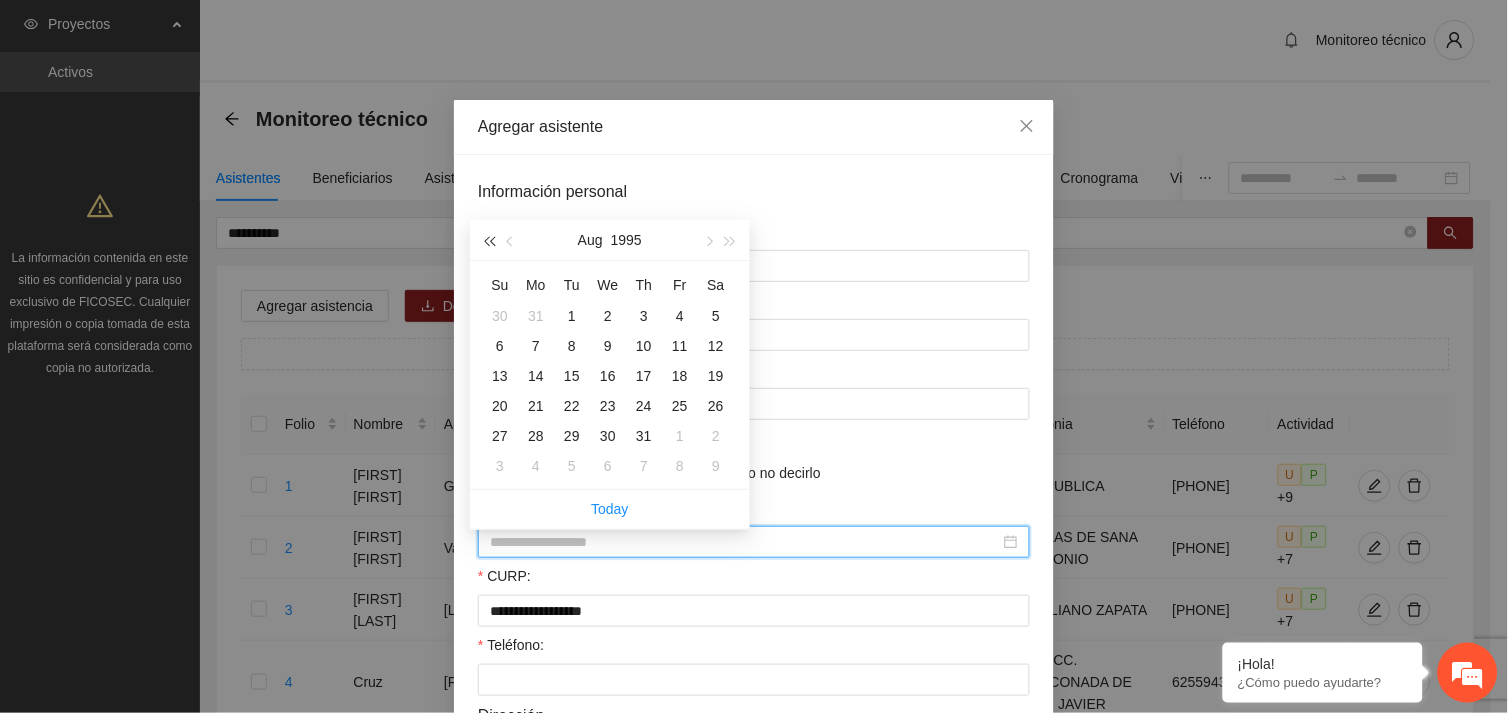 click at bounding box center (489, 242) 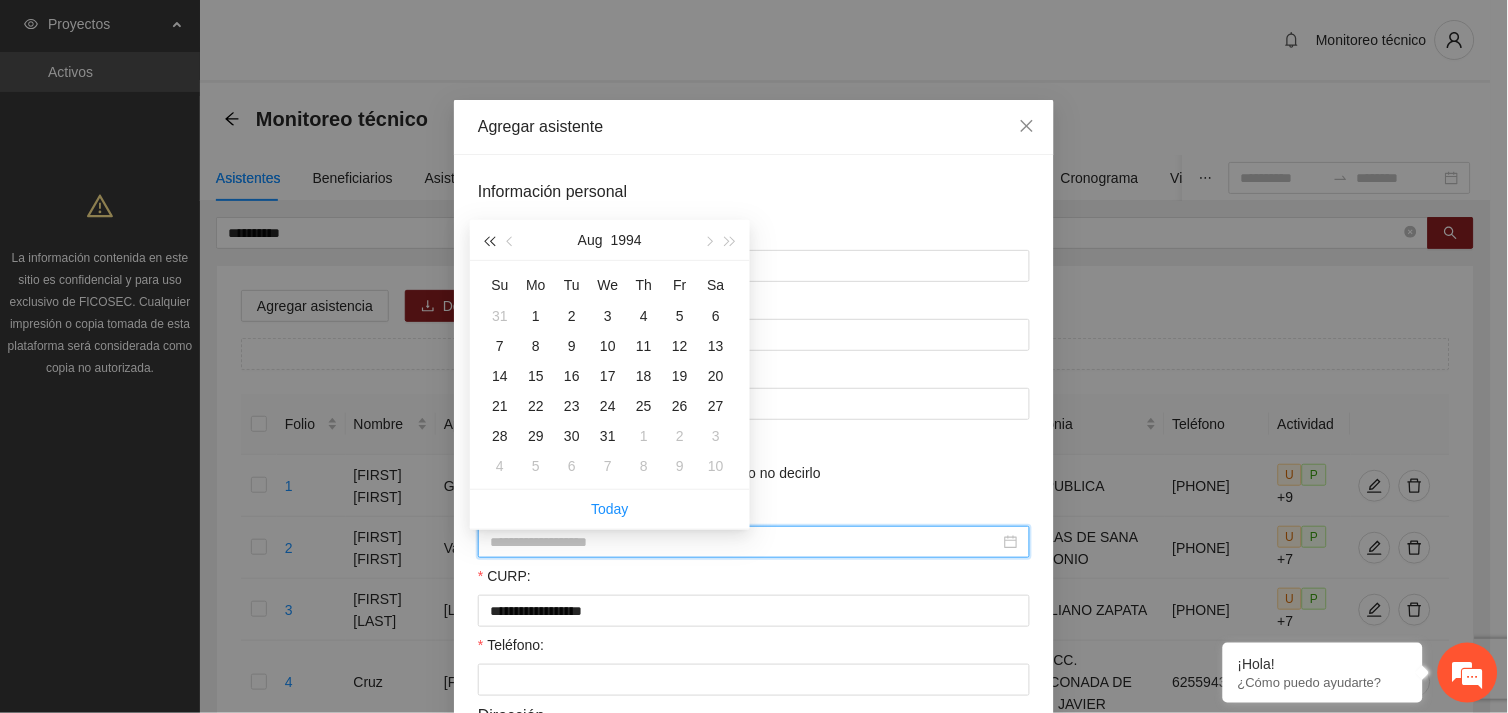 click at bounding box center (489, 242) 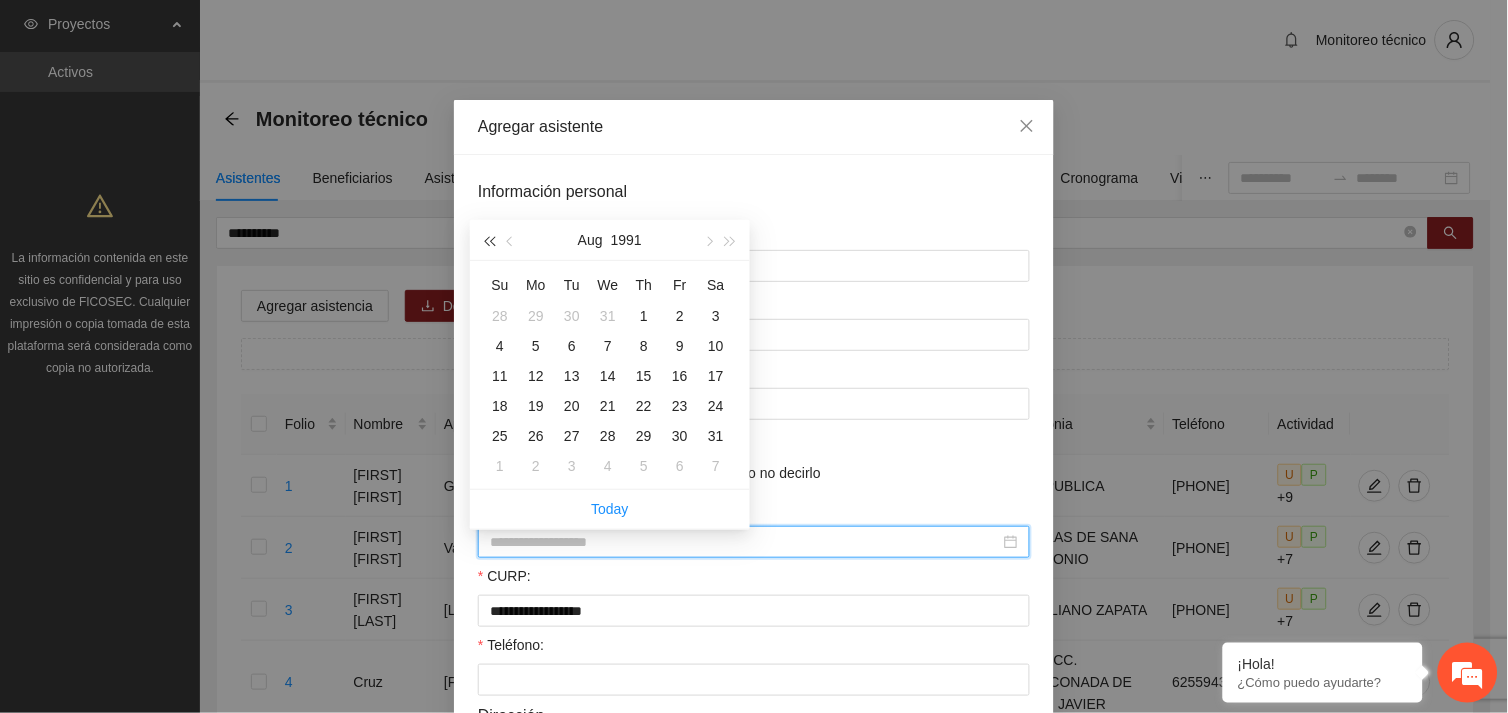 click at bounding box center [489, 242] 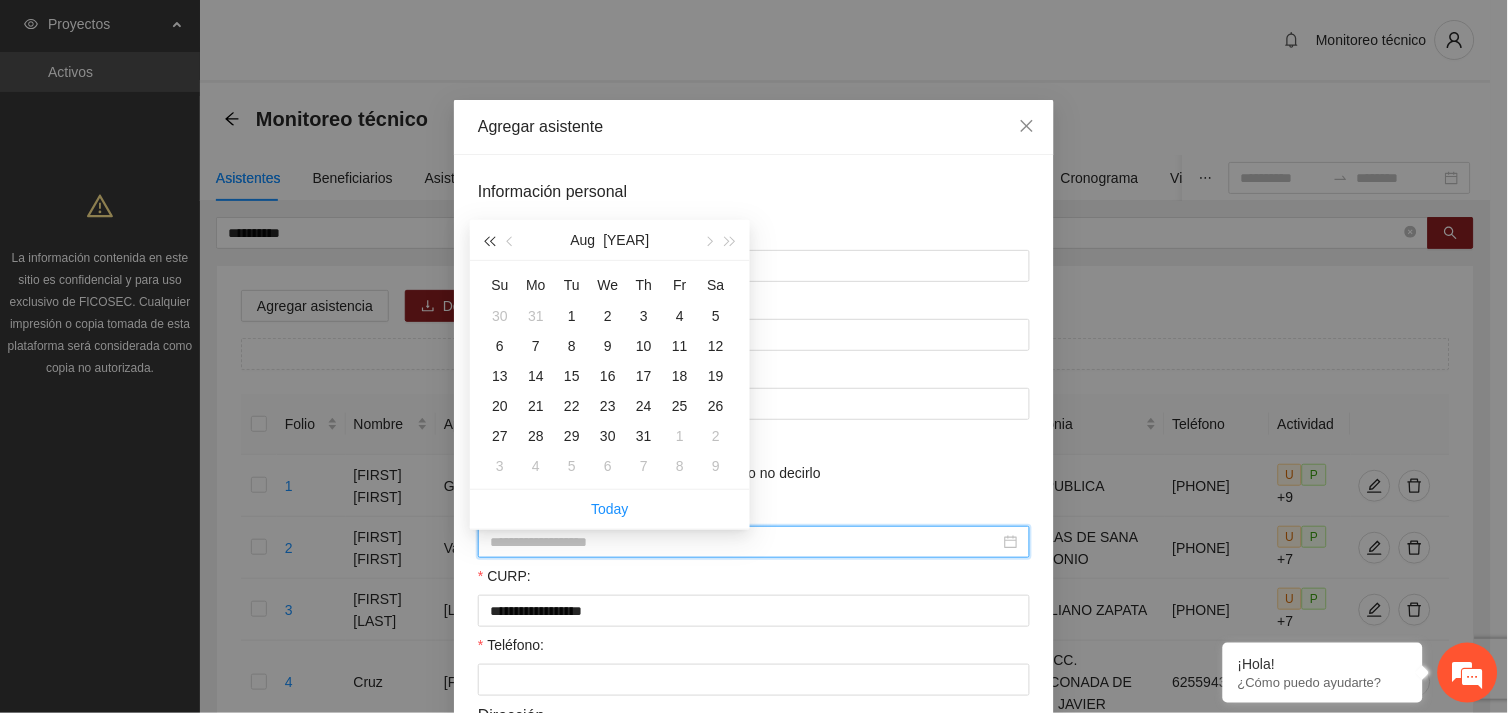 click at bounding box center [489, 242] 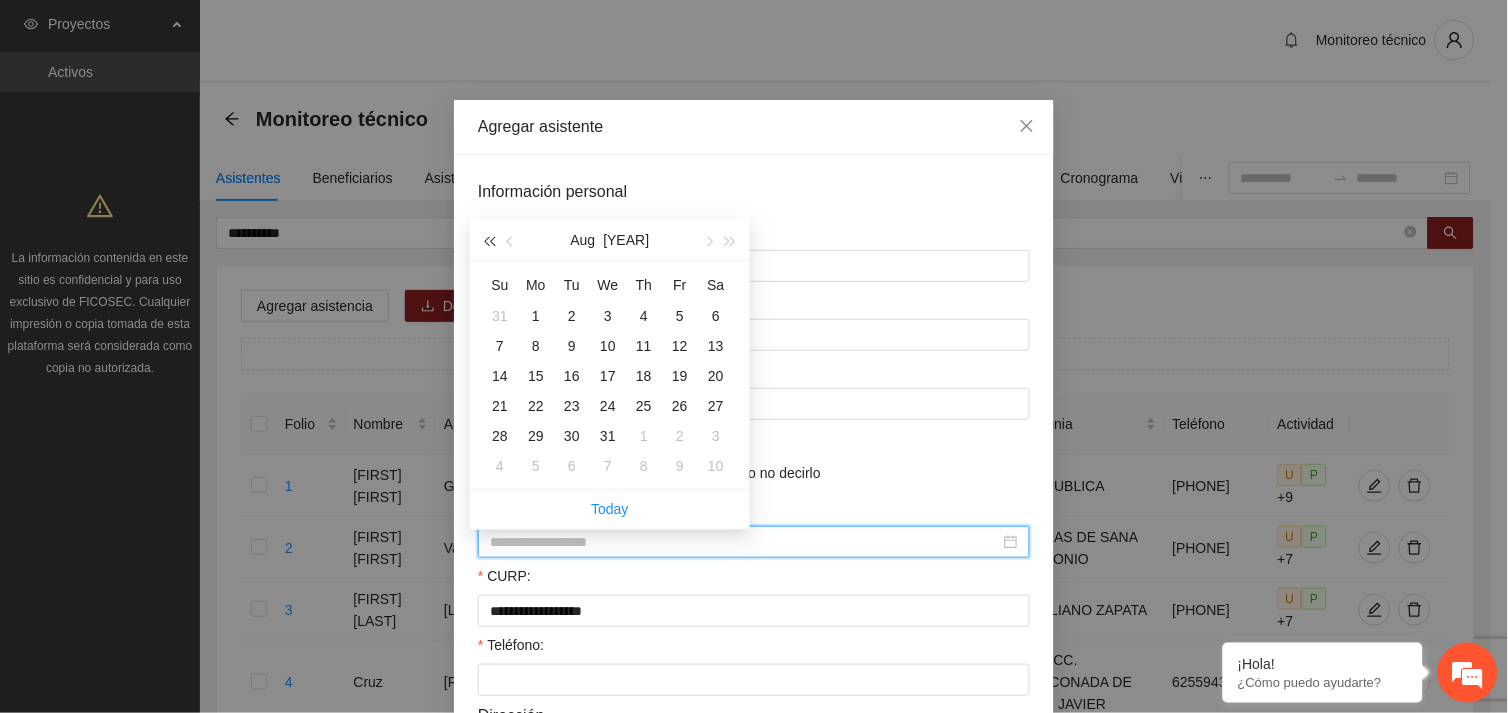 click at bounding box center [489, 242] 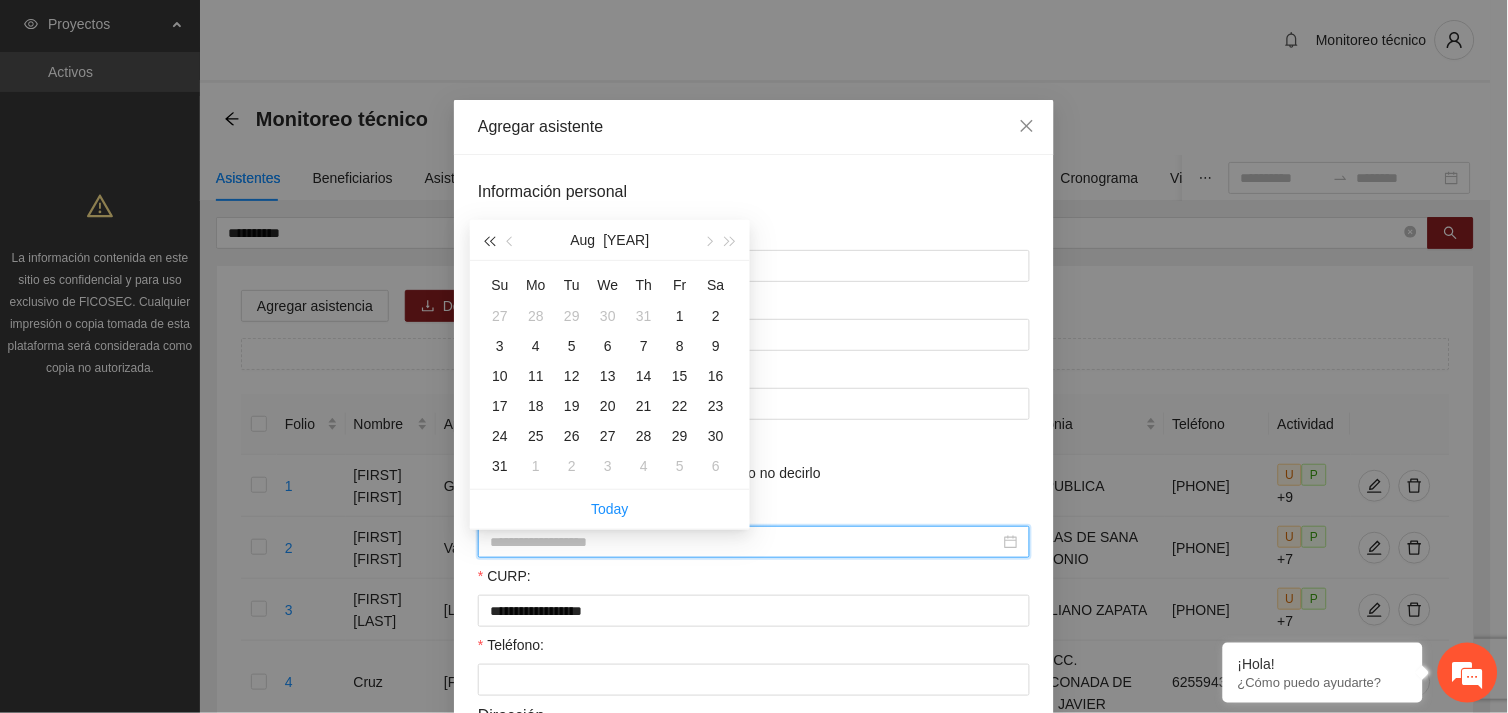 click at bounding box center (489, 242) 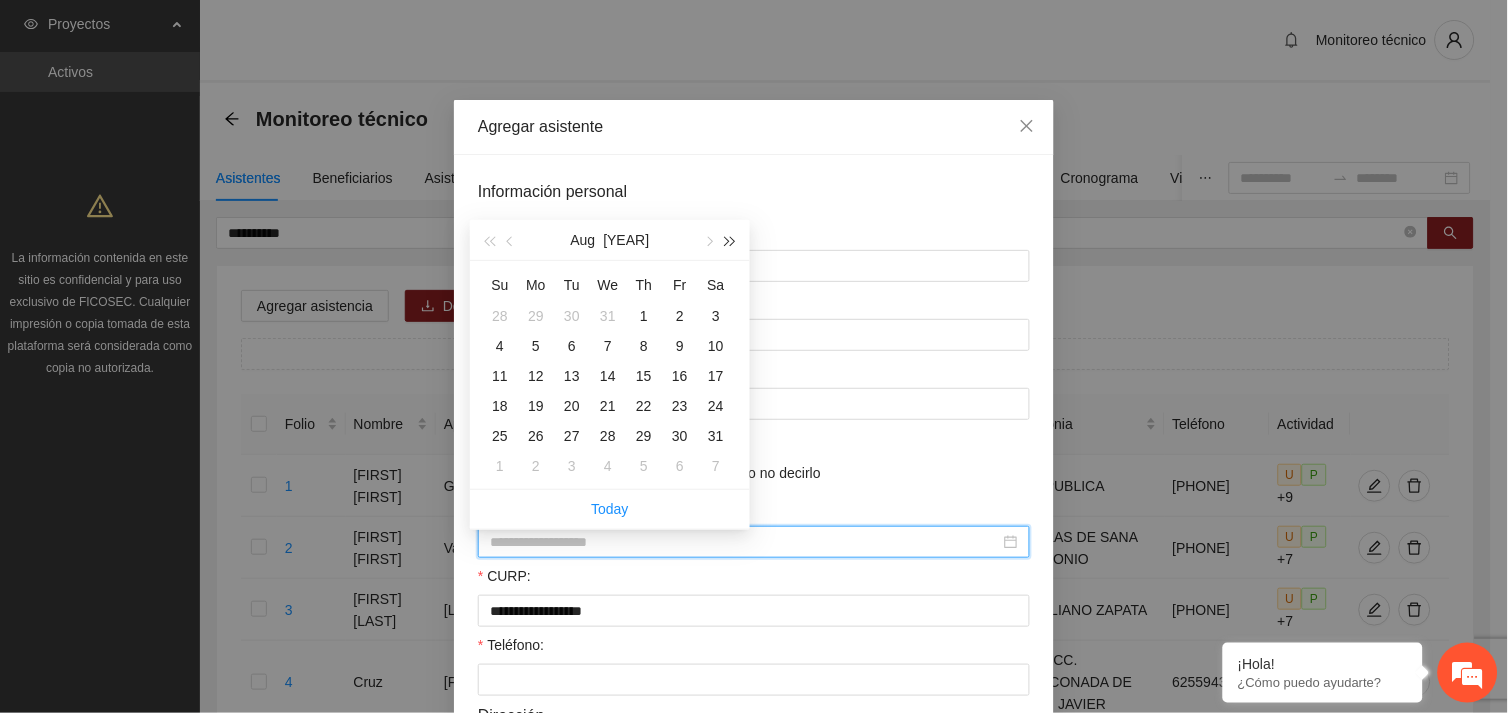 click at bounding box center [731, 240] 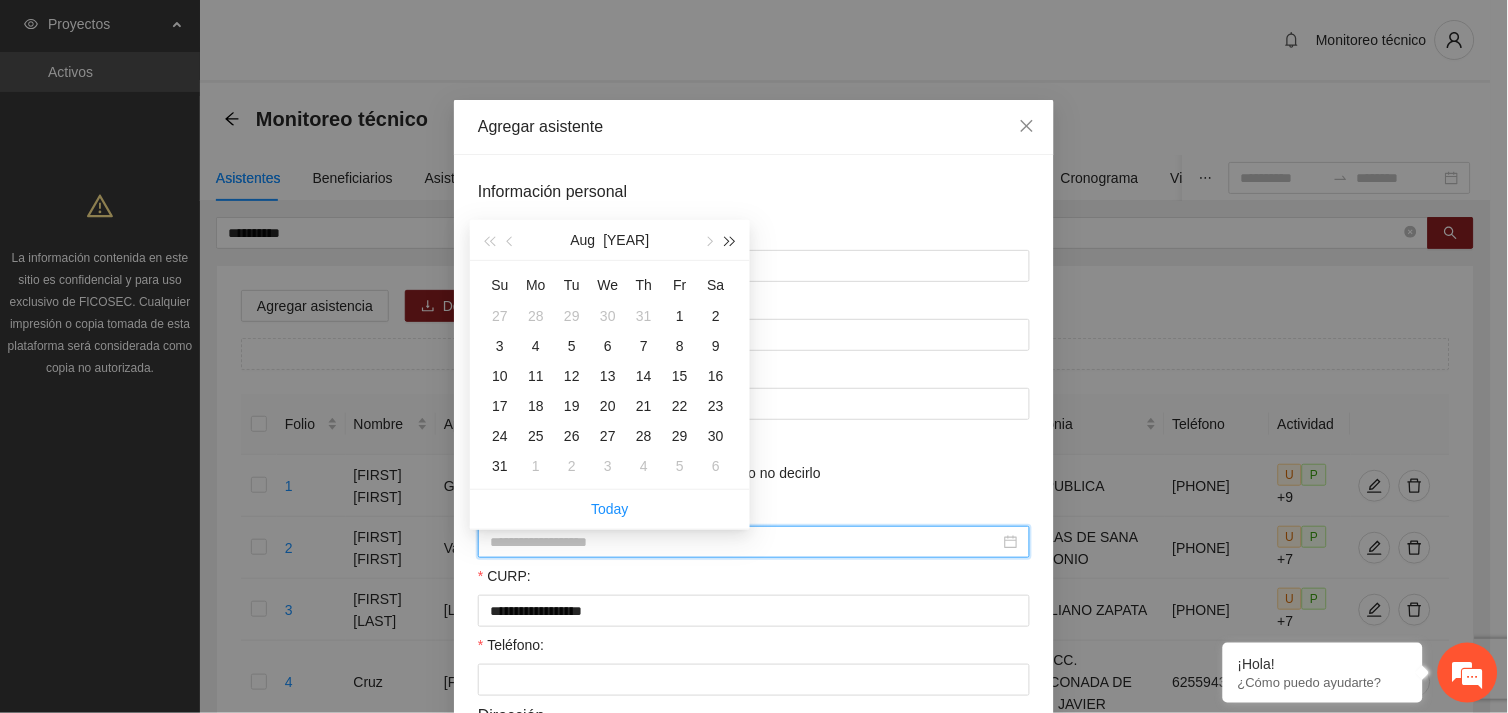 click at bounding box center [731, 240] 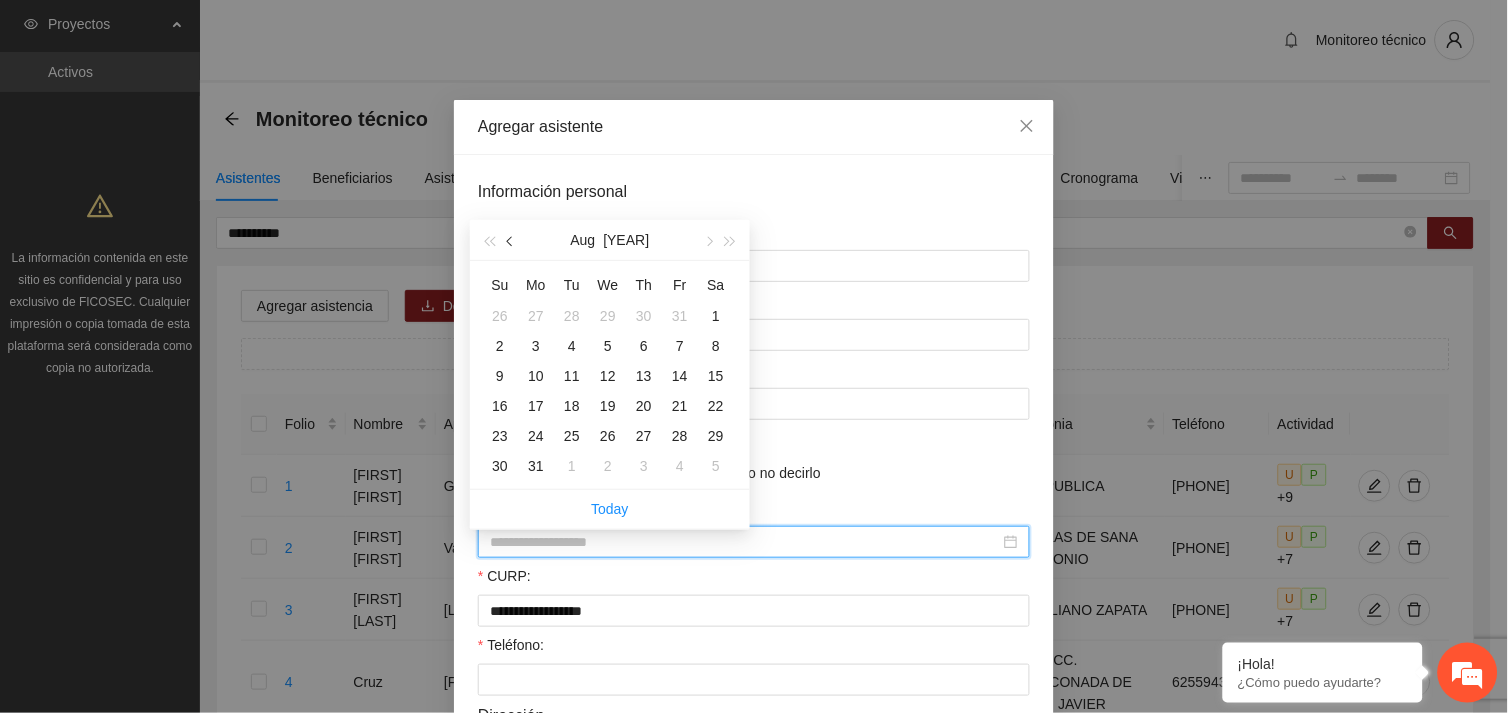 click at bounding box center [511, 240] 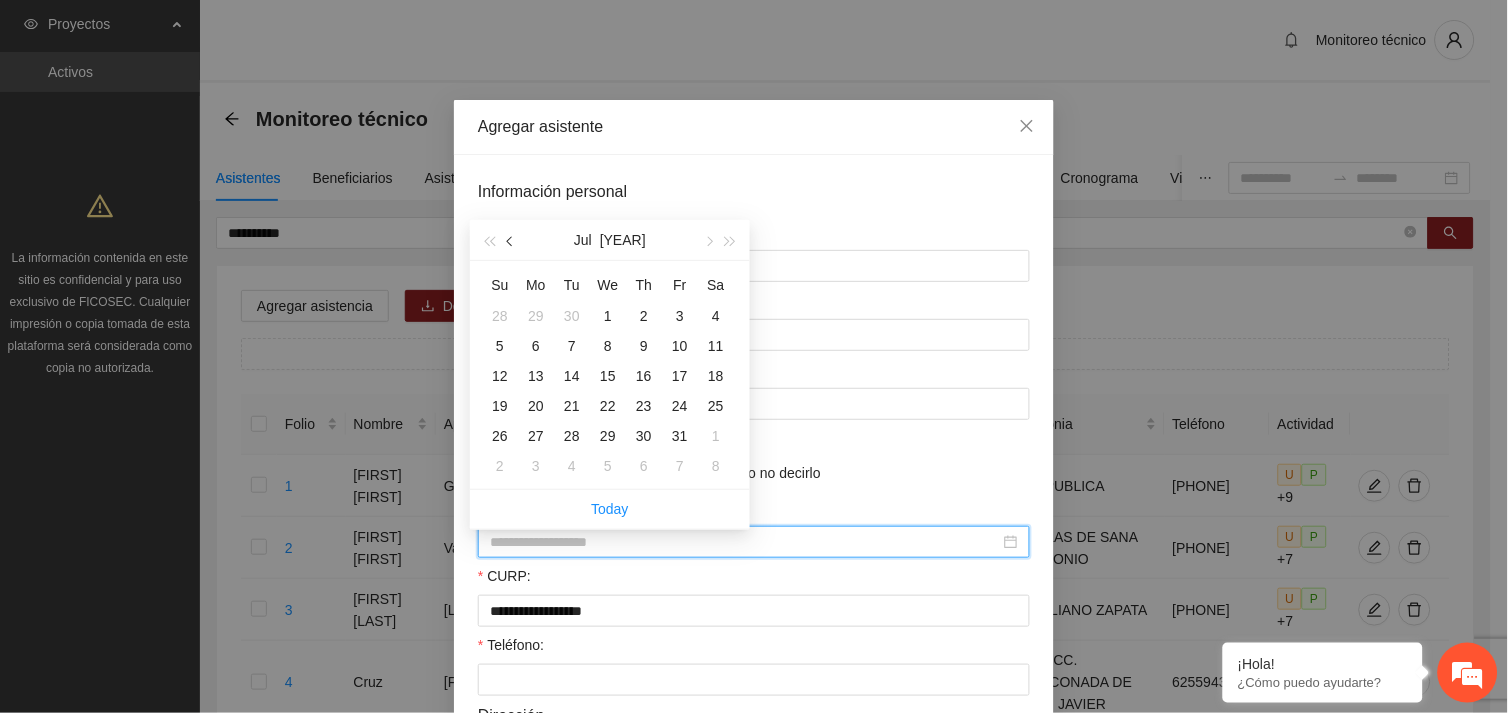 click at bounding box center (511, 240) 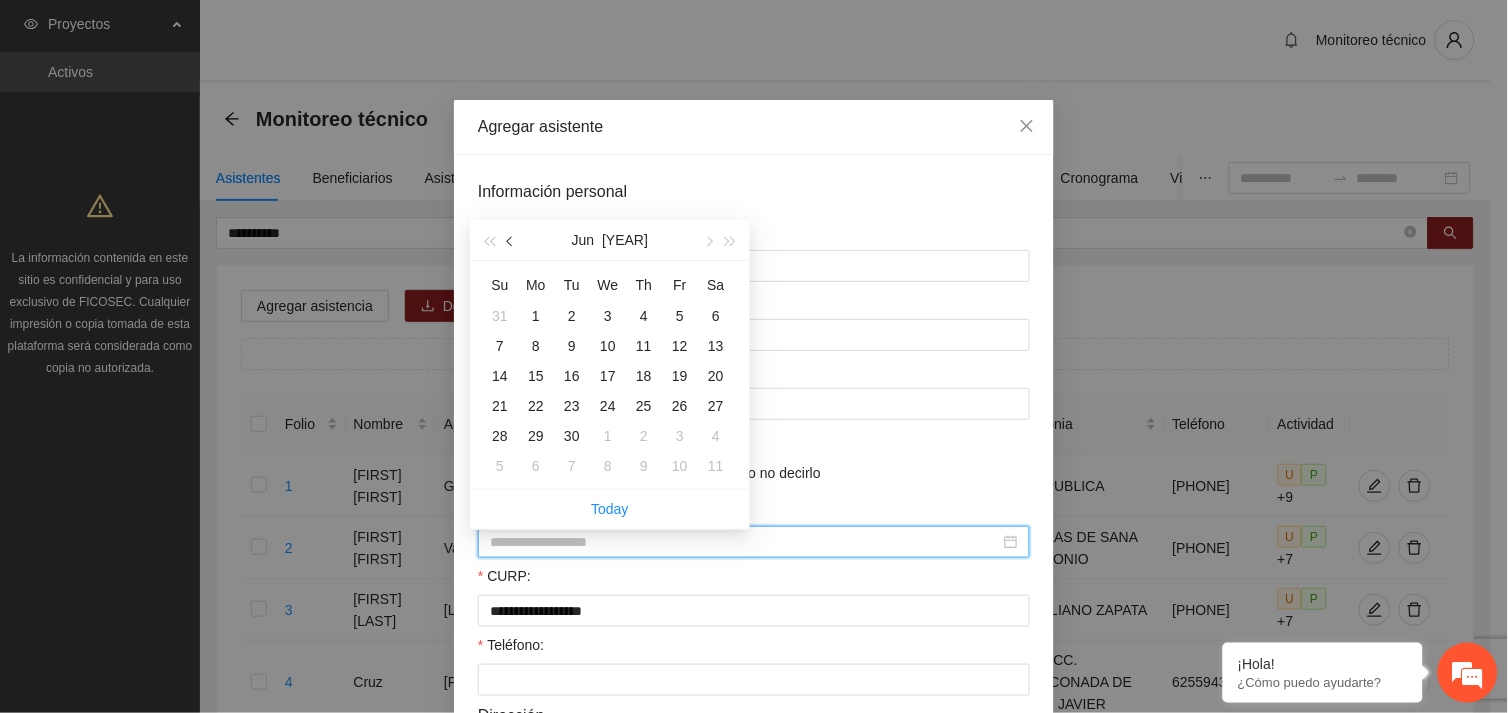 click at bounding box center (511, 240) 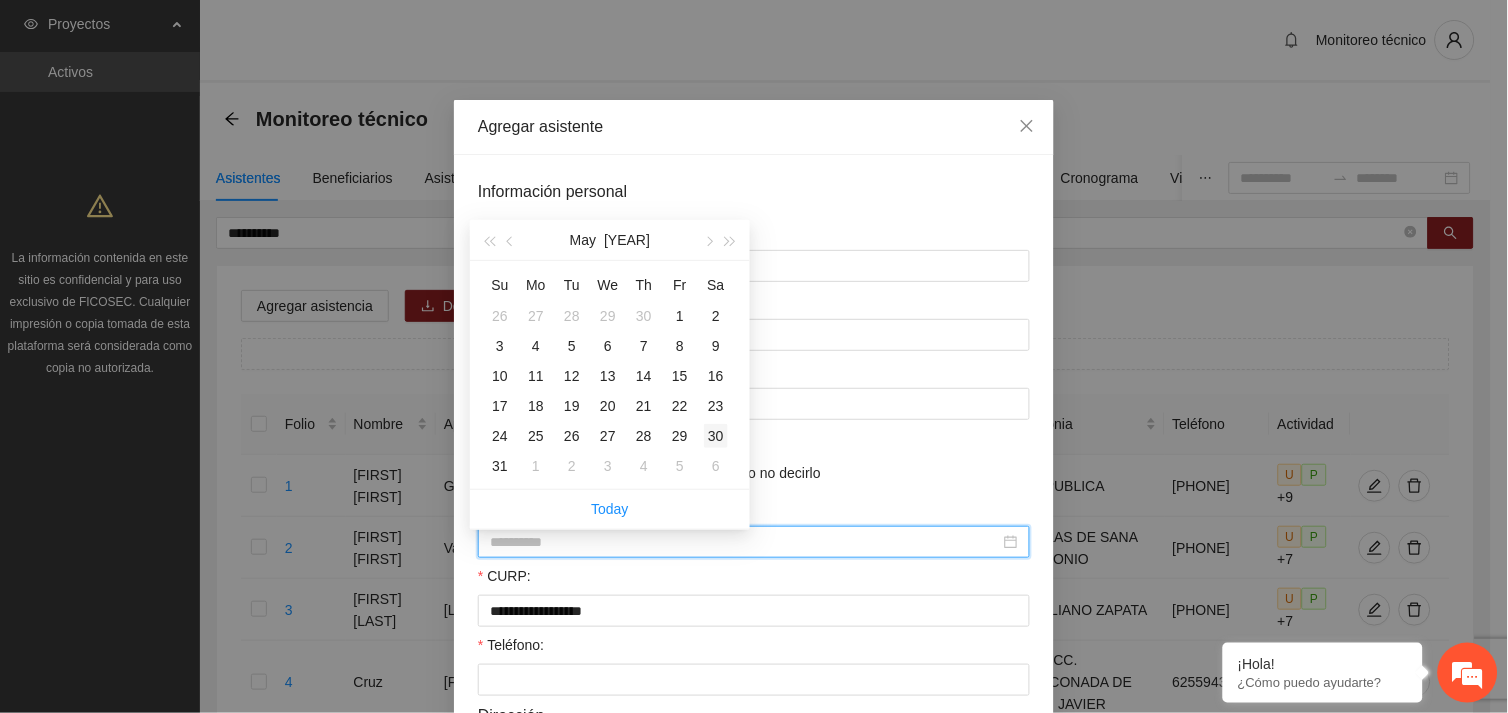 type on "**********" 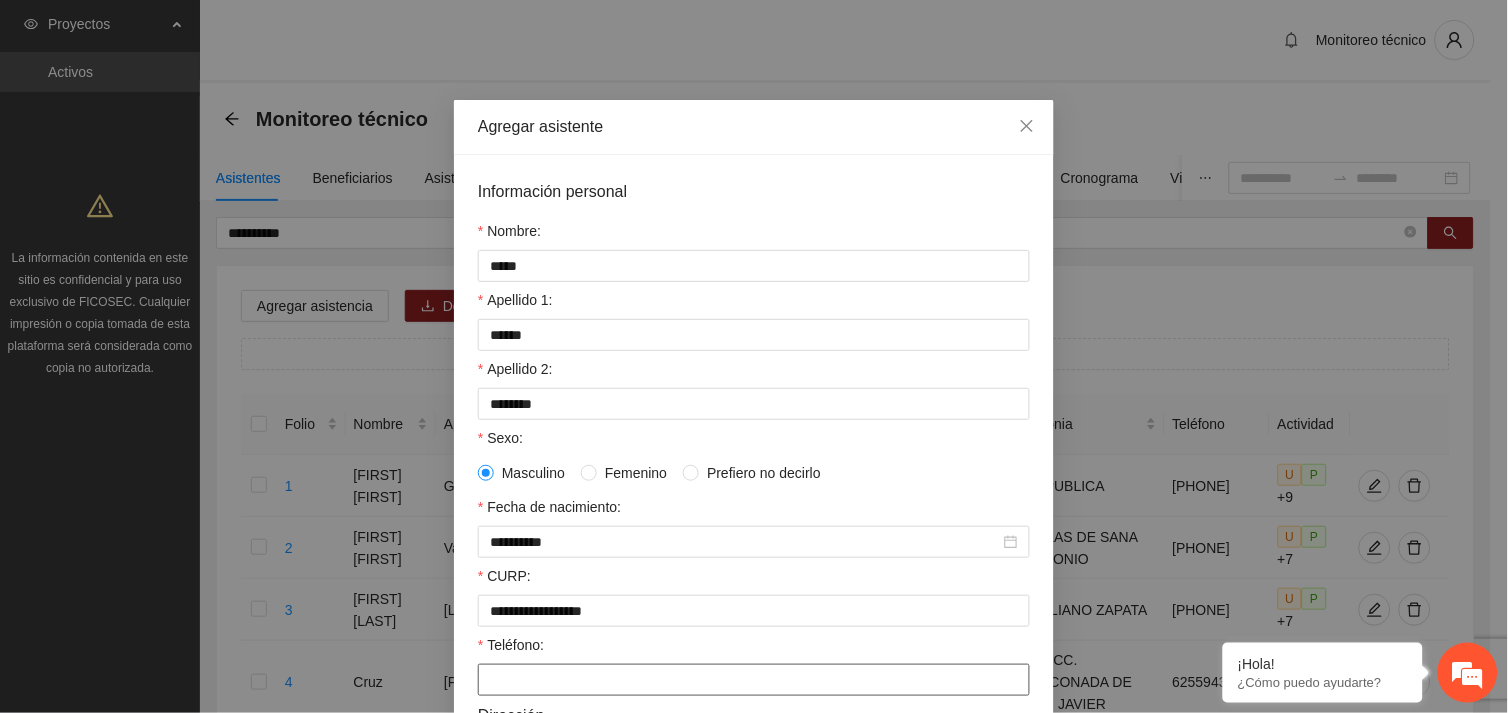 click on "Teléfono:" at bounding box center [754, 680] 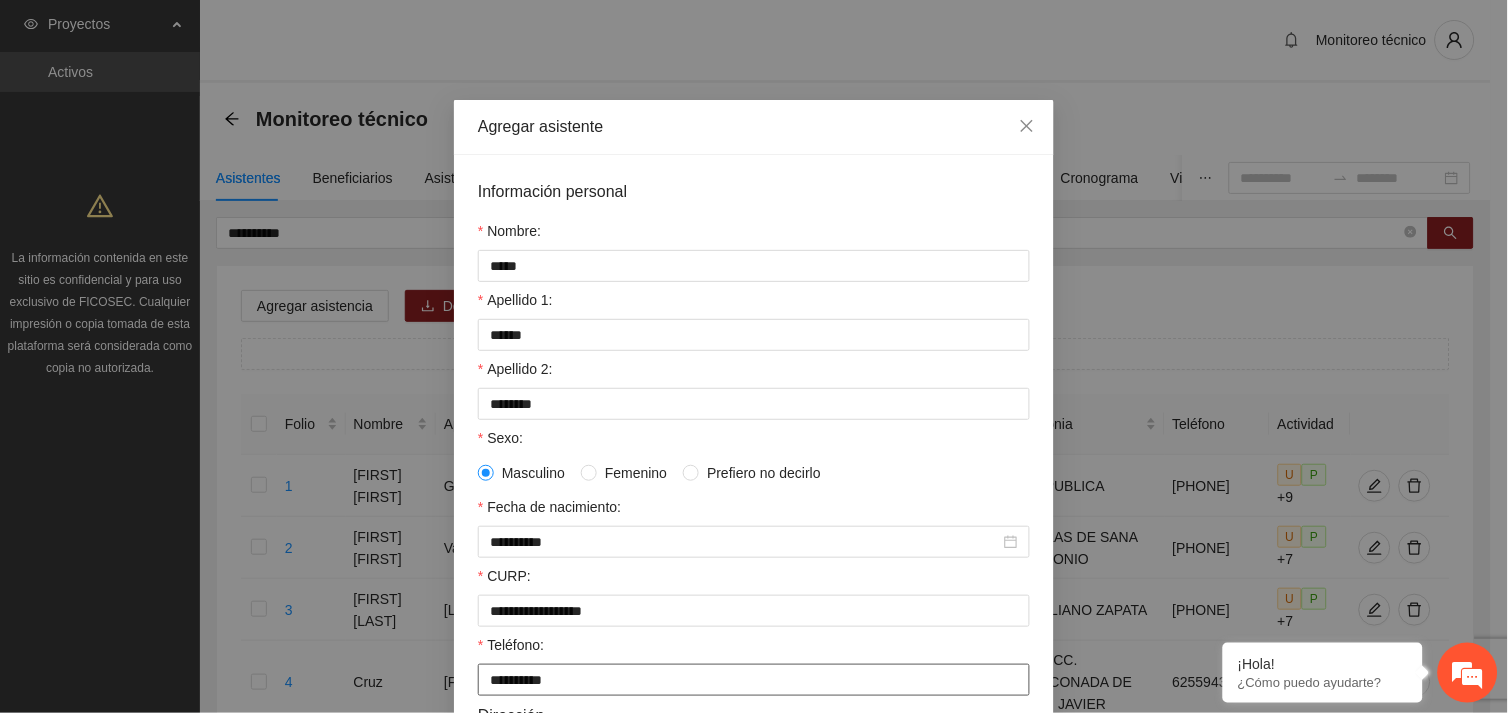 type on "**********" 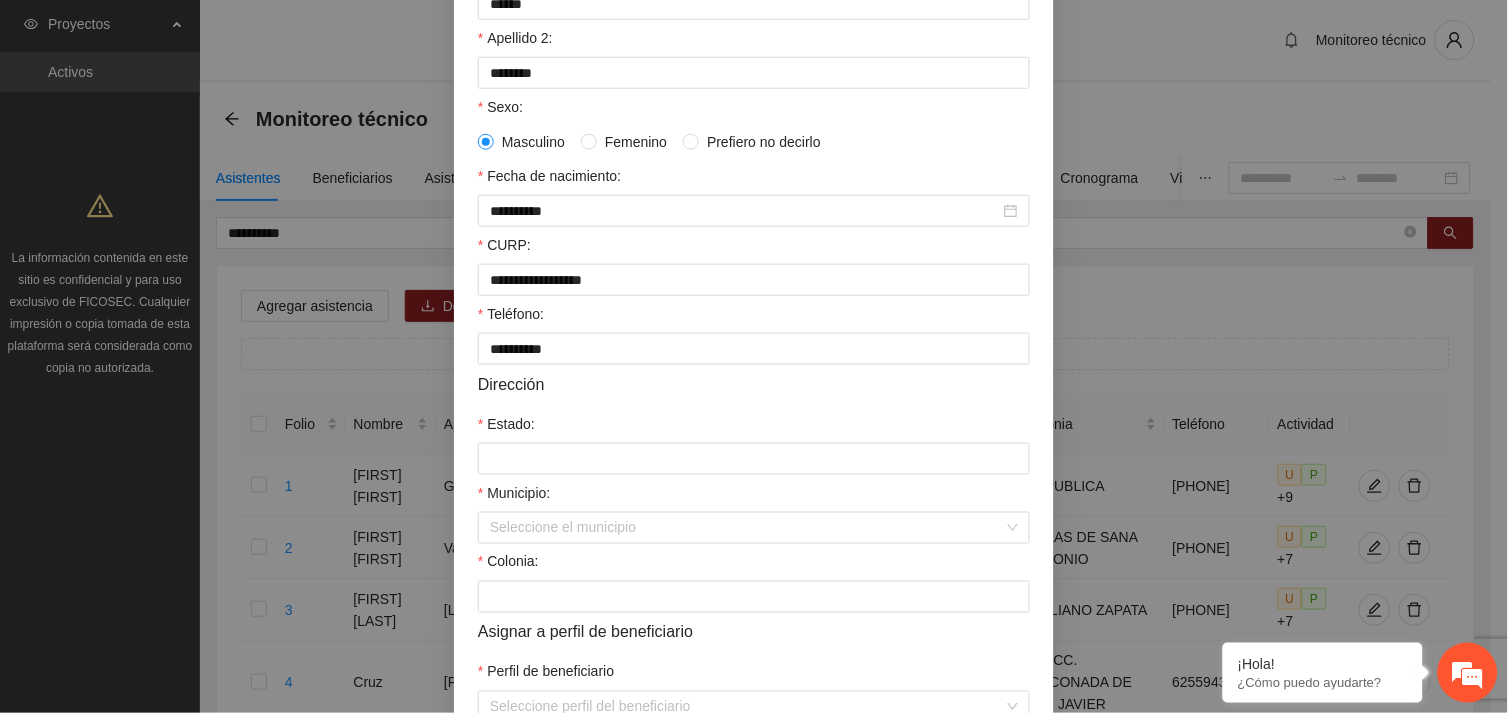 scroll, scrollTop: 323, scrollLeft: 0, axis: vertical 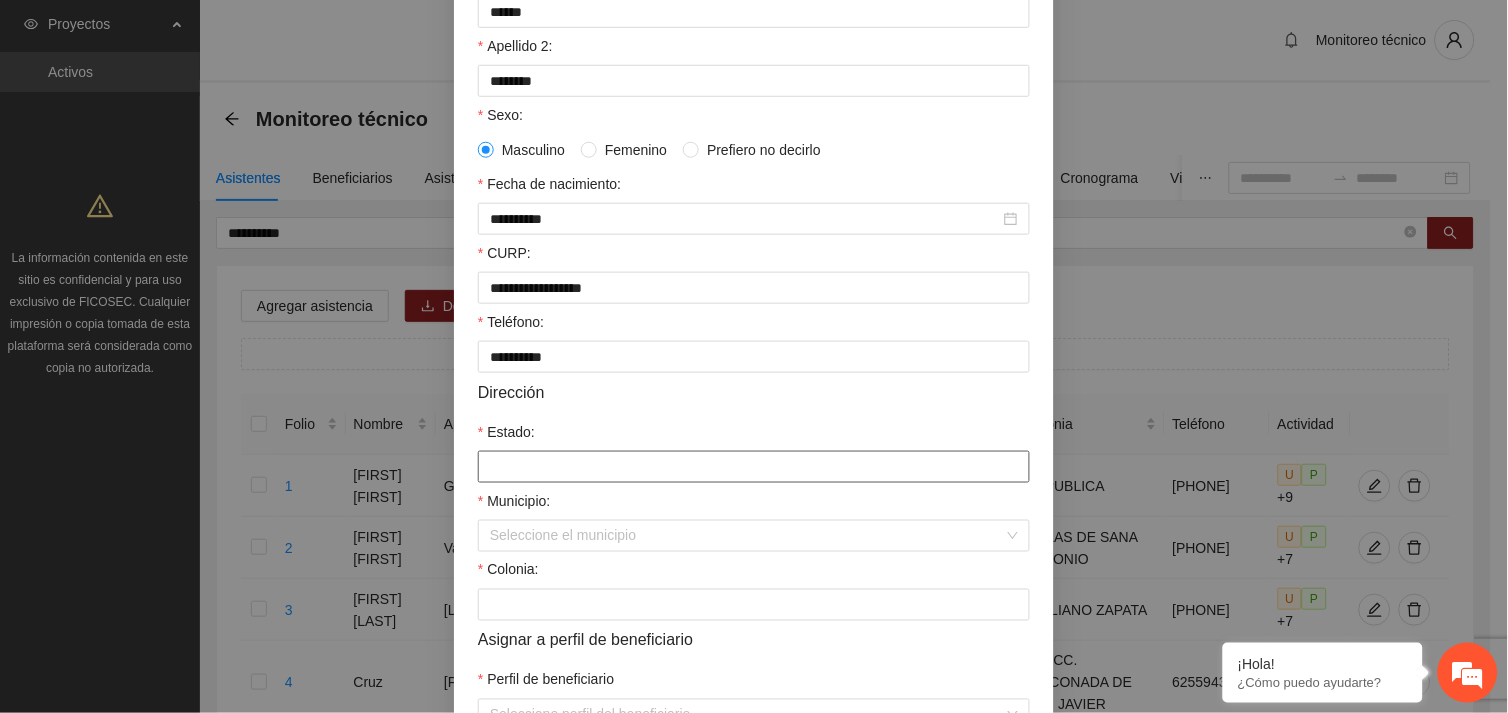 click on "Estado:" at bounding box center [754, 467] 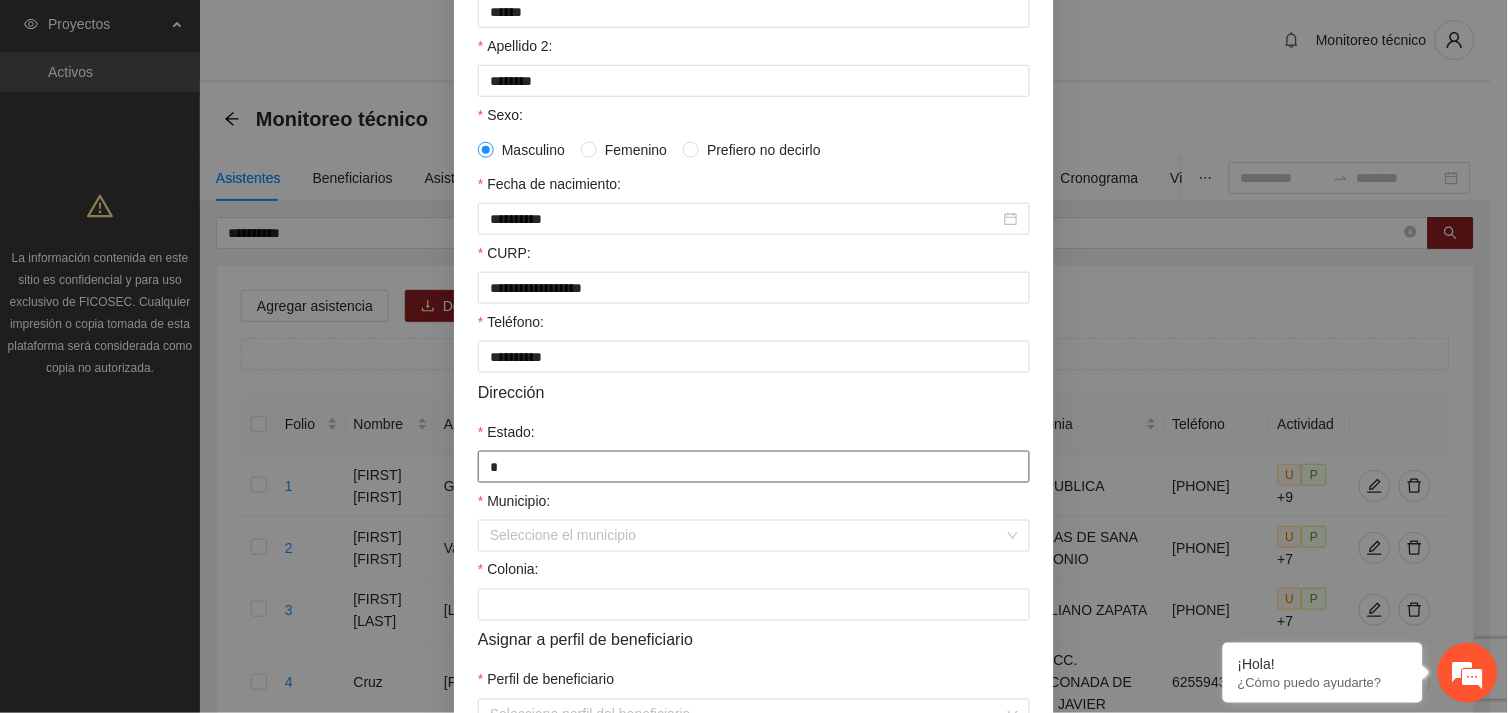 click on "*" at bounding box center (754, 467) 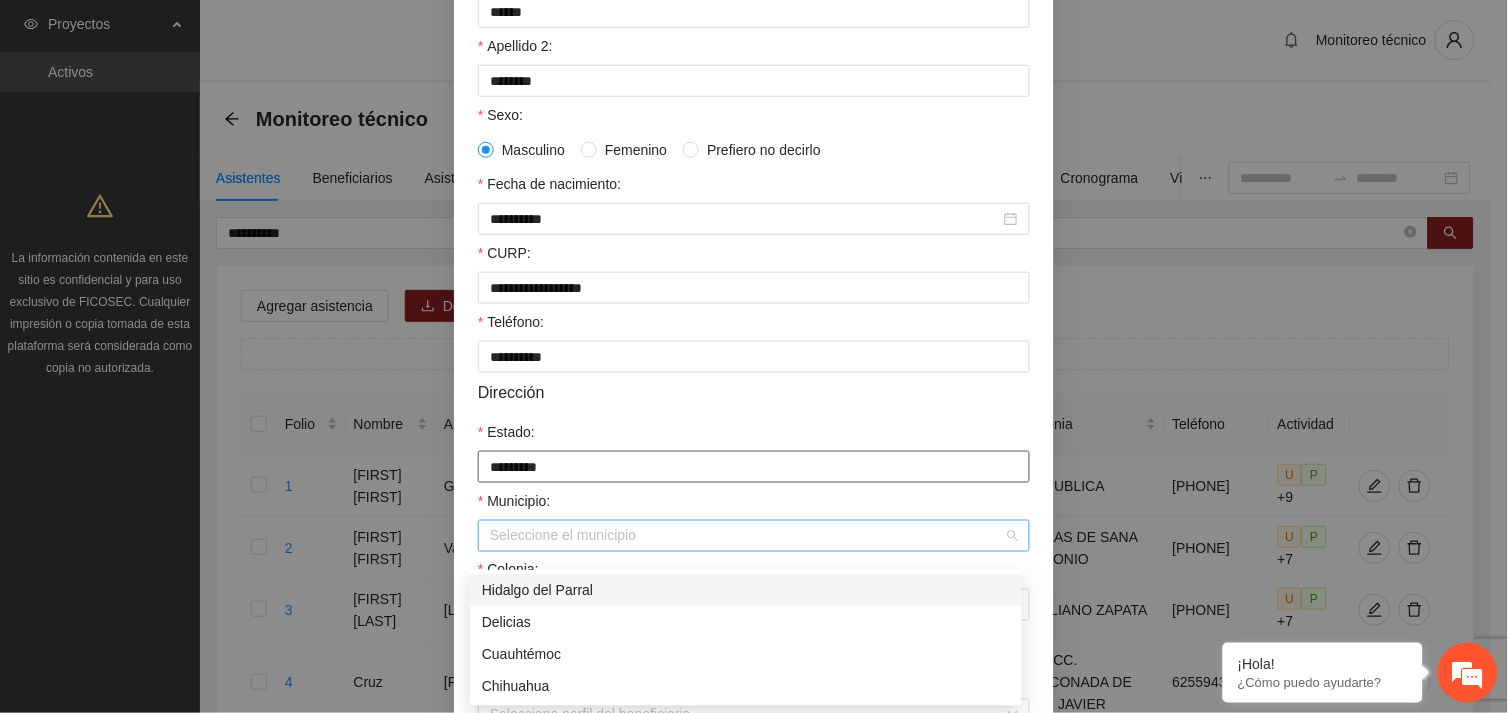 click on "Seleccione el municipio" at bounding box center [754, 536] 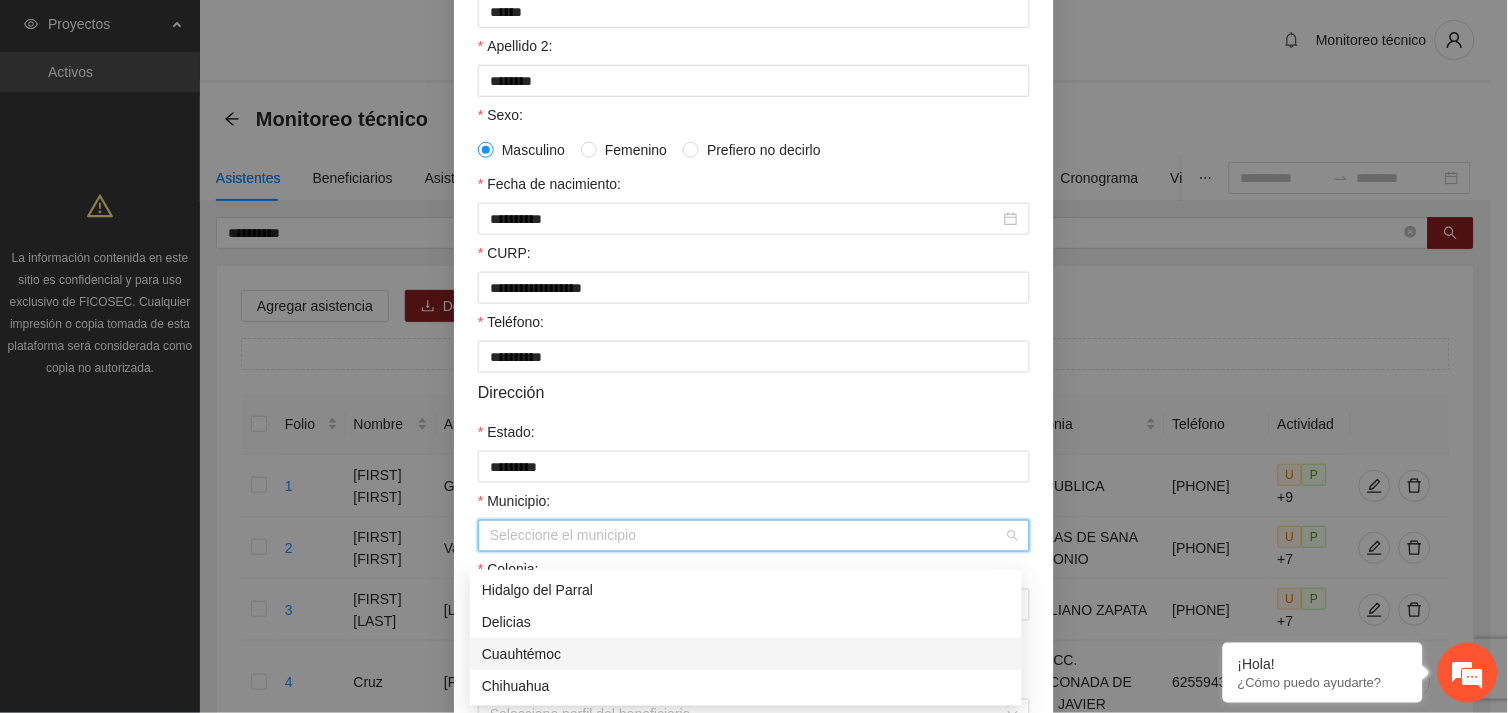 click on "Cuauhtémoc" at bounding box center [746, 654] 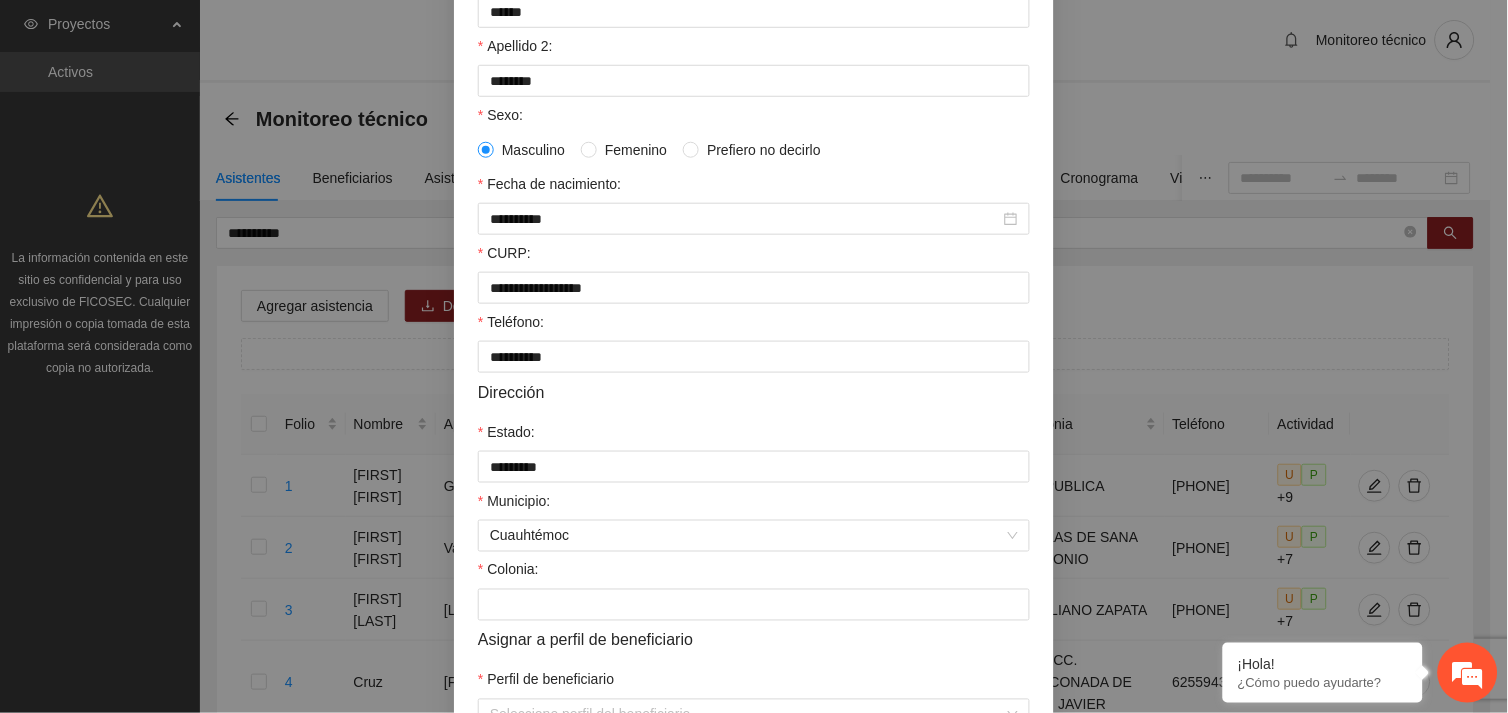 click on "Municipio:" at bounding box center (754, 505) 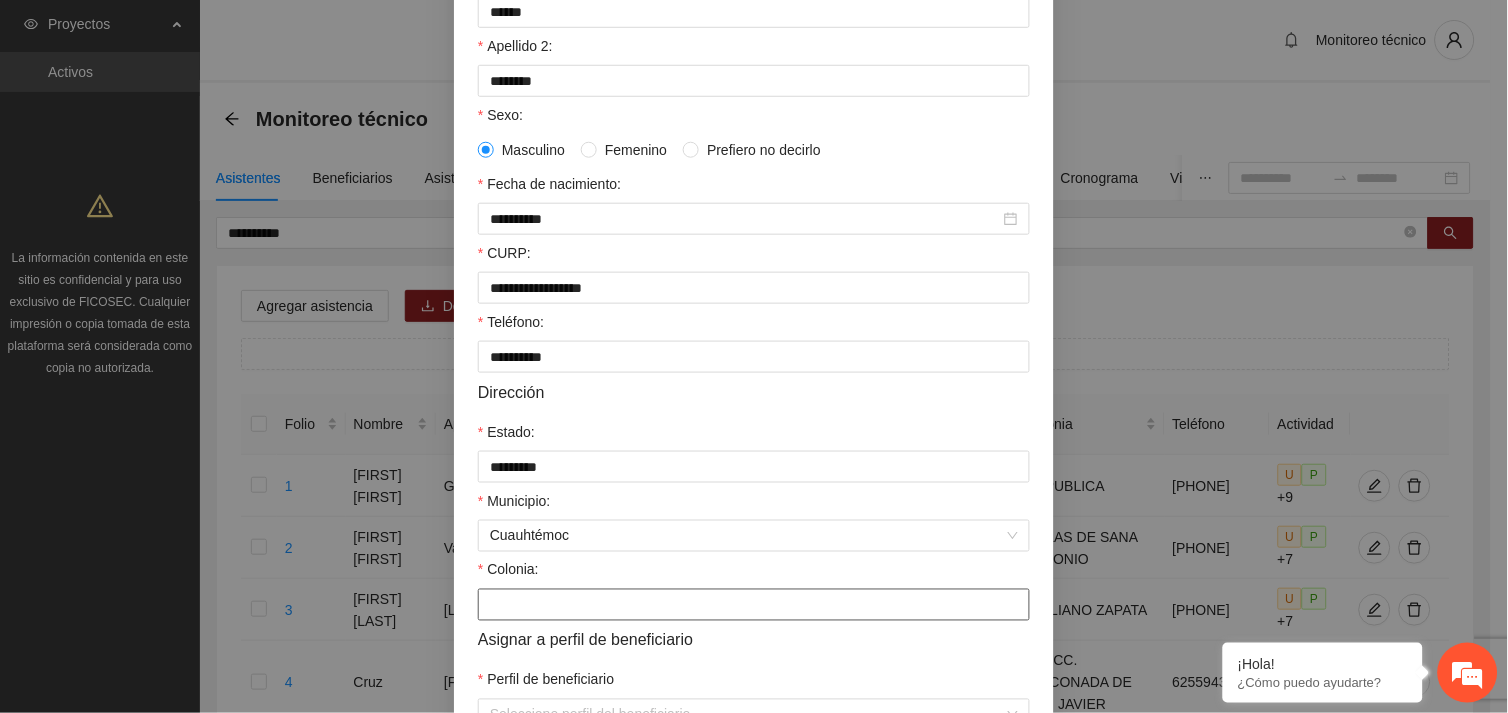 click on "Colonia:" at bounding box center (754, 605) 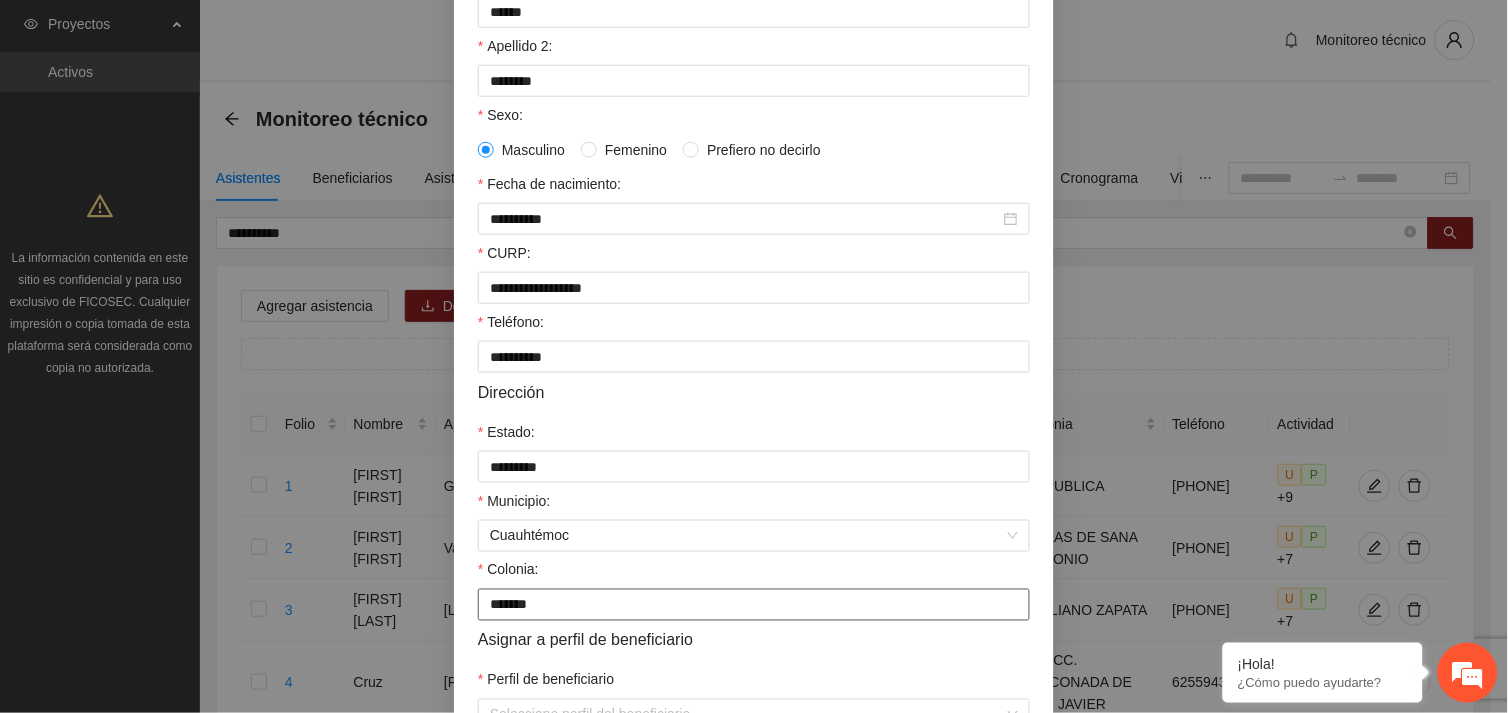 type on "*******" 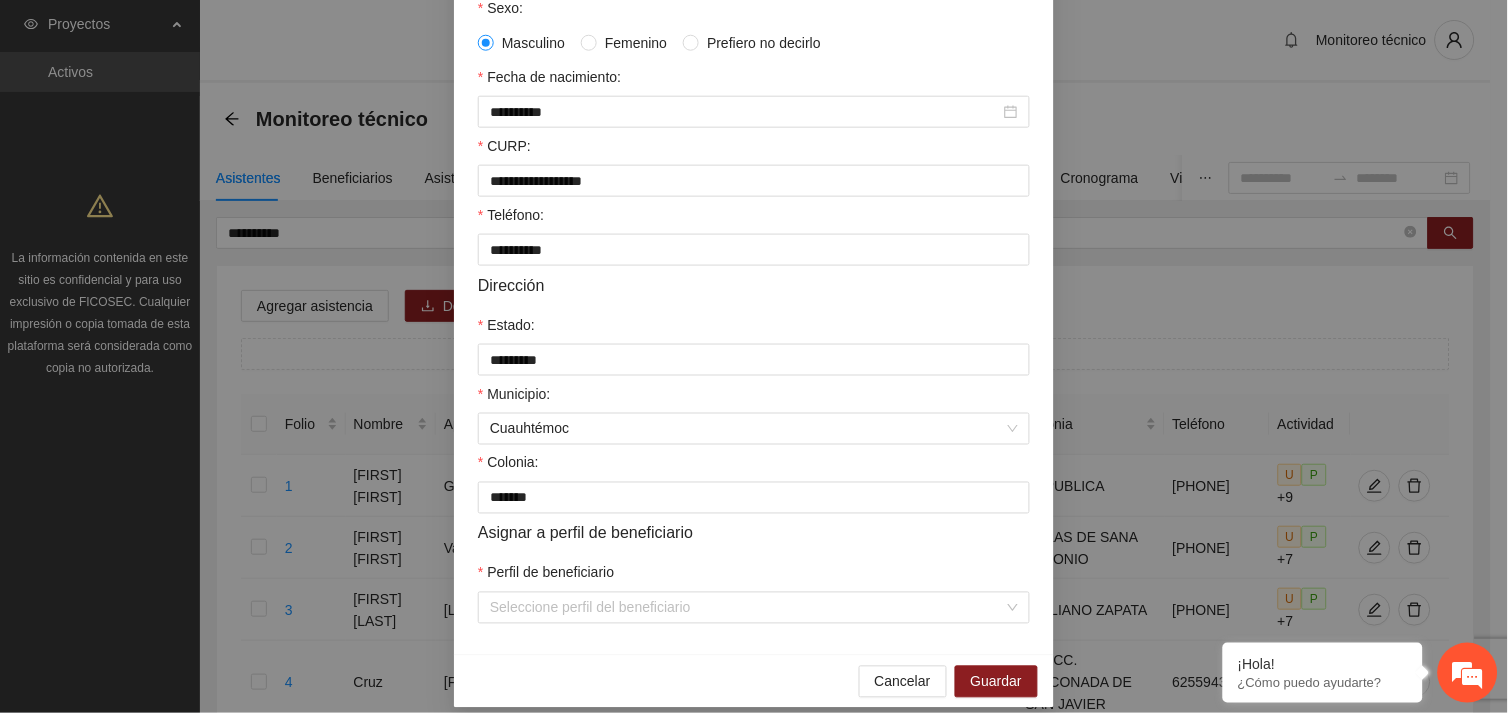 scroll, scrollTop: 467, scrollLeft: 0, axis: vertical 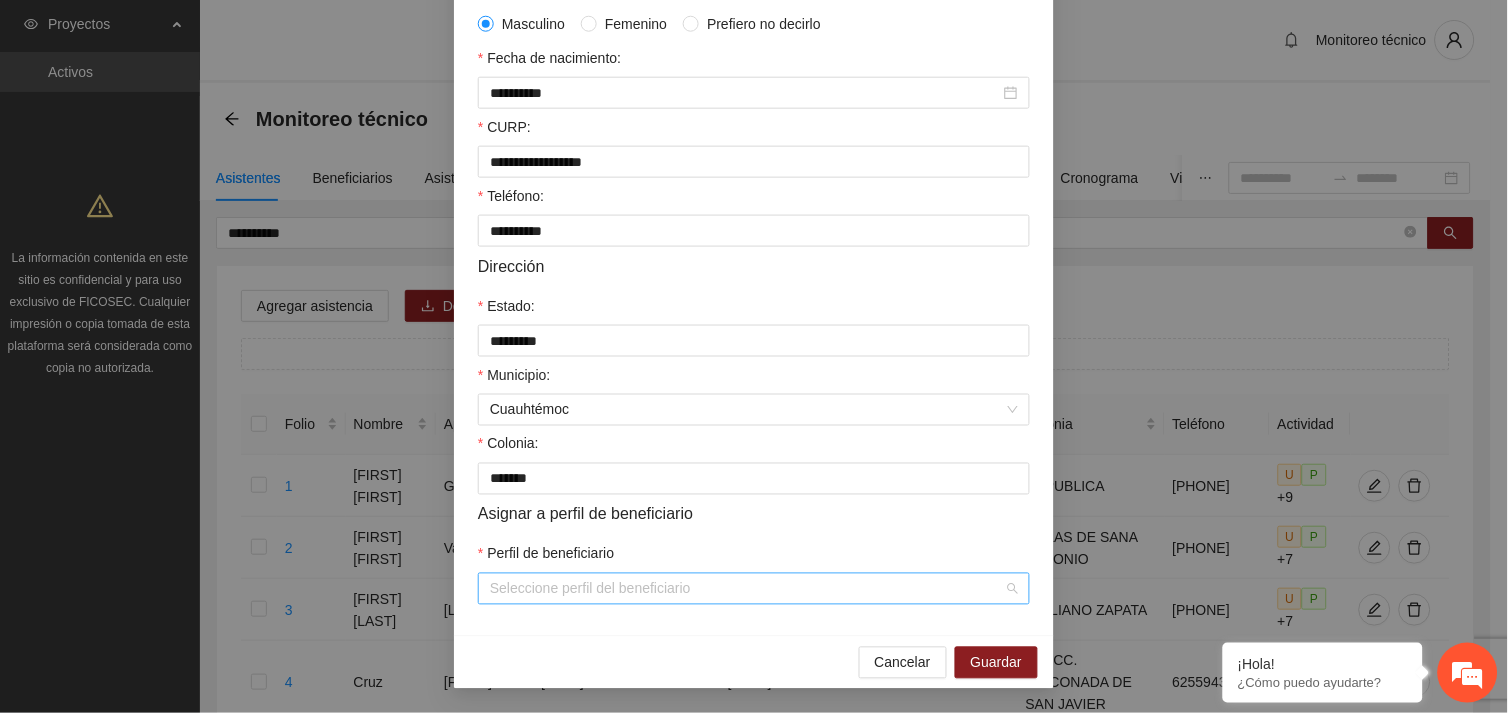 click on "Seleccione perfil del beneficiario" at bounding box center [754, 589] 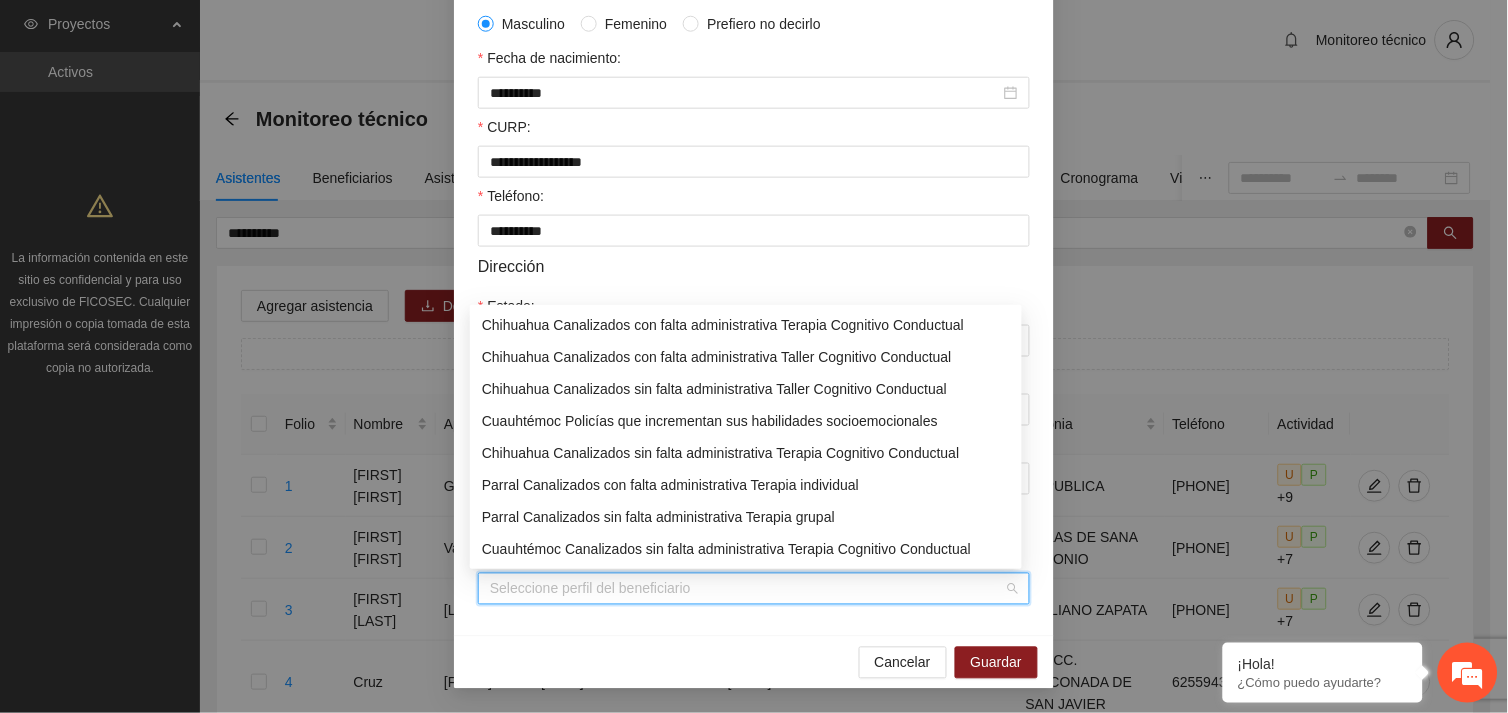 scroll, scrollTop: 64, scrollLeft: 0, axis: vertical 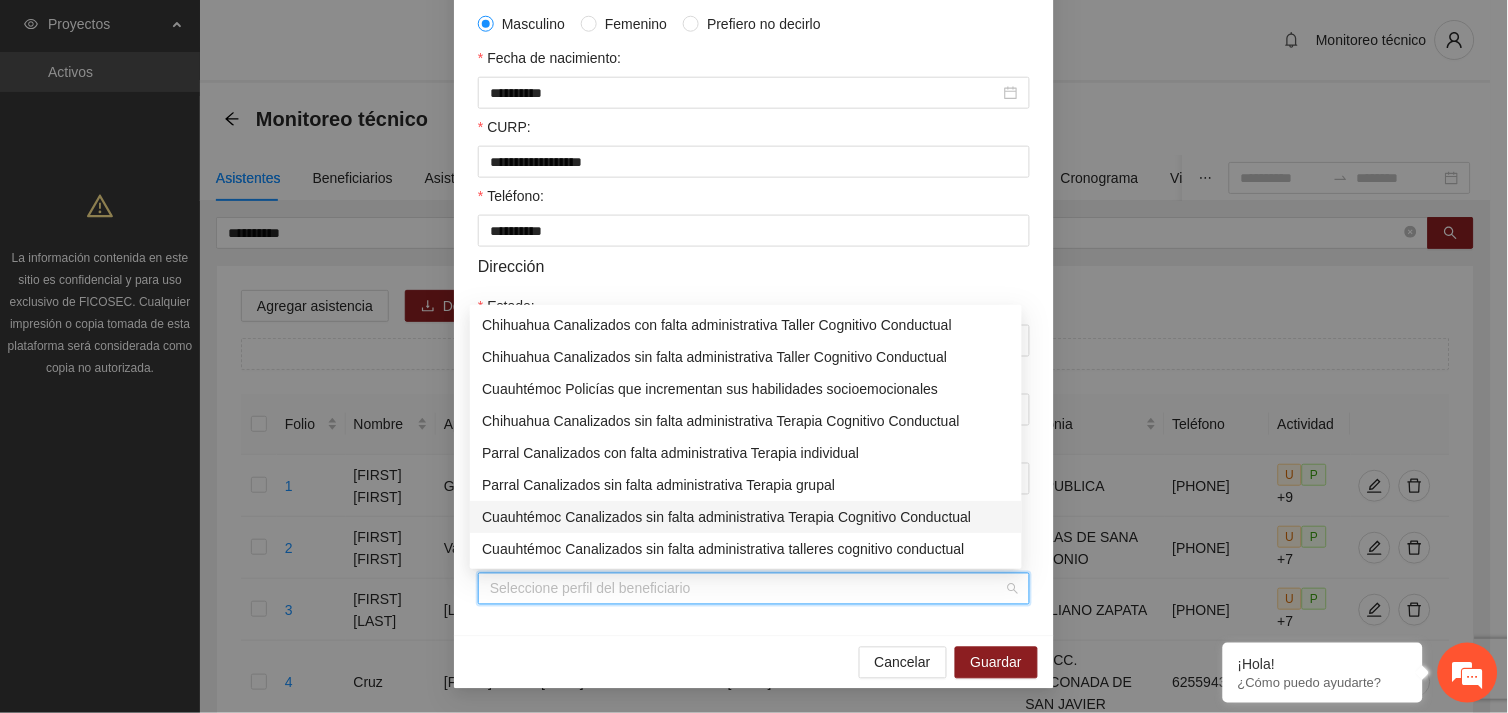 click on "Cuauhtémoc Canalizados sin falta administrativa Terapia Cognitivo Conductual" at bounding box center (746, 517) 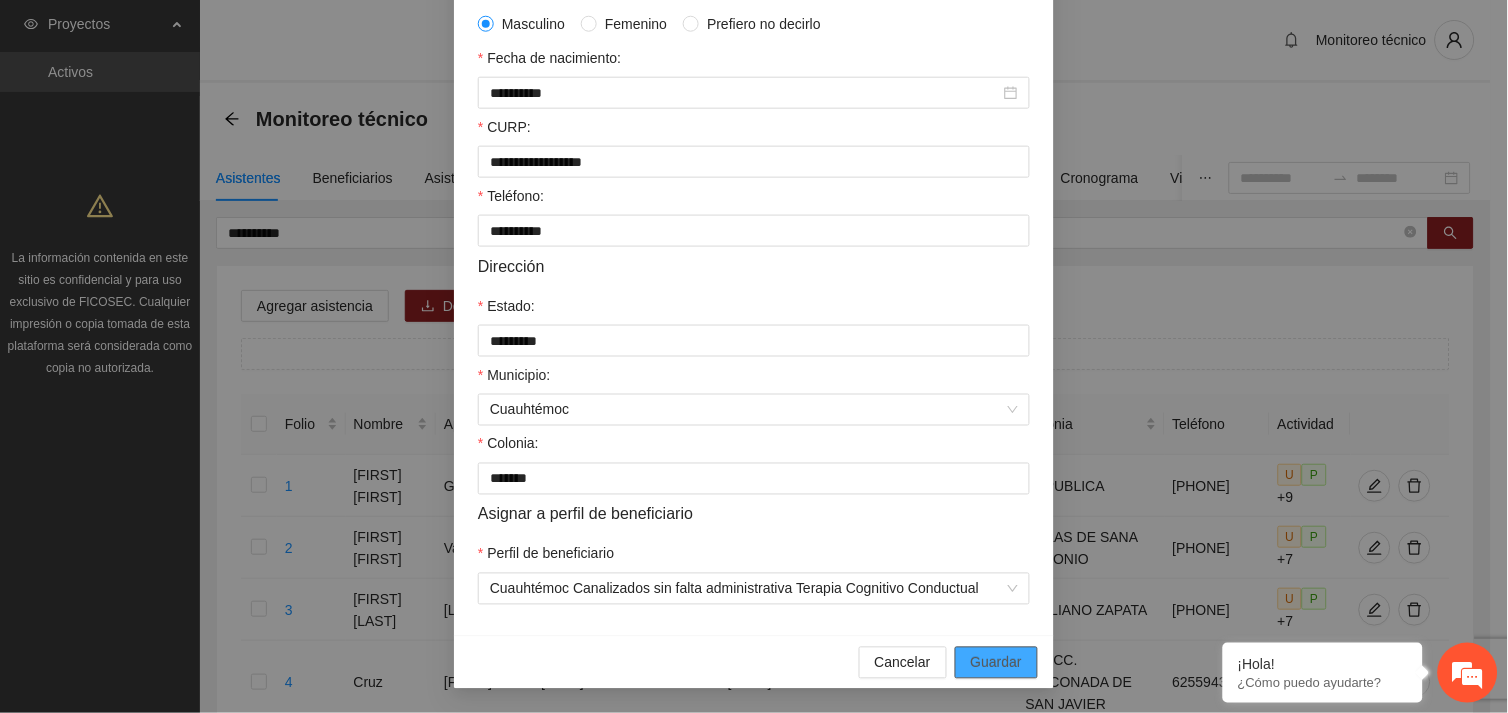 click on "Guardar" at bounding box center (996, 663) 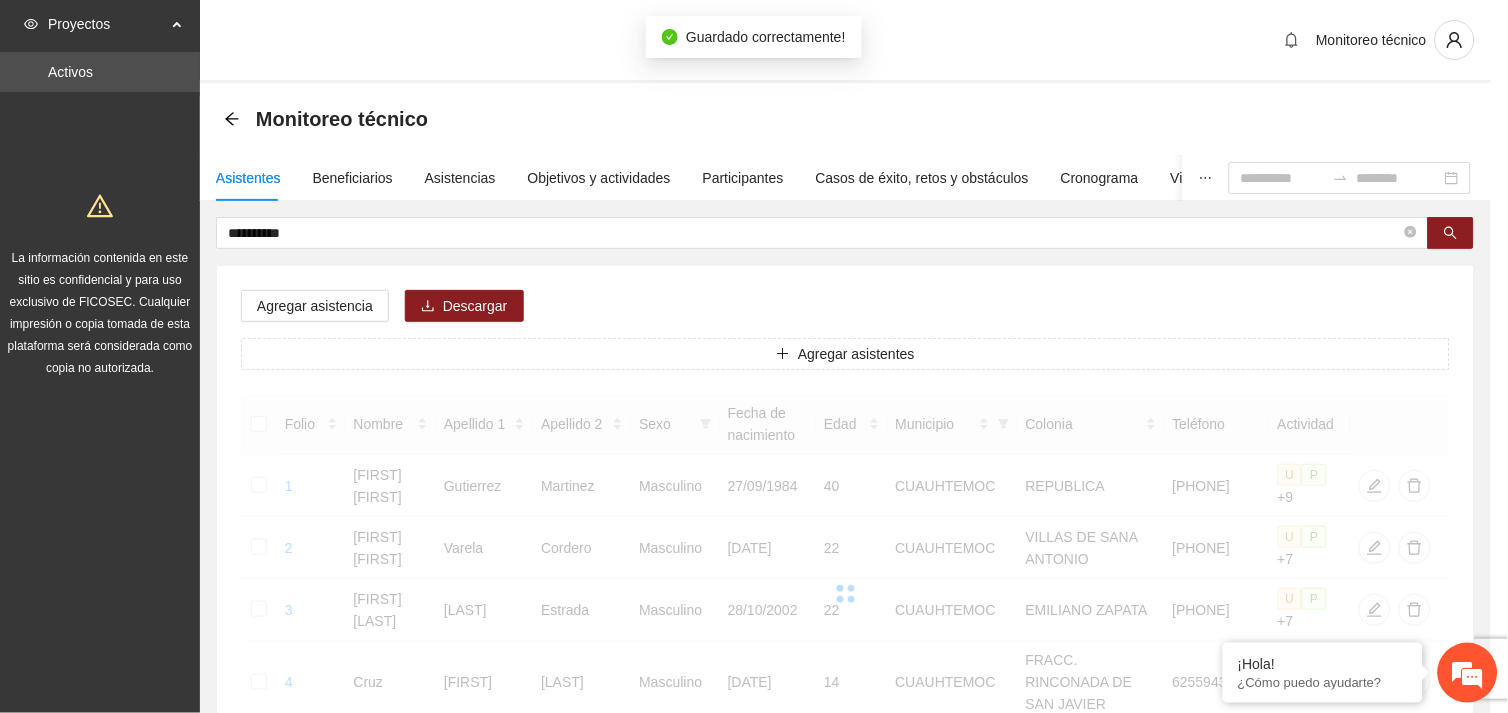 scroll, scrollTop: 367, scrollLeft: 0, axis: vertical 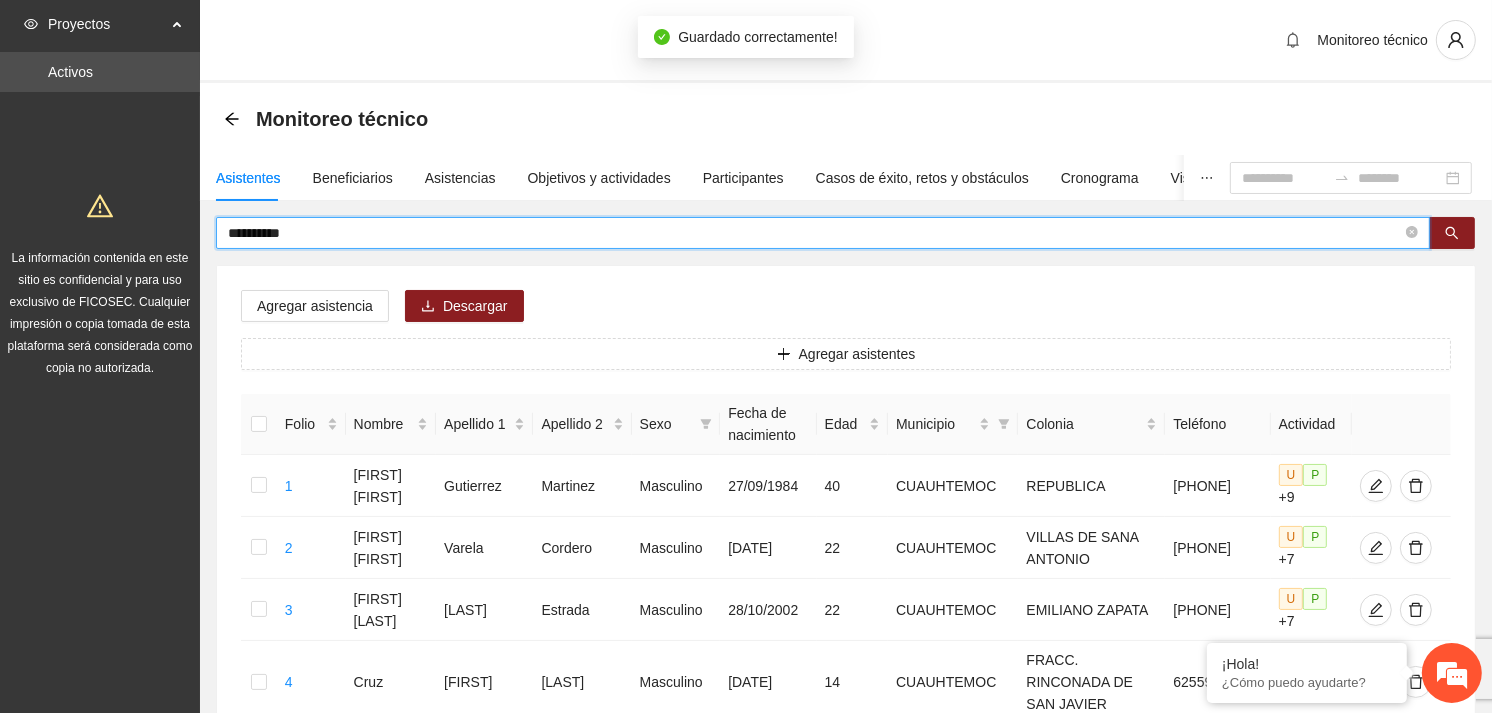 drag, startPoint x: 287, startPoint y: 237, endPoint x: 145, endPoint y: 244, distance: 142.17242 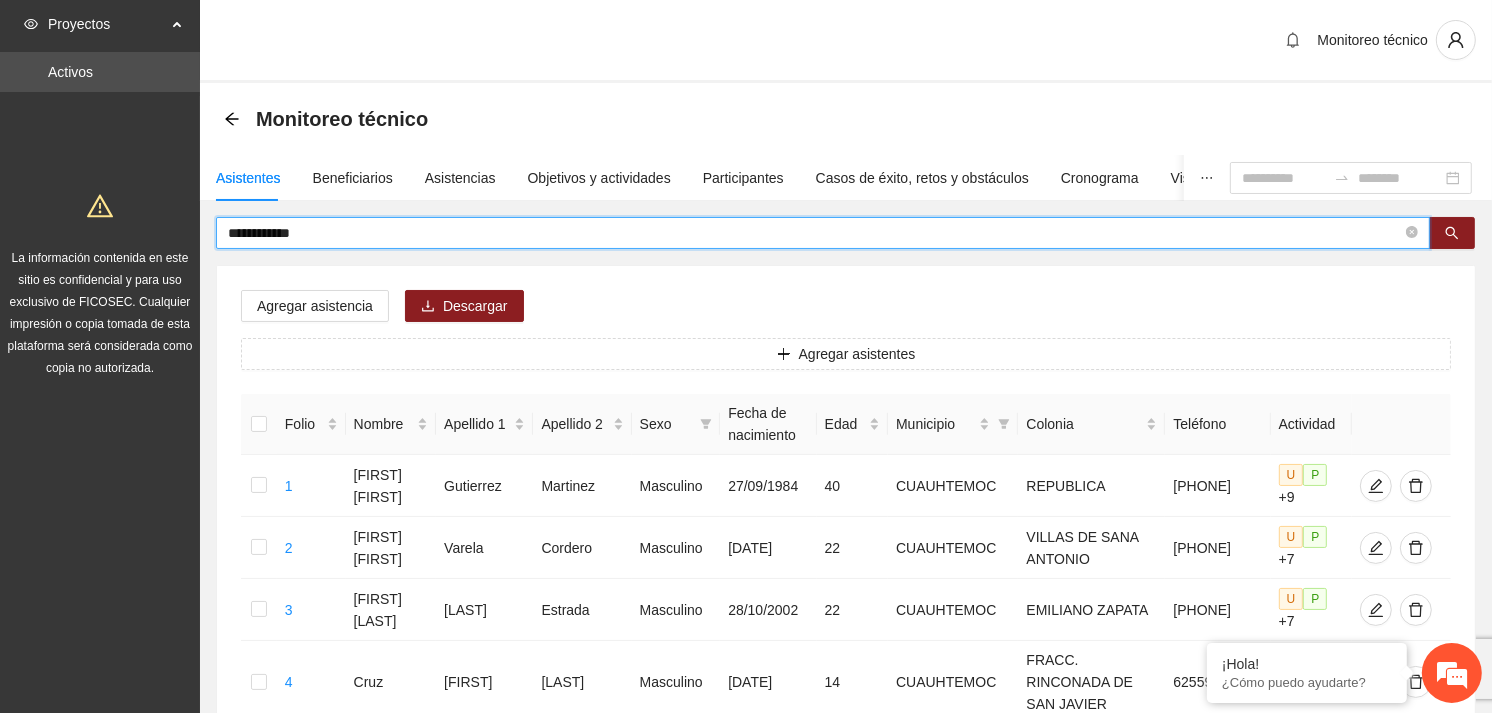 type on "**********" 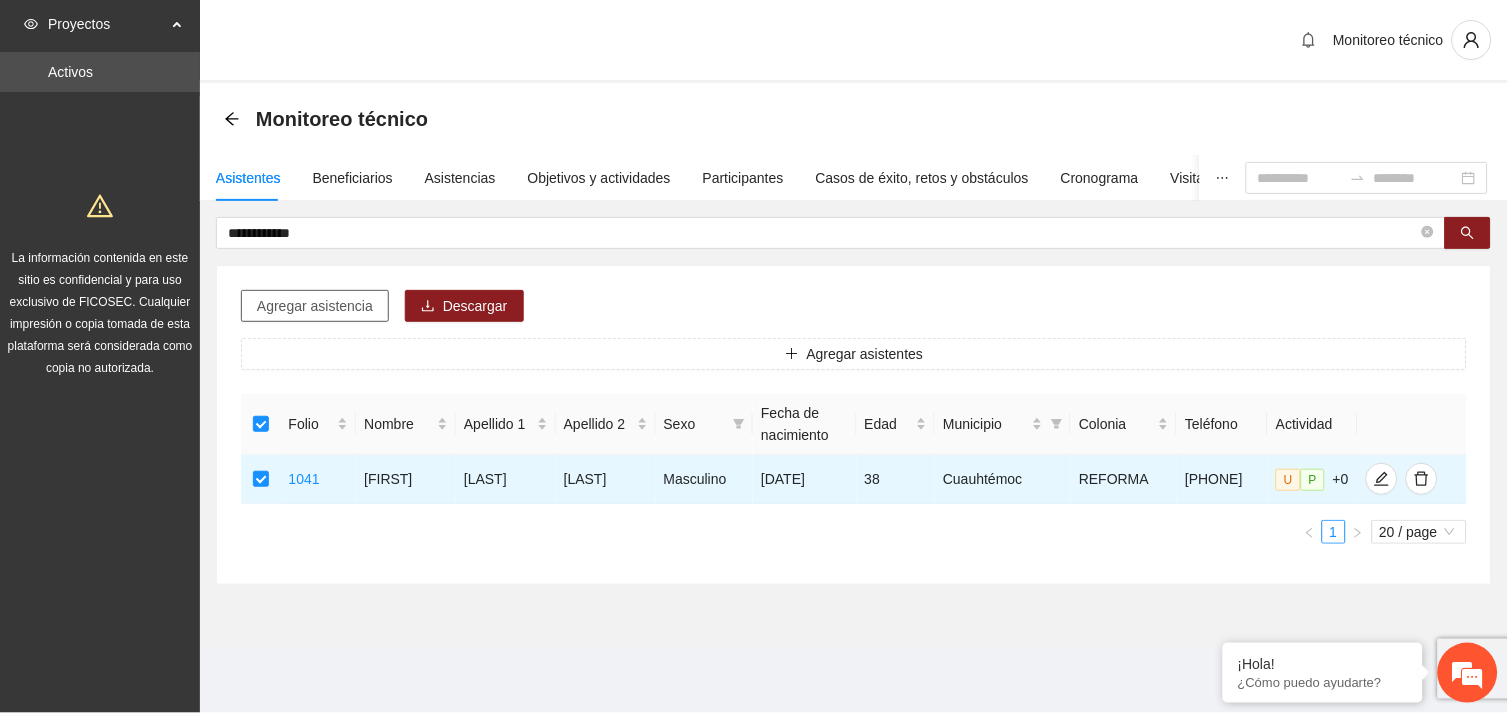click on "Agregar asistencia" at bounding box center (315, 306) 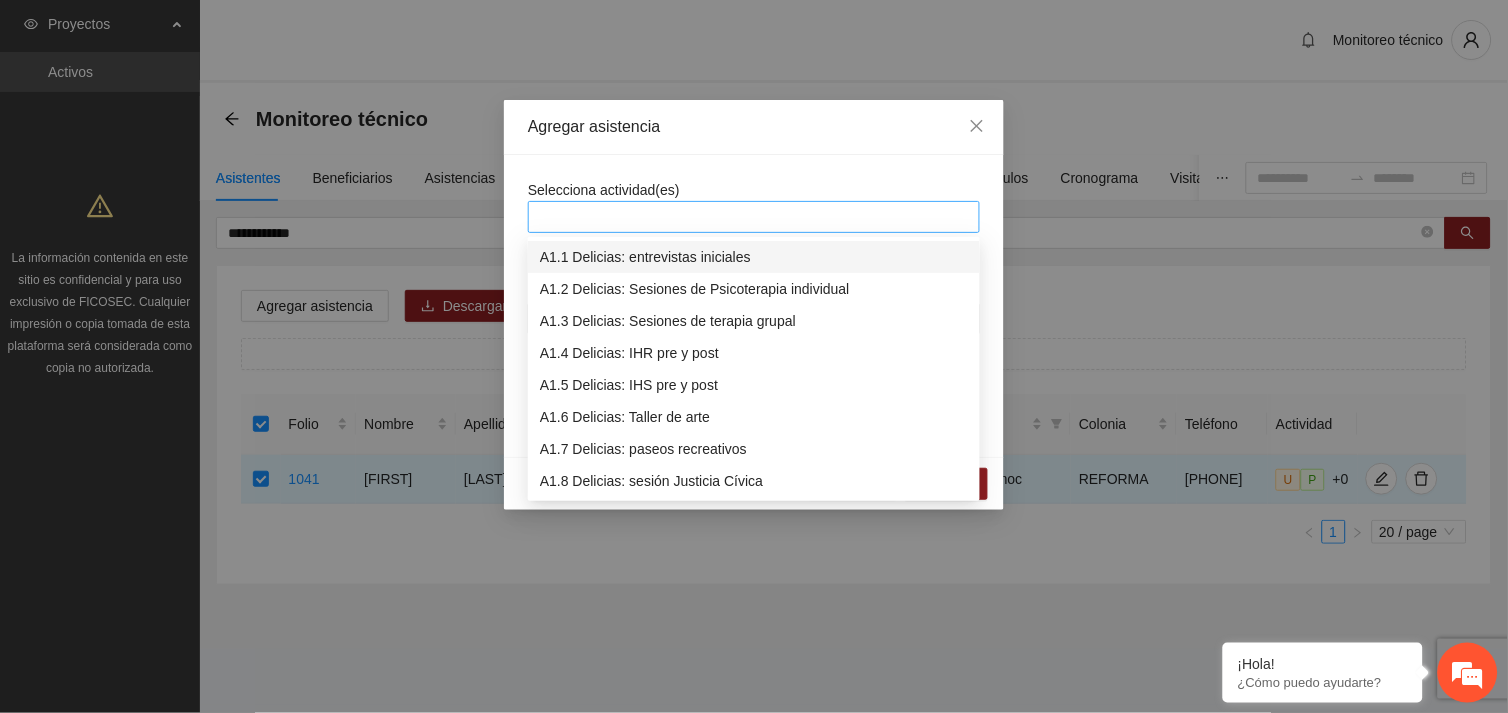 click at bounding box center (754, 217) 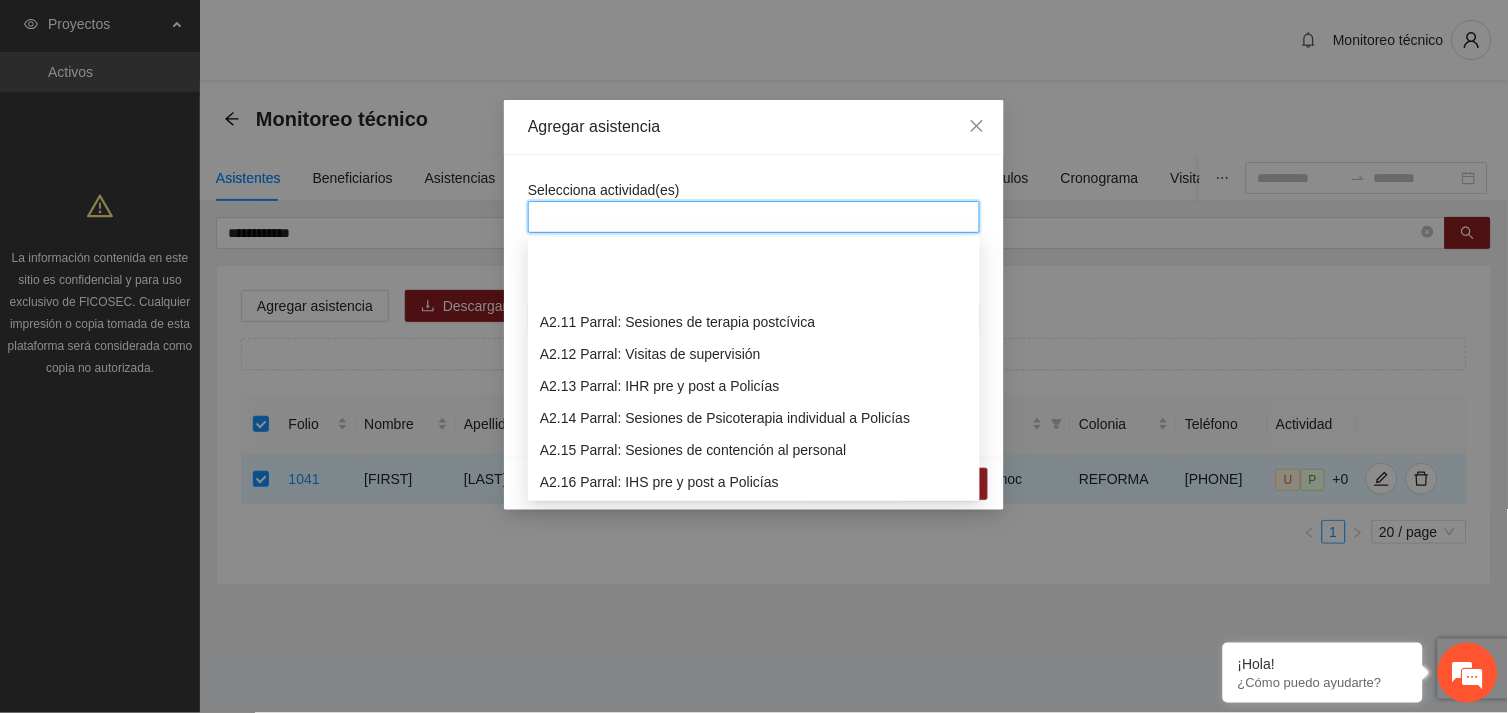 scroll, scrollTop: 832, scrollLeft: 0, axis: vertical 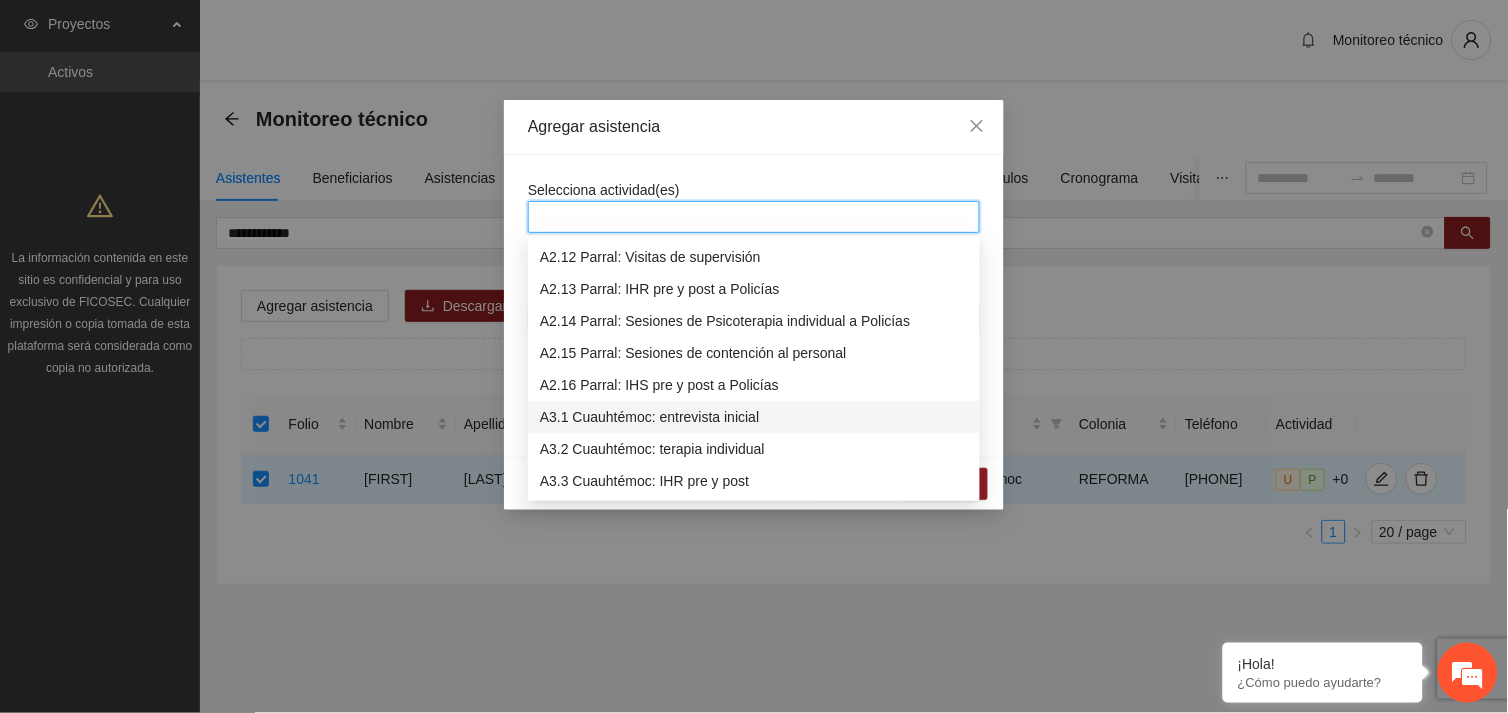 click on "A3.1 Cuauhtémoc: entrevista inicial" at bounding box center (754, 417) 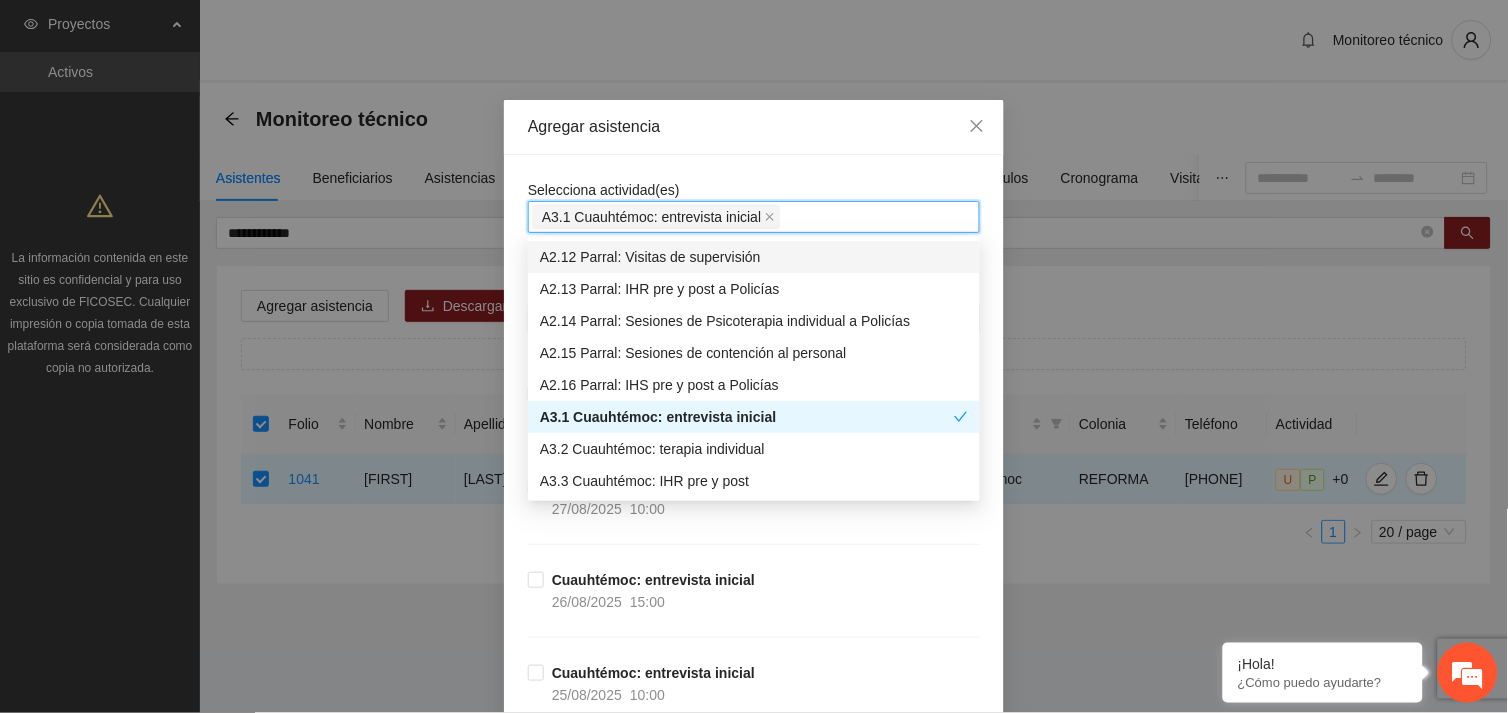 click on "Selecciona actividad(es) A3.1 [MUNICIPIO]: entrevista inicial   Si la fecha no está en la lista agrégala aquí [MUNICIPIO]: entrevista inicial [DATE] [TIME] [MUNICIPIO]: entrevista inicial [DATE] [TIME] [MUNICIPIO]: entrevista inicial [DATE] [TIME] [MUNICIPIO]: entrevista inicial [DATE] [TIME] [MUNICIPIO]: entrevista inicial [DATE] [TIME] [MUNICIPIO]: entrevista inicial [DATE] [TIME] [MUNICIPIO]: entrevista inicial [DATE] [TIME] [MUNICIPIO]: entrevista inicial [DATE] [TIME] [MUNICIPIO]: entrevista inicial [DATE] [TIME] [MUNICIPIO]: entrevista inicial [DATE] [TIME] [MUNICIPIO]: entrevista inicial [DATE] [TIME] [MUNICIPIO]: entrevista inicial [DATE] [TIME] [MUNICIPIO]: entrevista inicial [DATE] [TIME] [MUNICIPIO]: entrevista inicial [DATE] [TIME] [MUNICIPIO]: entrevista inicial [DATE] [TIME] [MUNICIPIO]: entrevista inicial [DATE] [TIME] [MUNICIPIO]: entrevista inicial [DATE] [TIME] [MUNICIPIO]: entrevista inicial [DATE] [TIME] [MUNICIPIO]: entrevista inicial [DATE] [TIME] [MUNICIPIO]: entrevista inicial [DATE] [TIME] 29/07/2025 10:00 28/07/2025" at bounding box center [754, 8675] 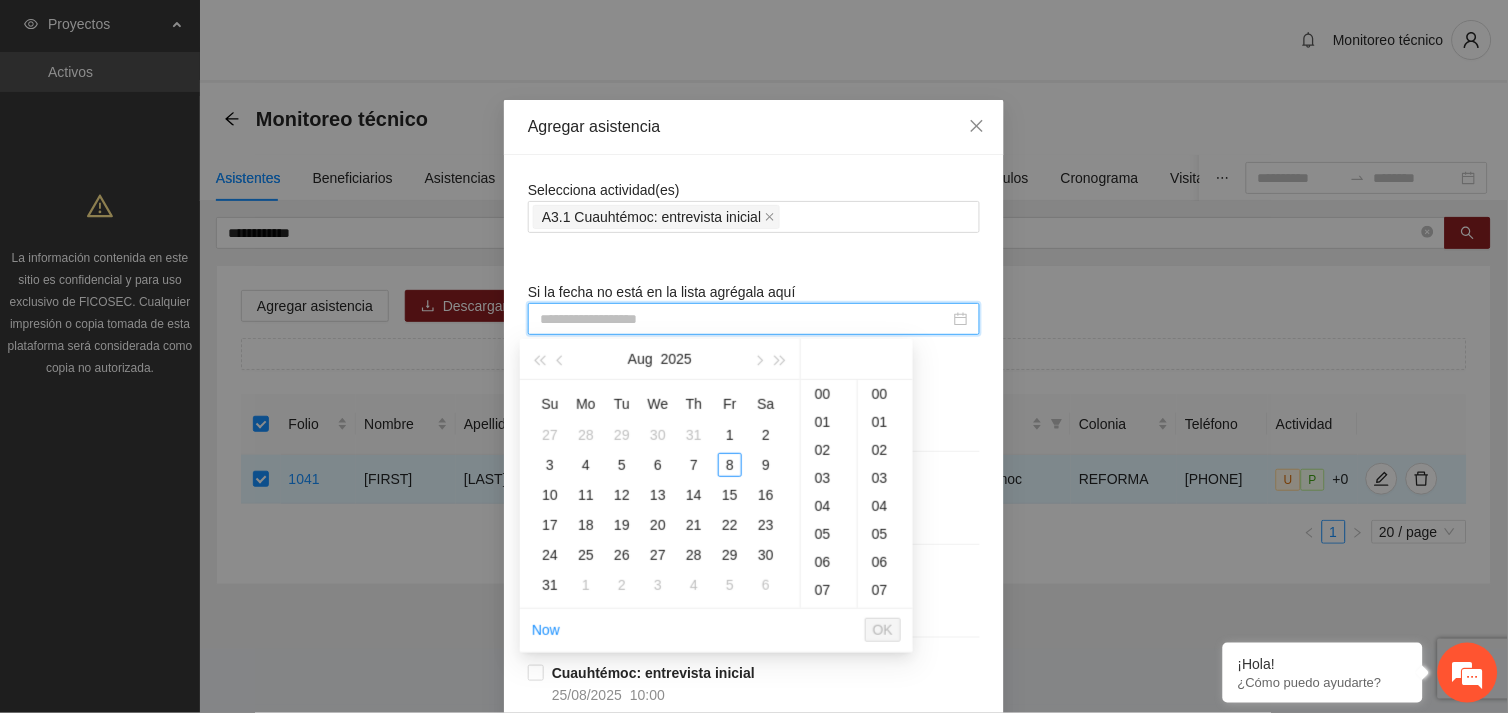 click at bounding box center [745, 319] 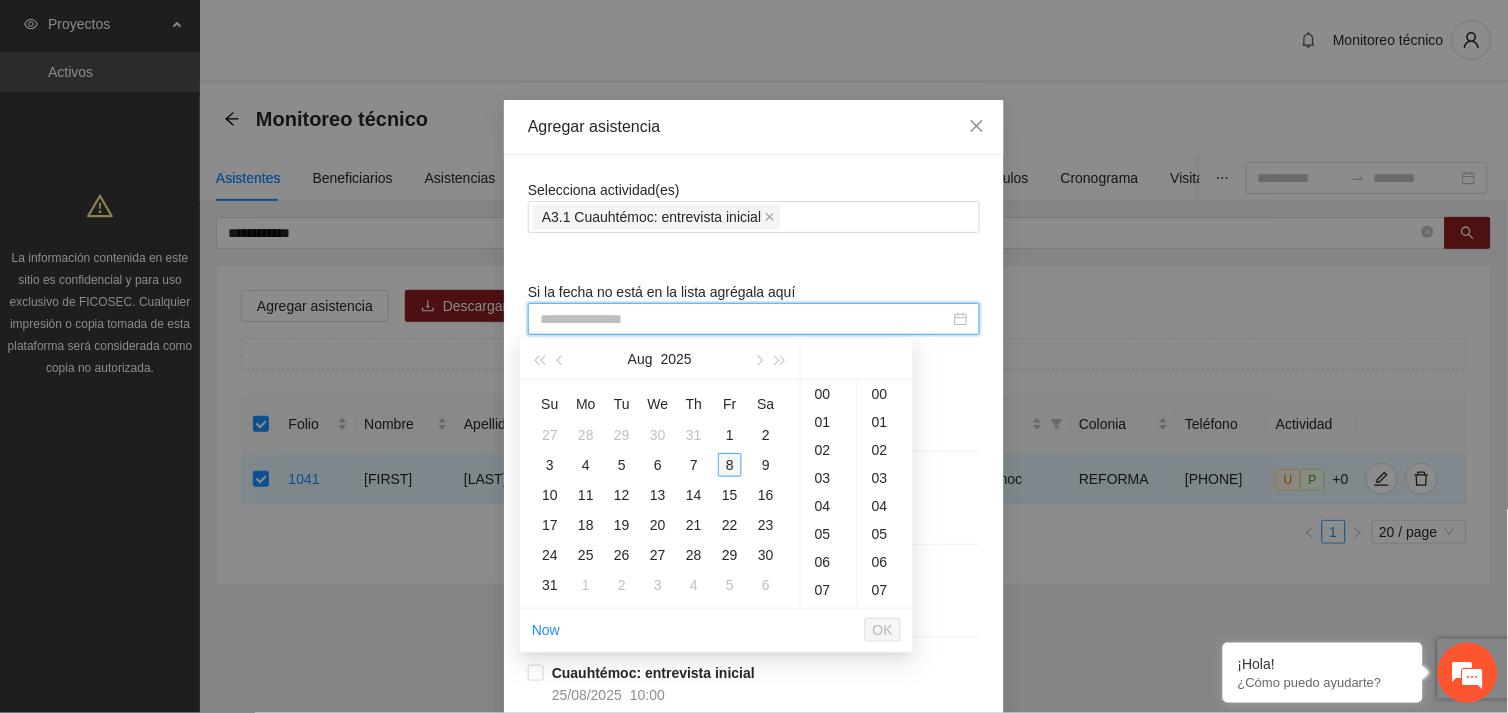 click on "8" at bounding box center [730, 465] 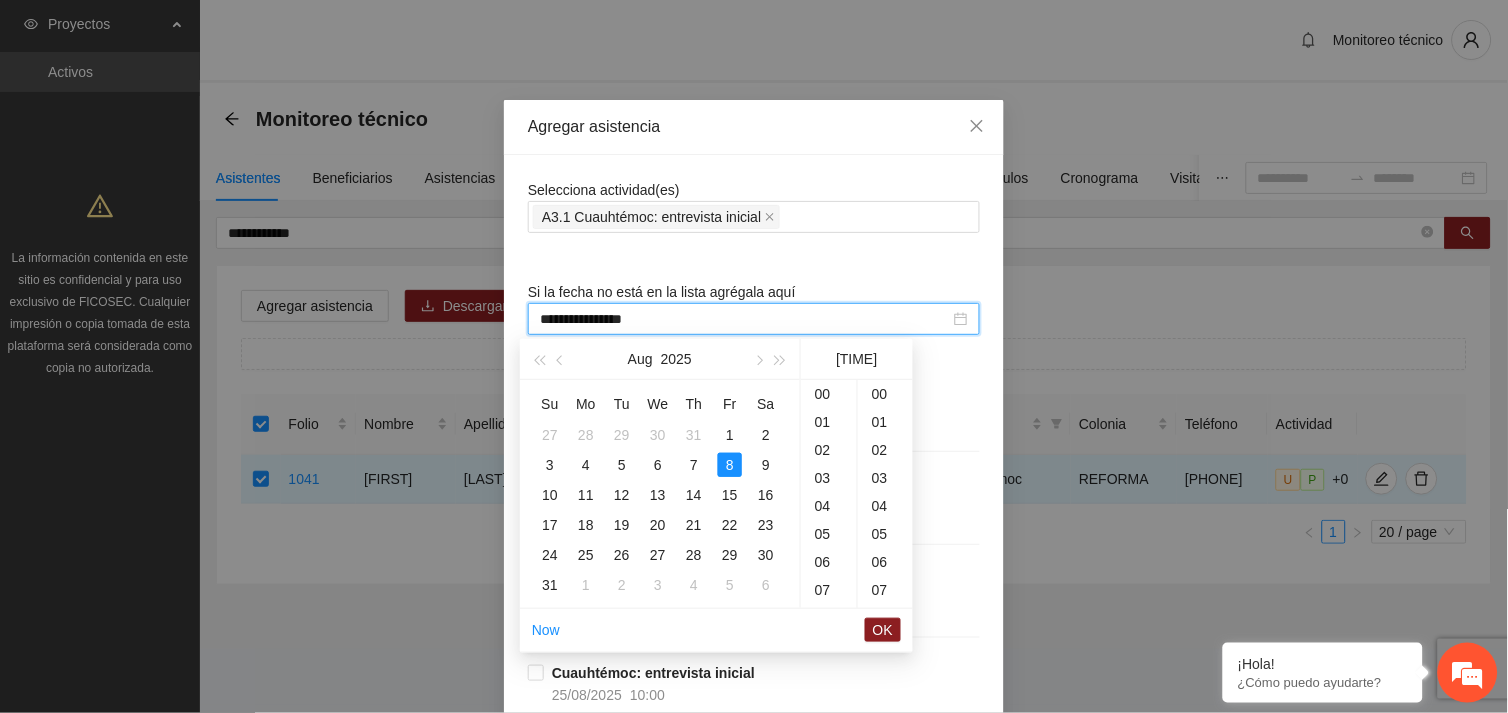 scroll, scrollTop: 307, scrollLeft: 0, axis: vertical 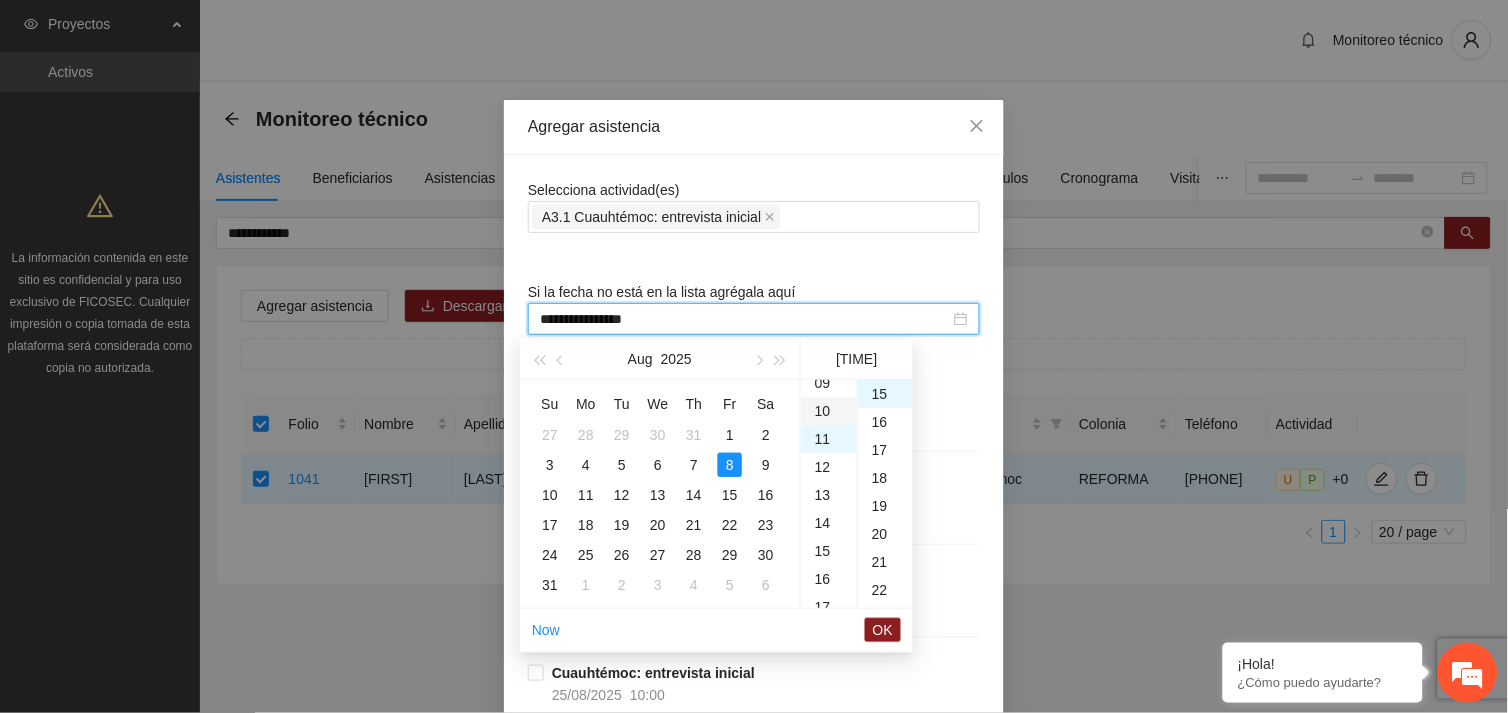click on "10" at bounding box center [829, 411] 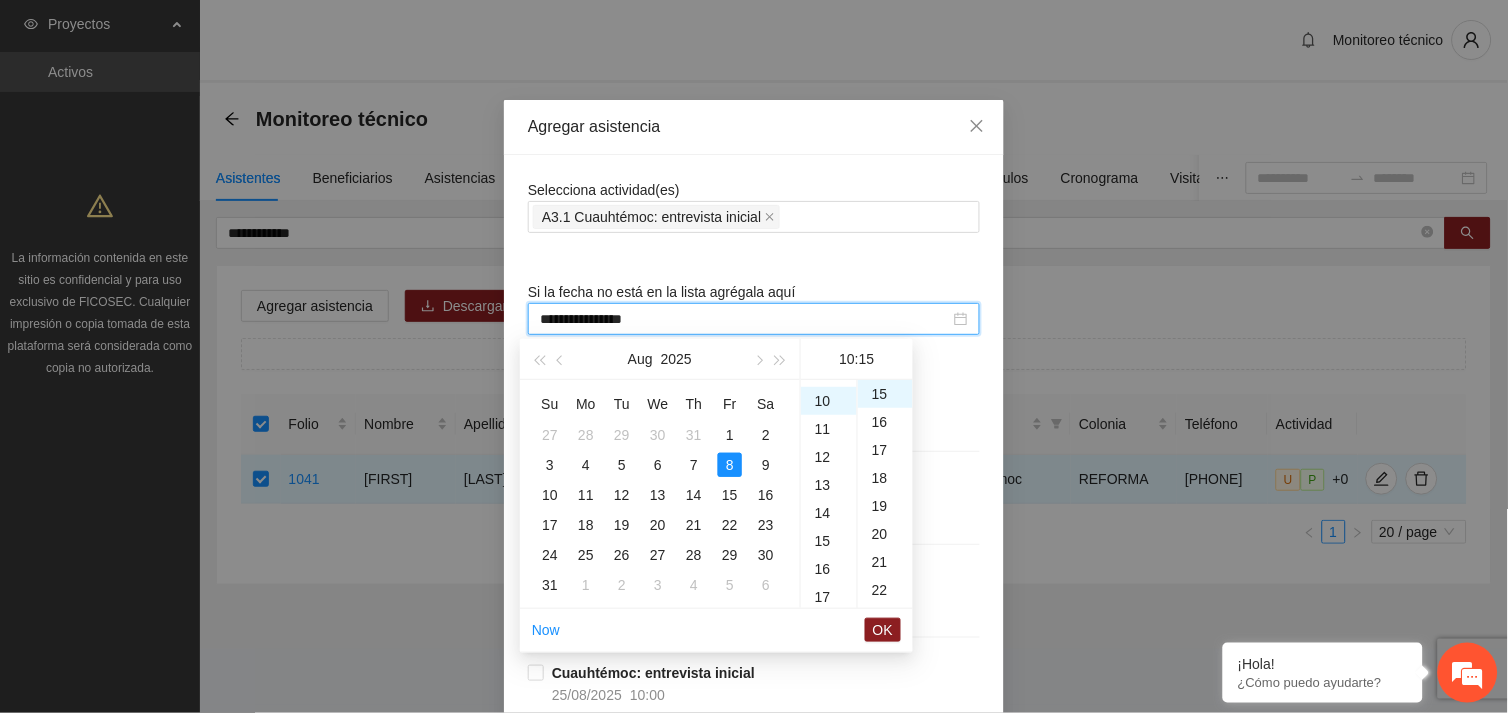 scroll, scrollTop: 280, scrollLeft: 0, axis: vertical 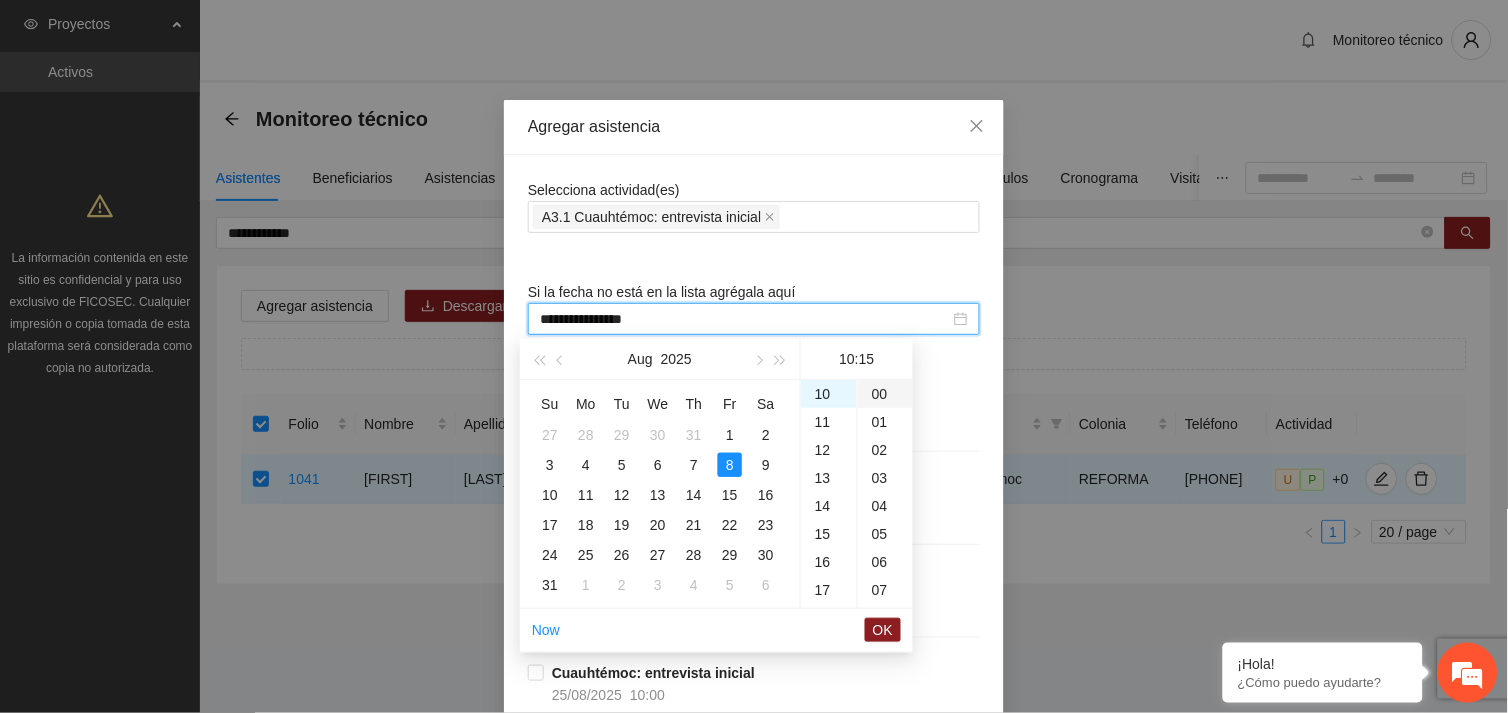 click on "00" at bounding box center [885, 394] 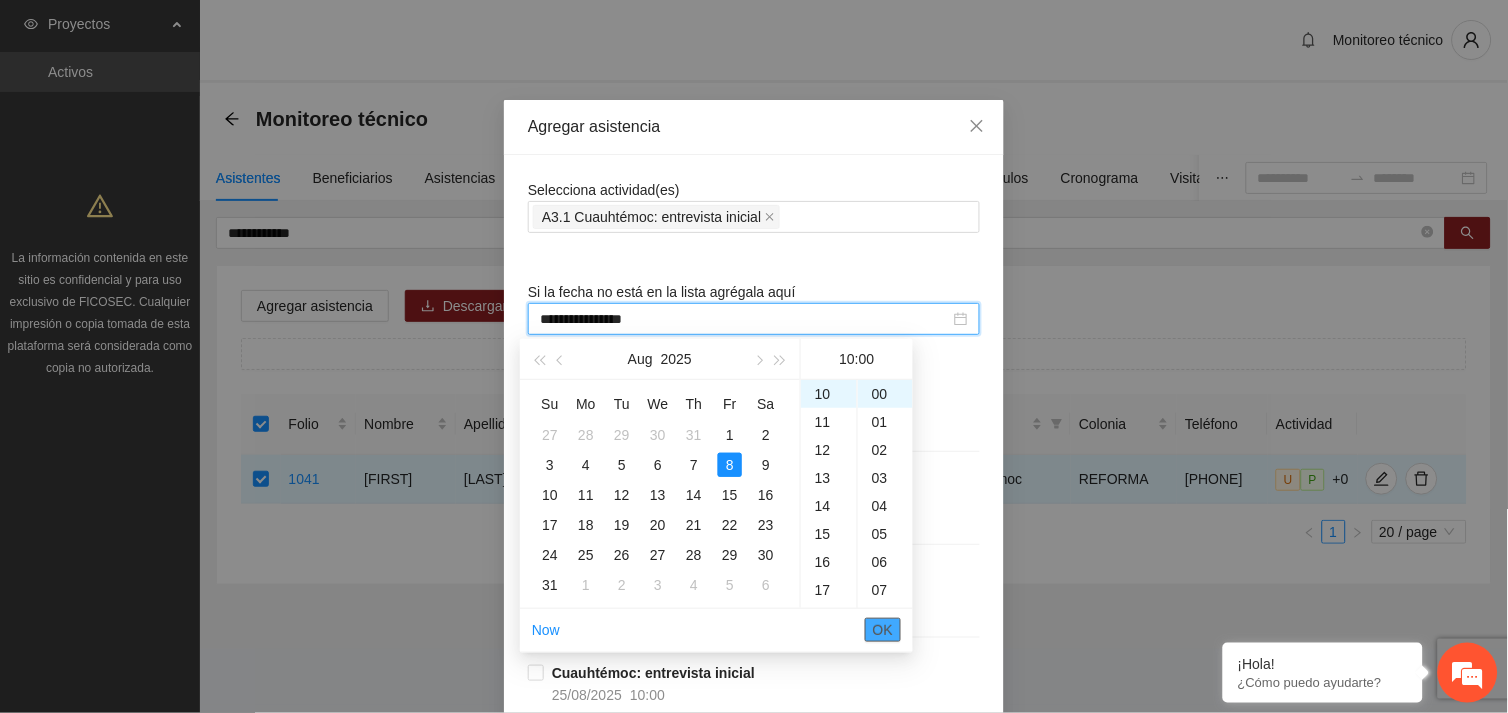 click on "OK" at bounding box center [883, 630] 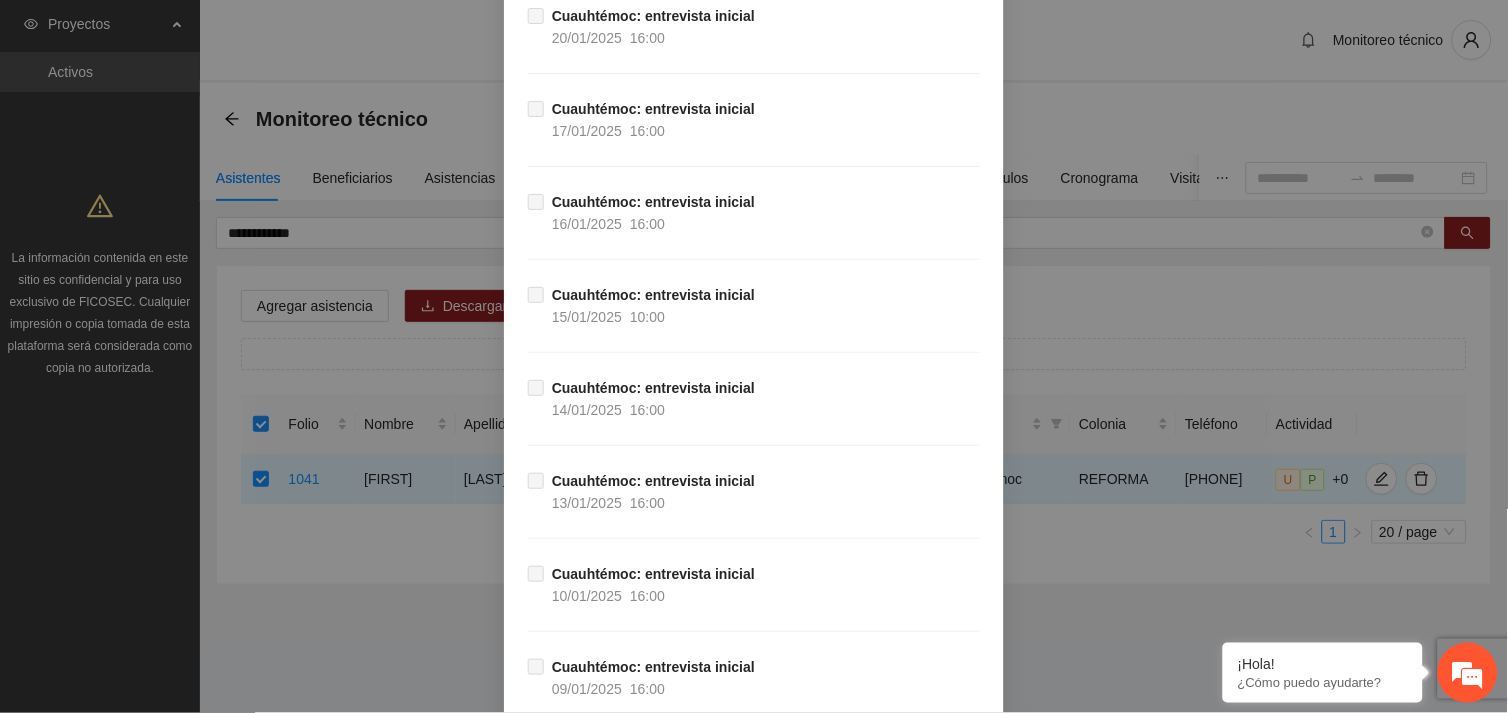 scroll, scrollTop: 16570, scrollLeft: 0, axis: vertical 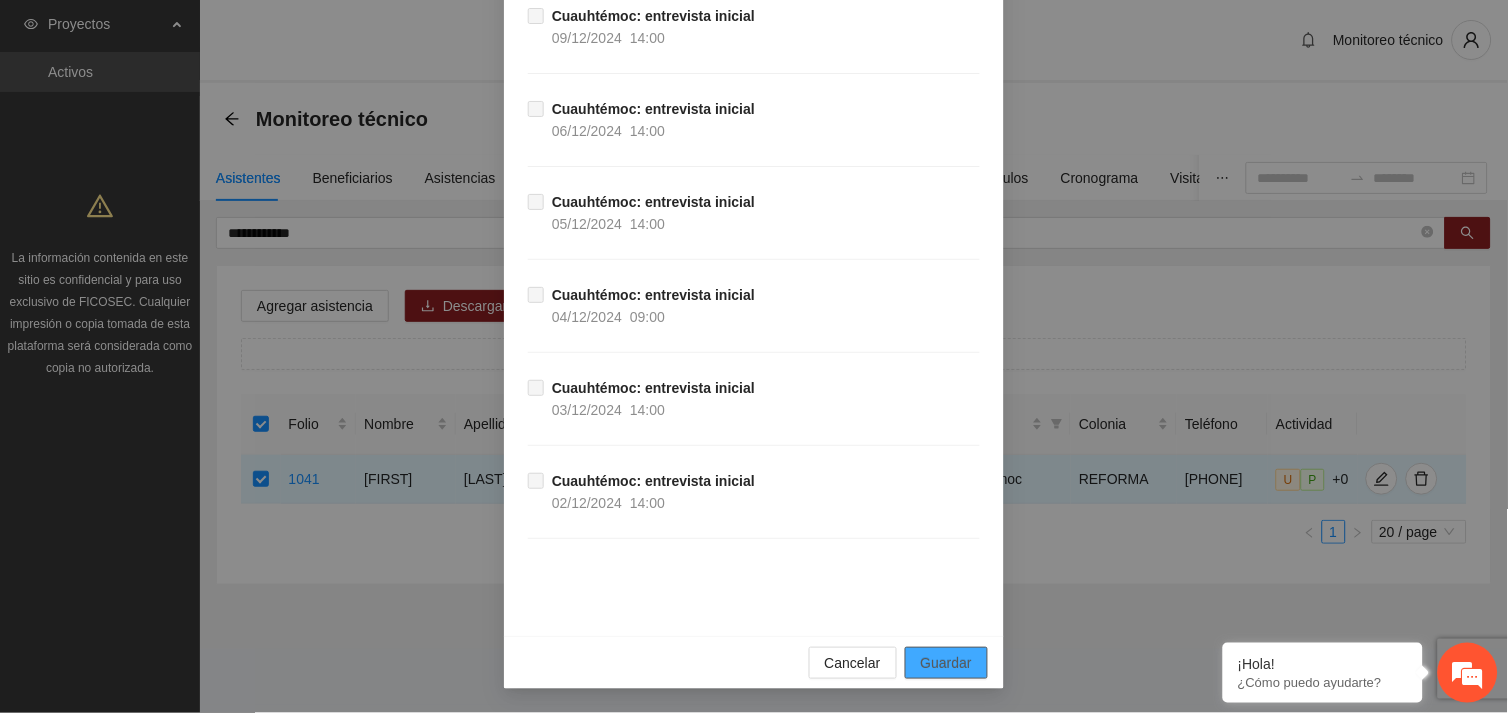 click on "Guardar" at bounding box center [946, 663] 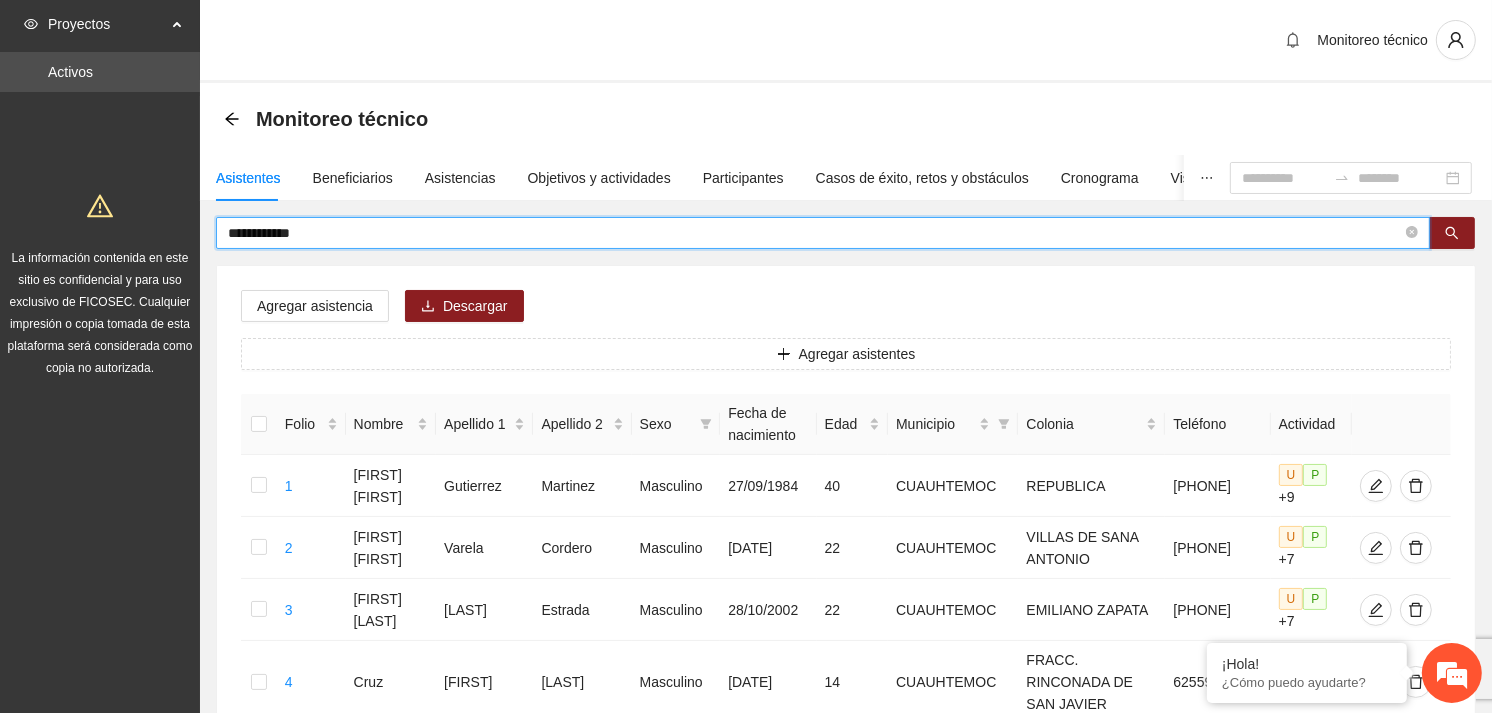 drag, startPoint x: 318, startPoint y: 241, endPoint x: 183, endPoint y: 252, distance: 135.4474 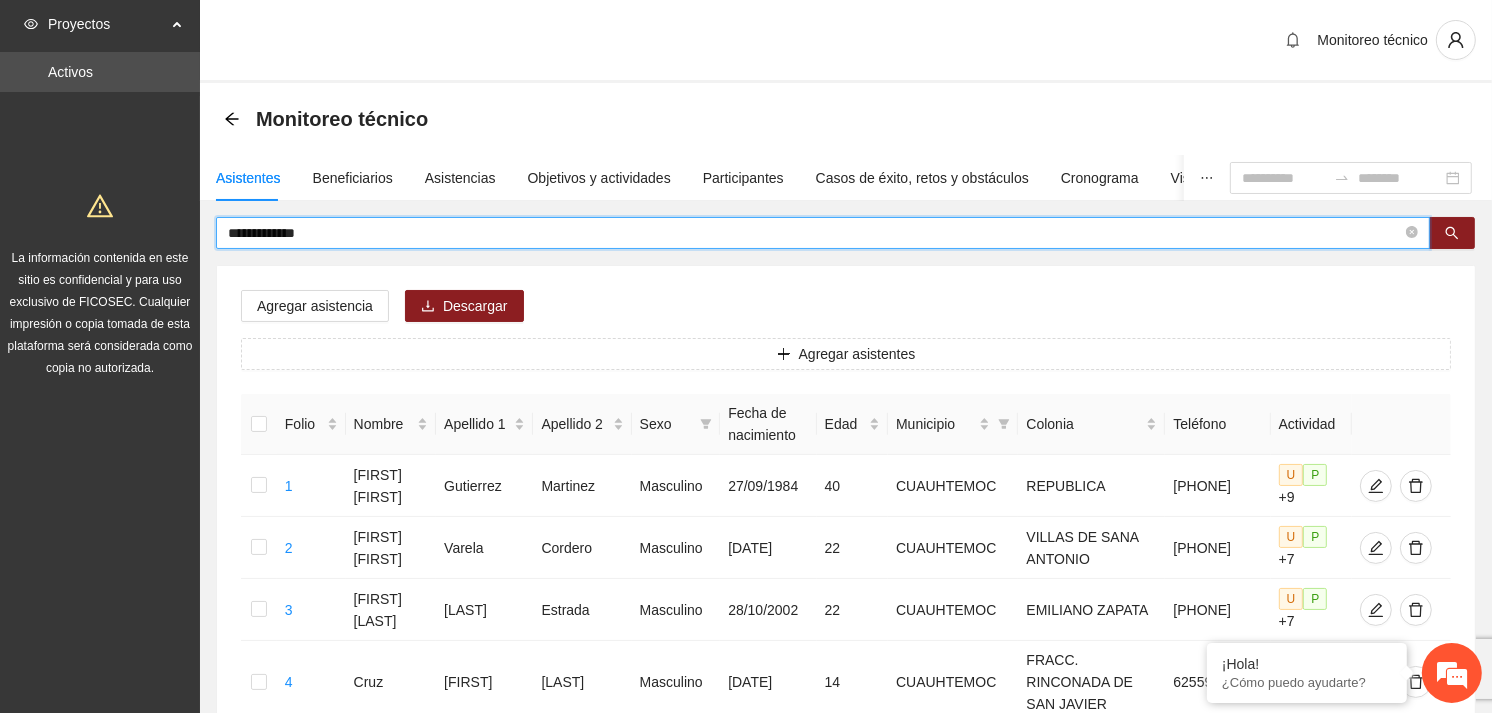 type on "**********" 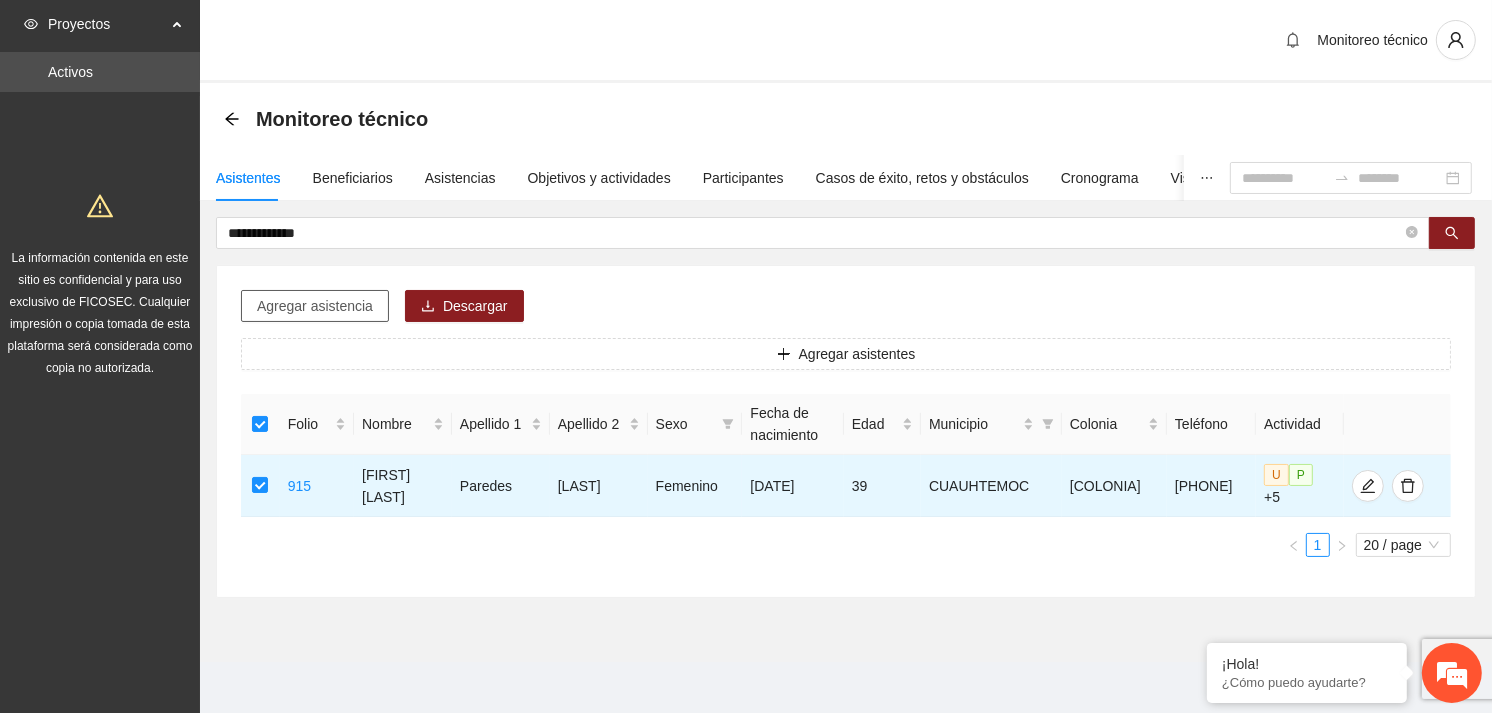click on "Agregar asistencia" at bounding box center (315, 306) 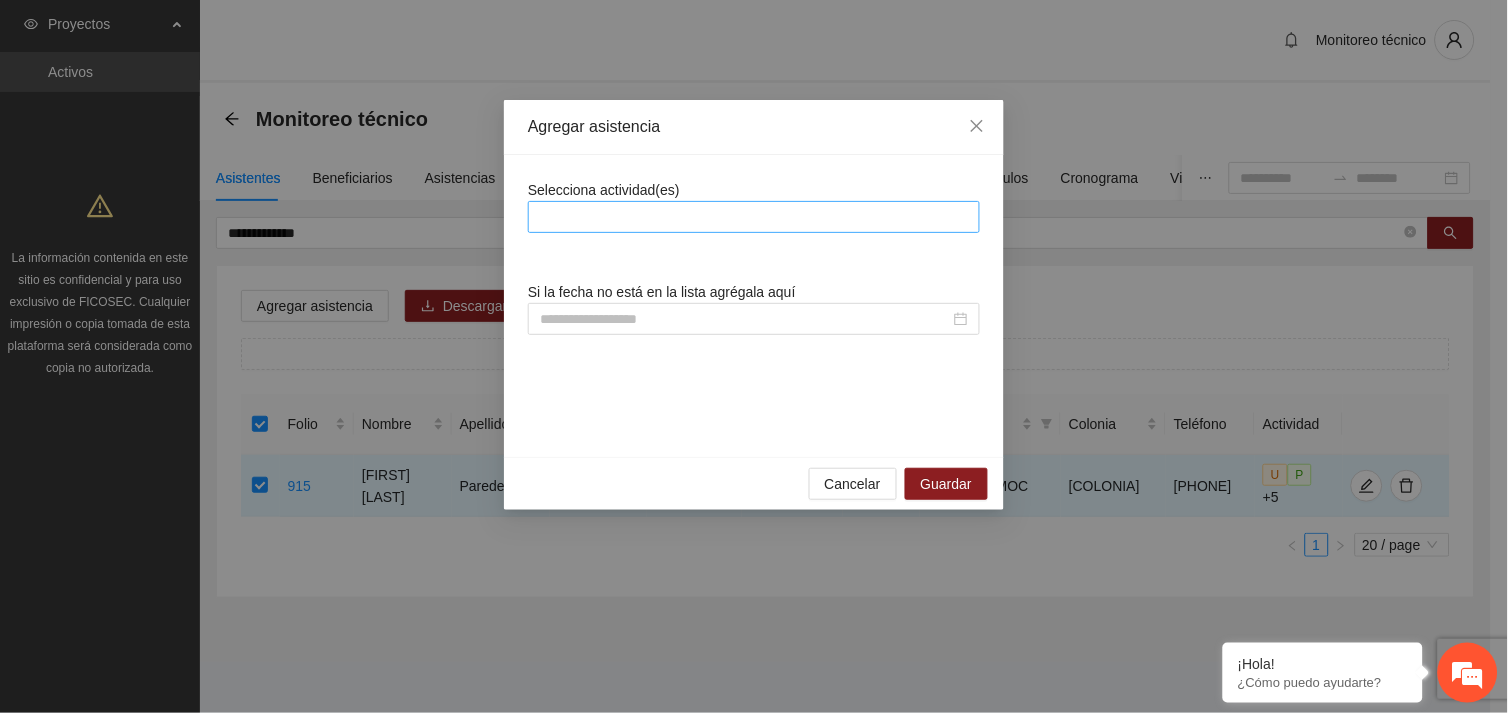 click at bounding box center [754, 217] 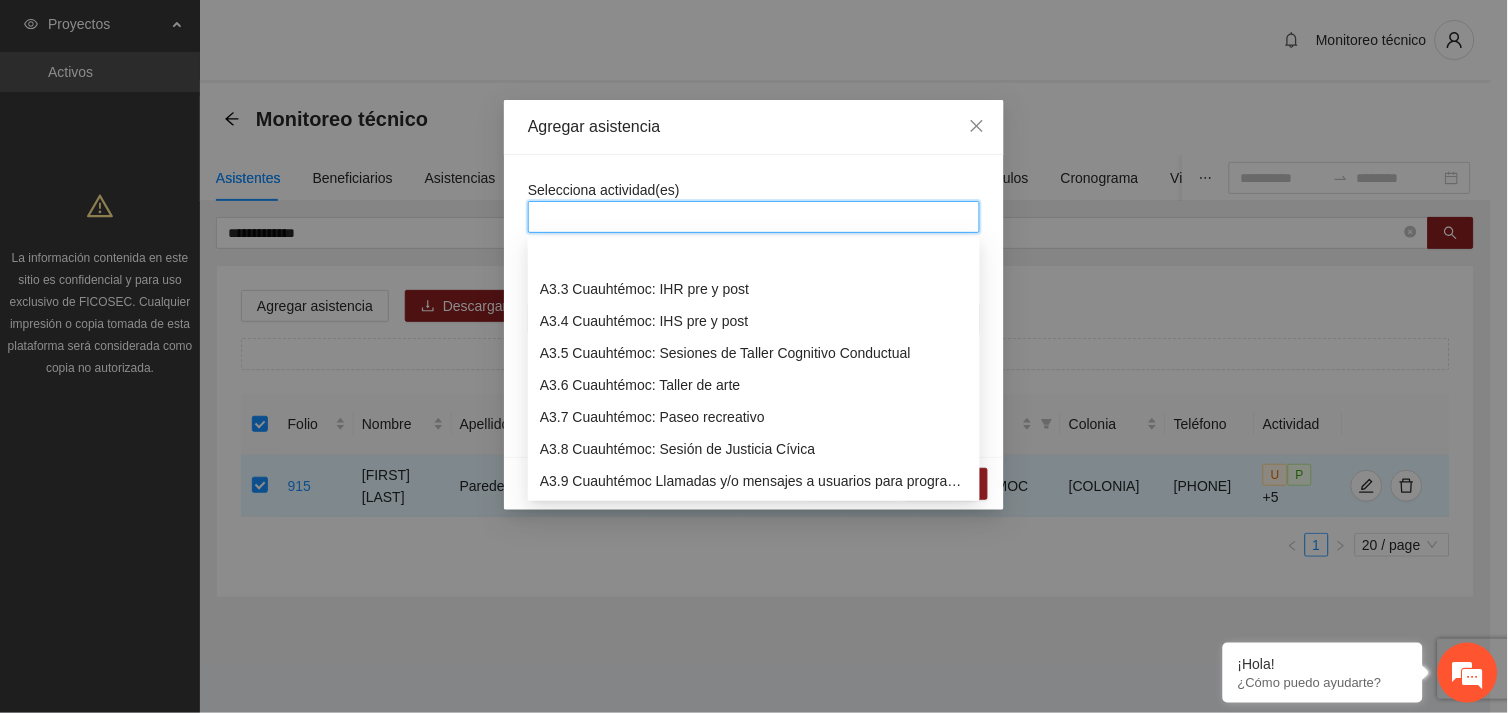 scroll, scrollTop: 1087, scrollLeft: 0, axis: vertical 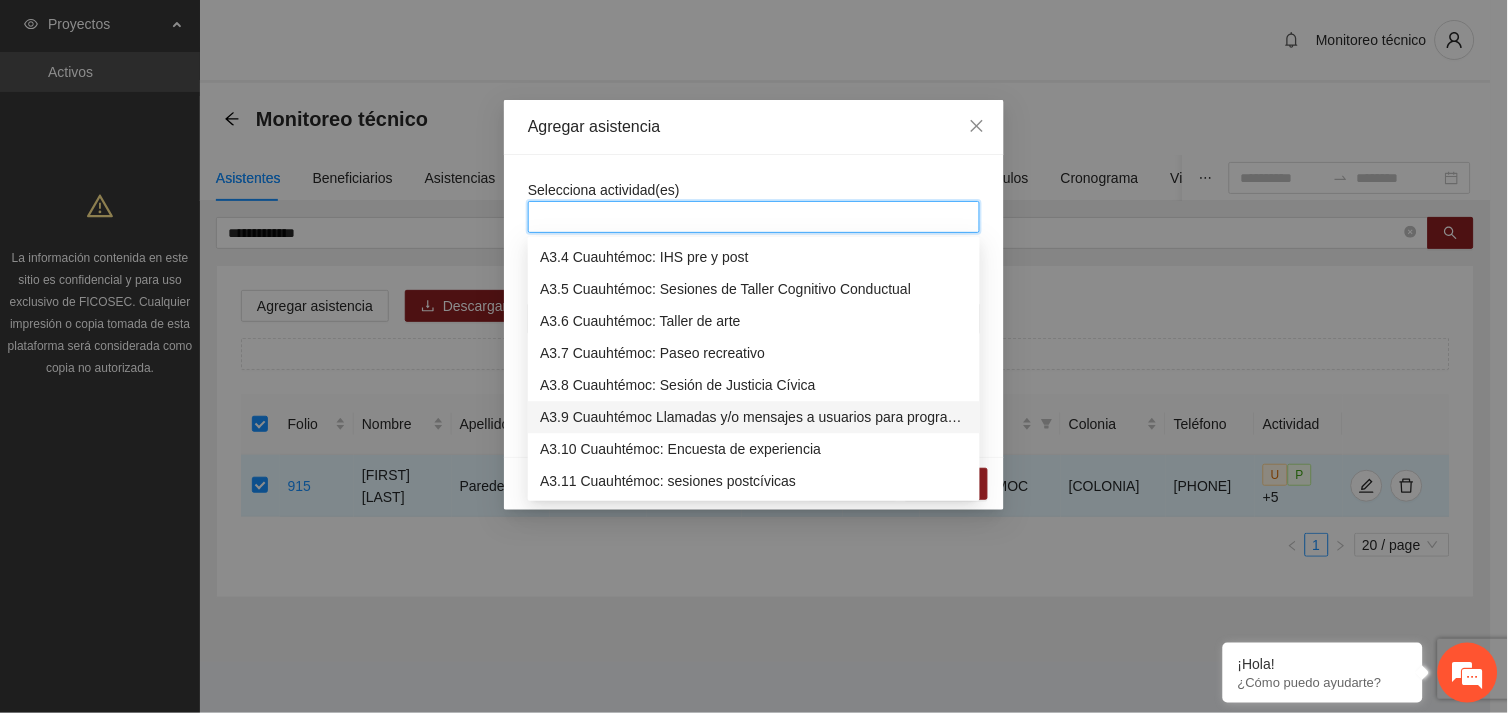 click on "A3.9 Cuauhtémoc Llamadas y/o mensajes a usuarios para programación, seguimiento y canalización." at bounding box center (754, 418) 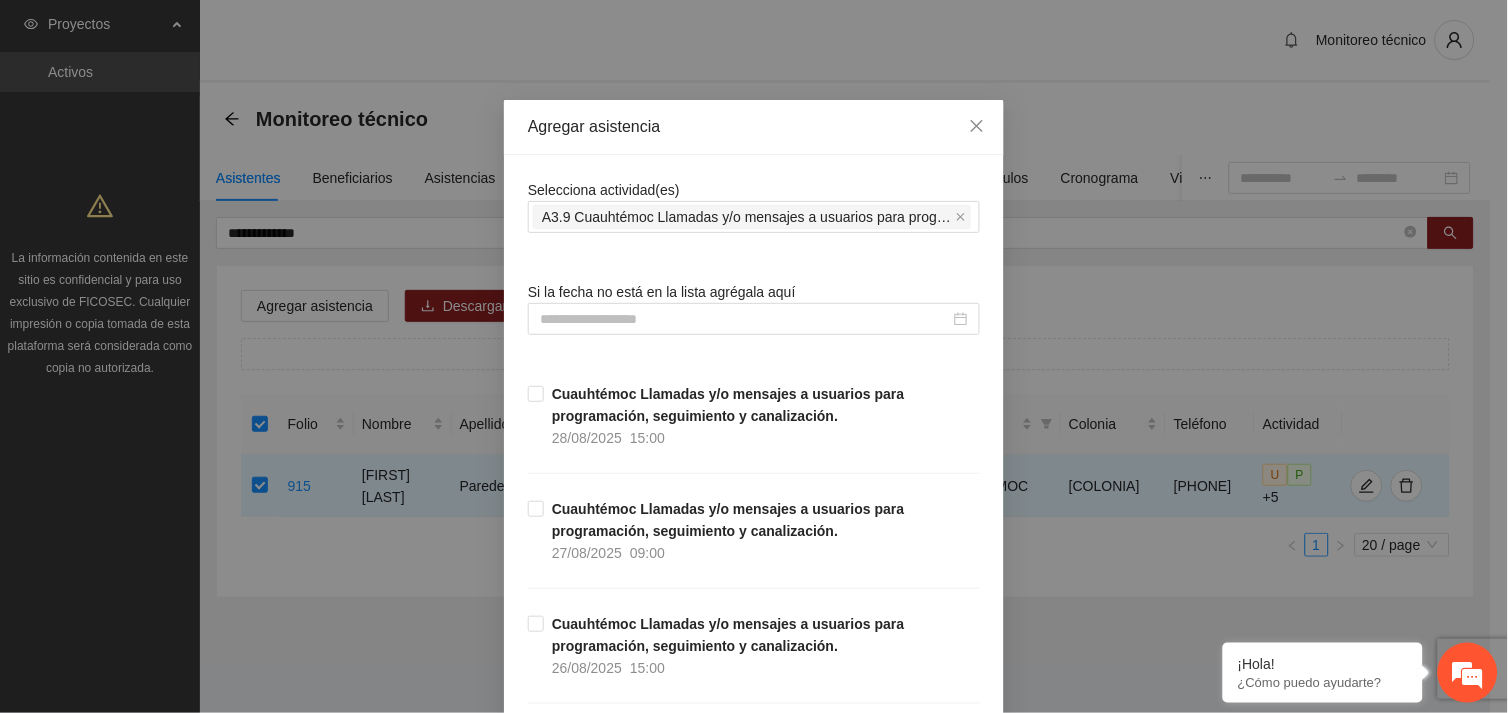 click on "Selecciona actividad(es) A3.9 [MUNICIPIO] Llamadas y/o mensajes a usuarios para programación, seguimiento y canalización.   Si la fecha no está en la lista agrégala aquí [MUNICIPIO] Llamadas y/o mensajes a usuarios para programación, seguimiento y canalización. [DATE] [TIME] [MUNICIPIO] Llamadas y/o mensajes a usuarios para programación, seguimiento y canalización. [DATE] [TIME] [MUNICIPIO] Llamadas y/o mensajes a usuarios para programación, seguimiento y canalización. [DATE] [TIME] [MUNICIPIO] Llamadas y/o mensajes a usuarios para programación, seguimiento y canalización. [DATE] [TIME] [MUNICIPIO] Llamadas y/o mensajes a usuarios para programación, seguimiento y canalización. [DATE] [TIME] [MUNICIPIO] Llamadas y/o mensajes a usuarios para programación, seguimiento y canalización. [DATE] [TIME] [MUNICIPIO] Llamadas y/o mensajes a usuarios para programación, seguimiento y canalización. [DATE] [TIME] [DATE] [TIME] [DATE] [TIME] [DATE] [TIME] [DATE] [TIME] [DATE] [TIME]" at bounding box center (754, 10598) 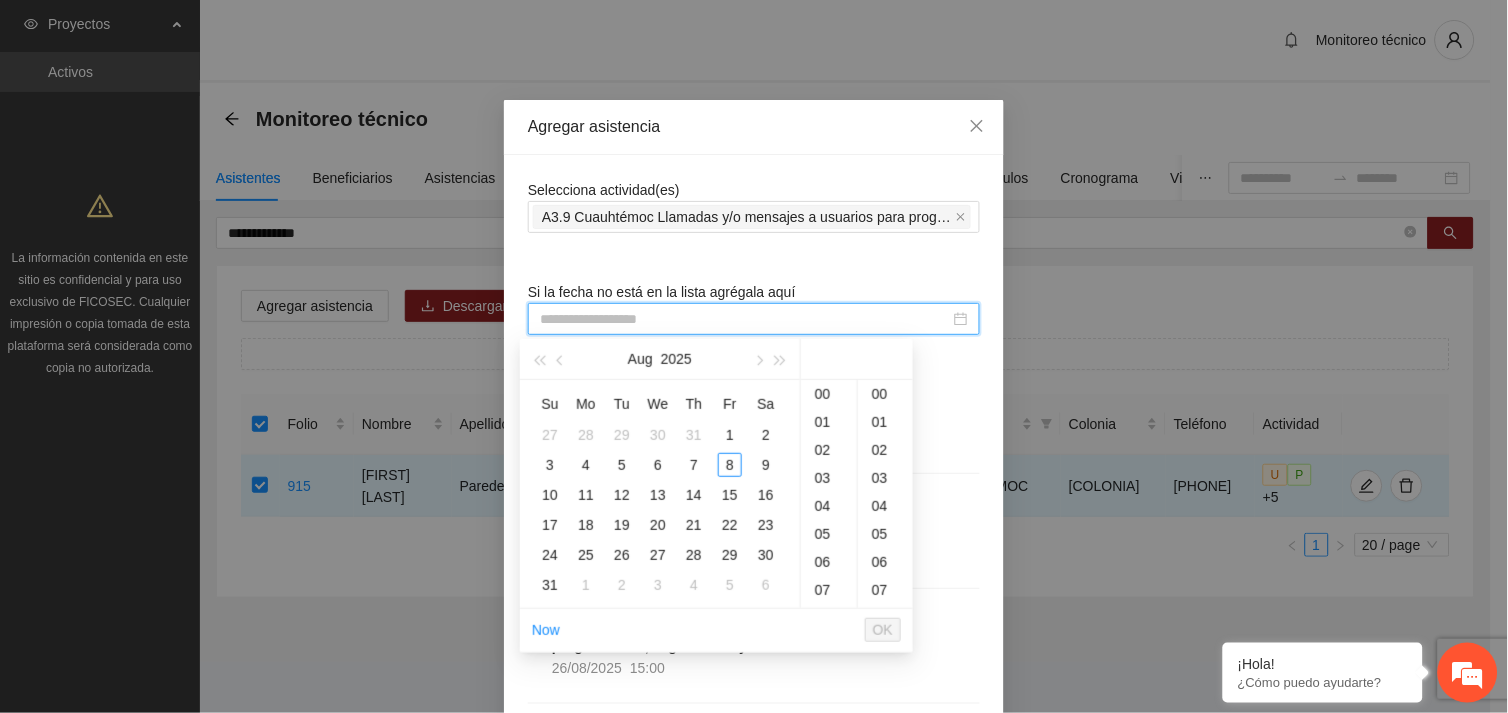 click at bounding box center [745, 319] 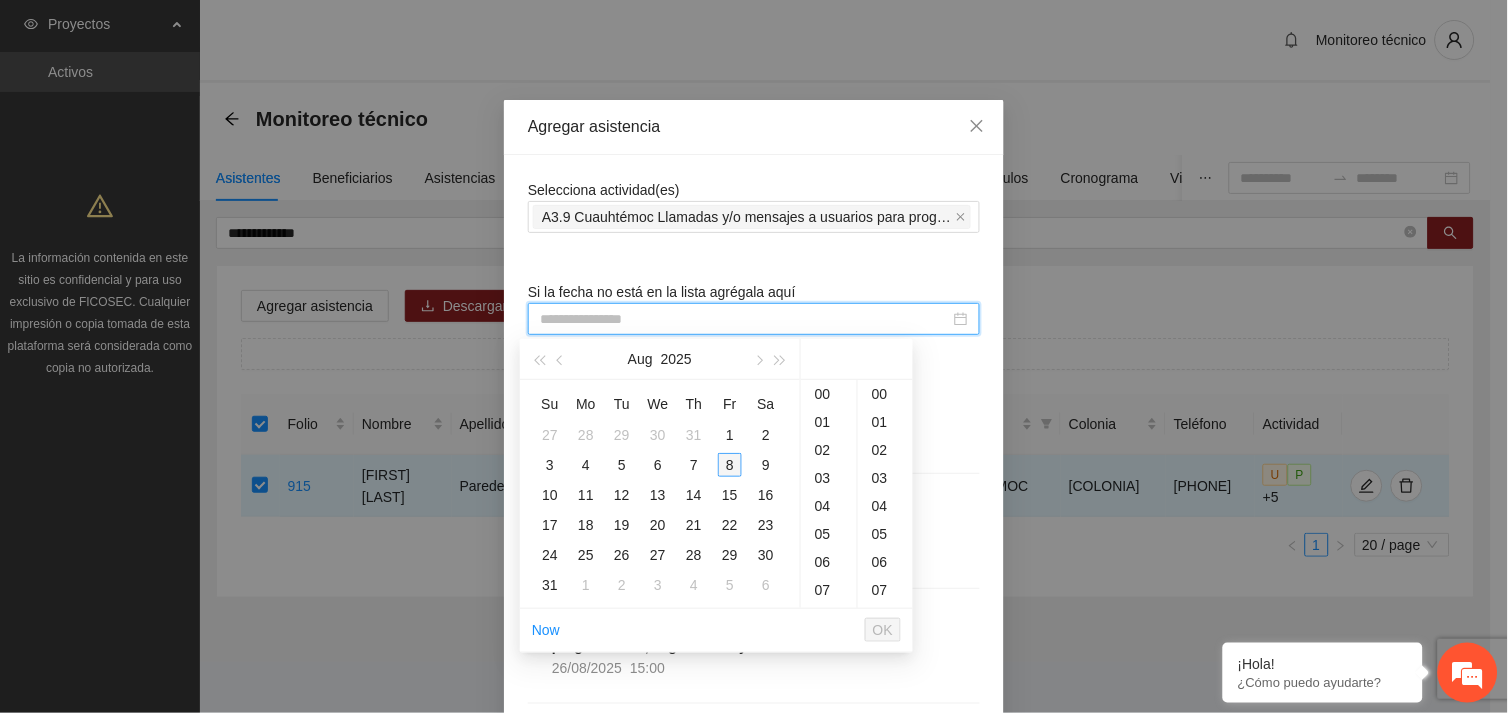 click on "8" at bounding box center (730, 465) 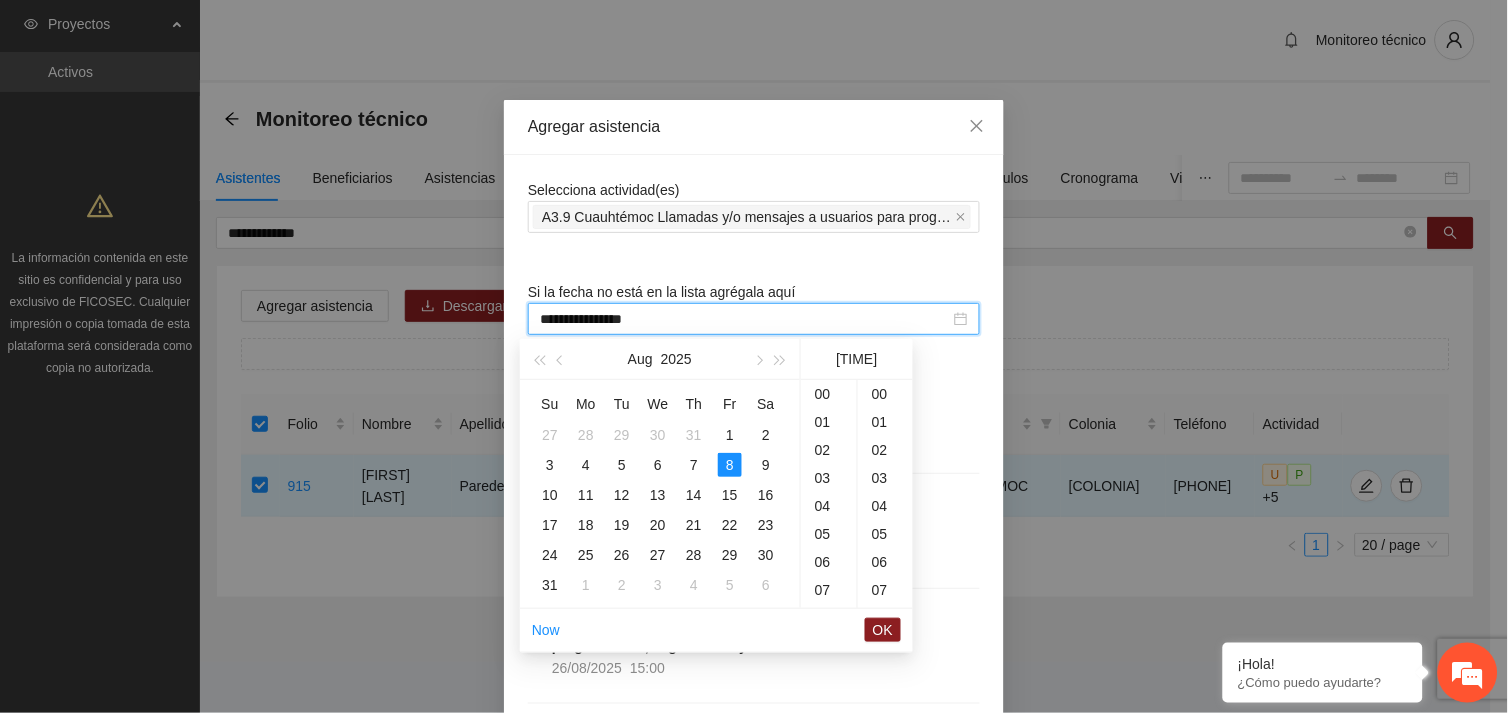 scroll, scrollTop: 307, scrollLeft: 0, axis: vertical 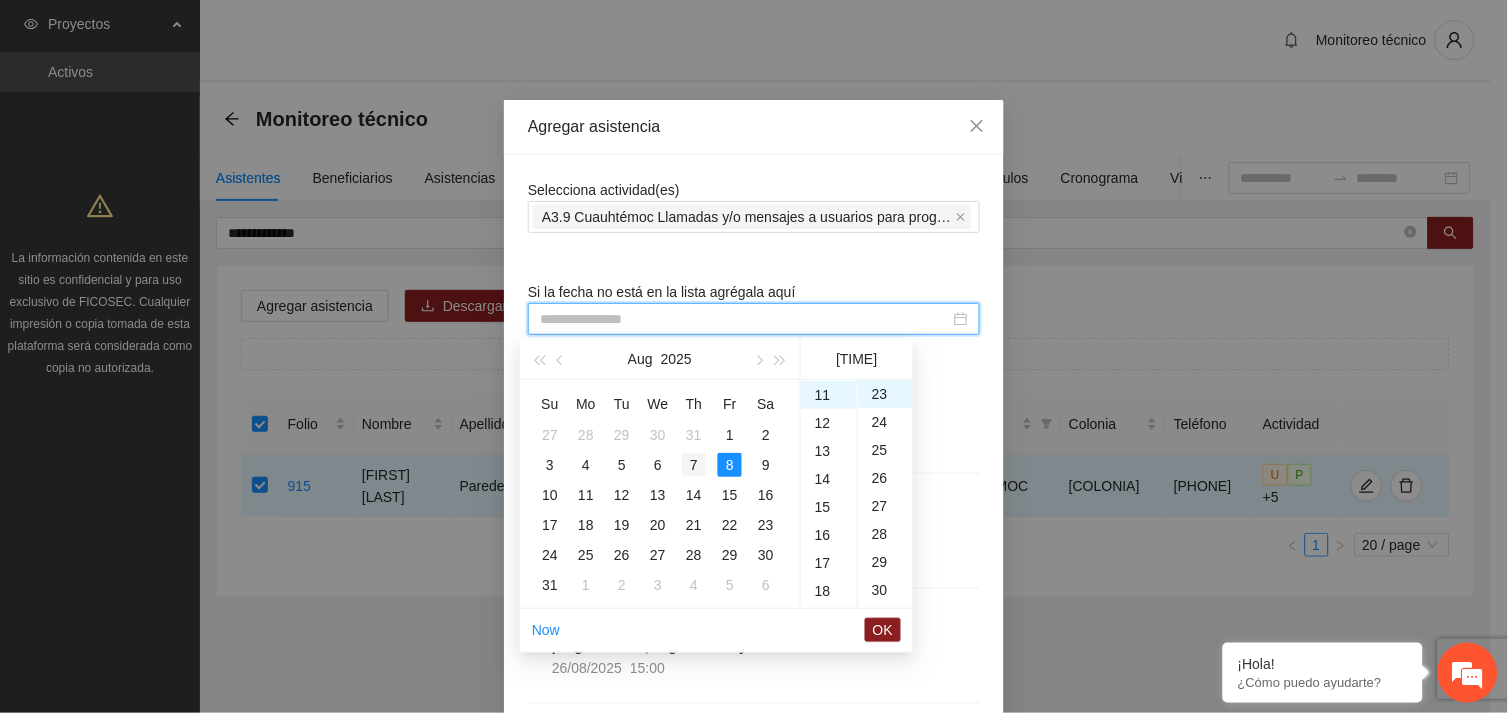 click on "7" at bounding box center (694, 465) 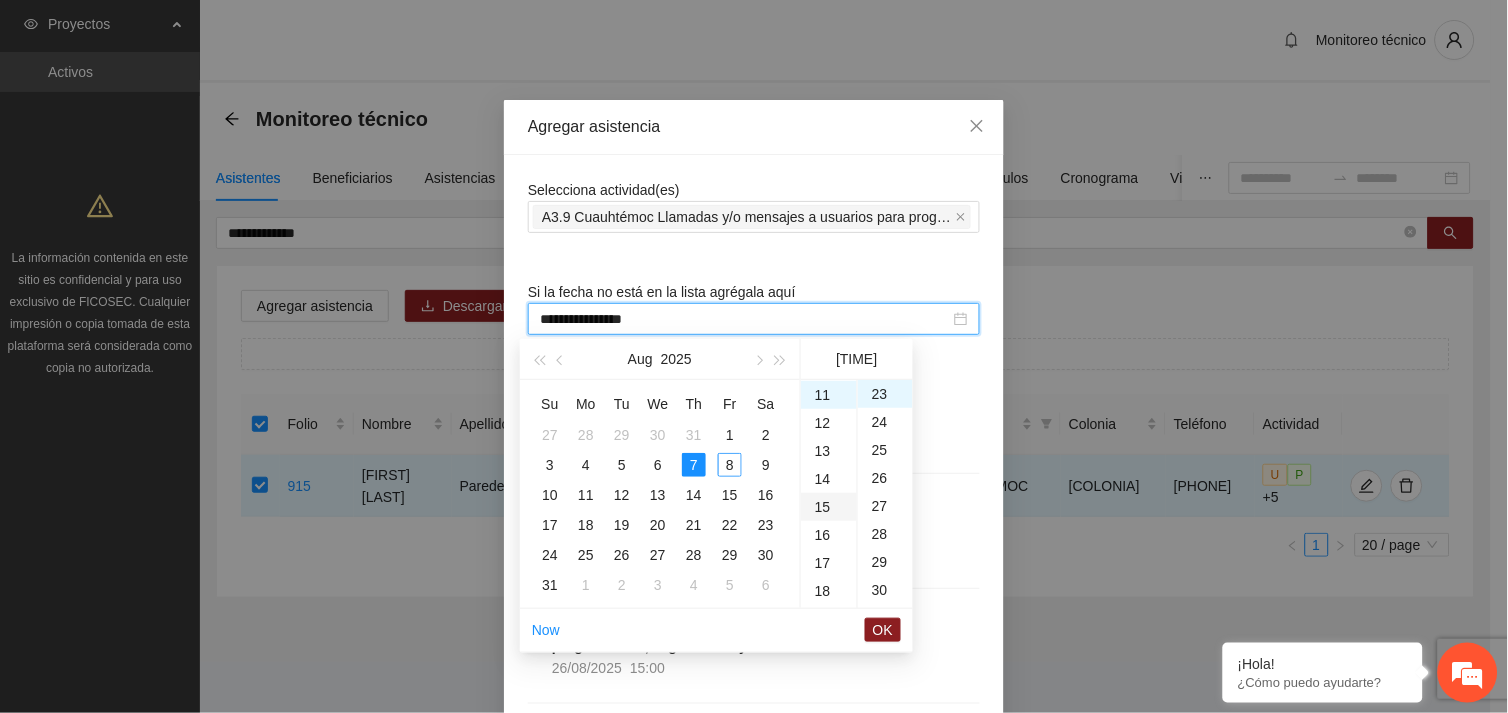 click on "15" at bounding box center (829, 507) 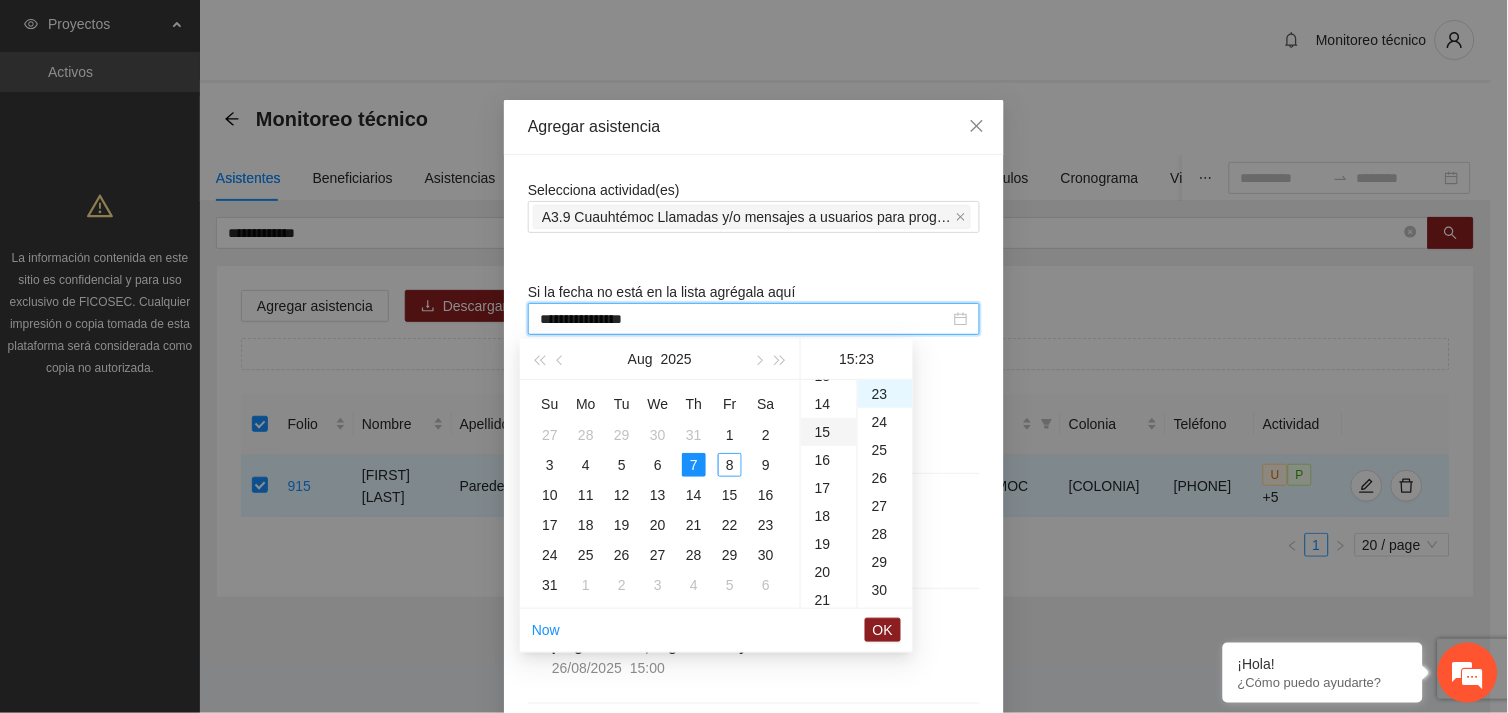 scroll, scrollTop: 420, scrollLeft: 0, axis: vertical 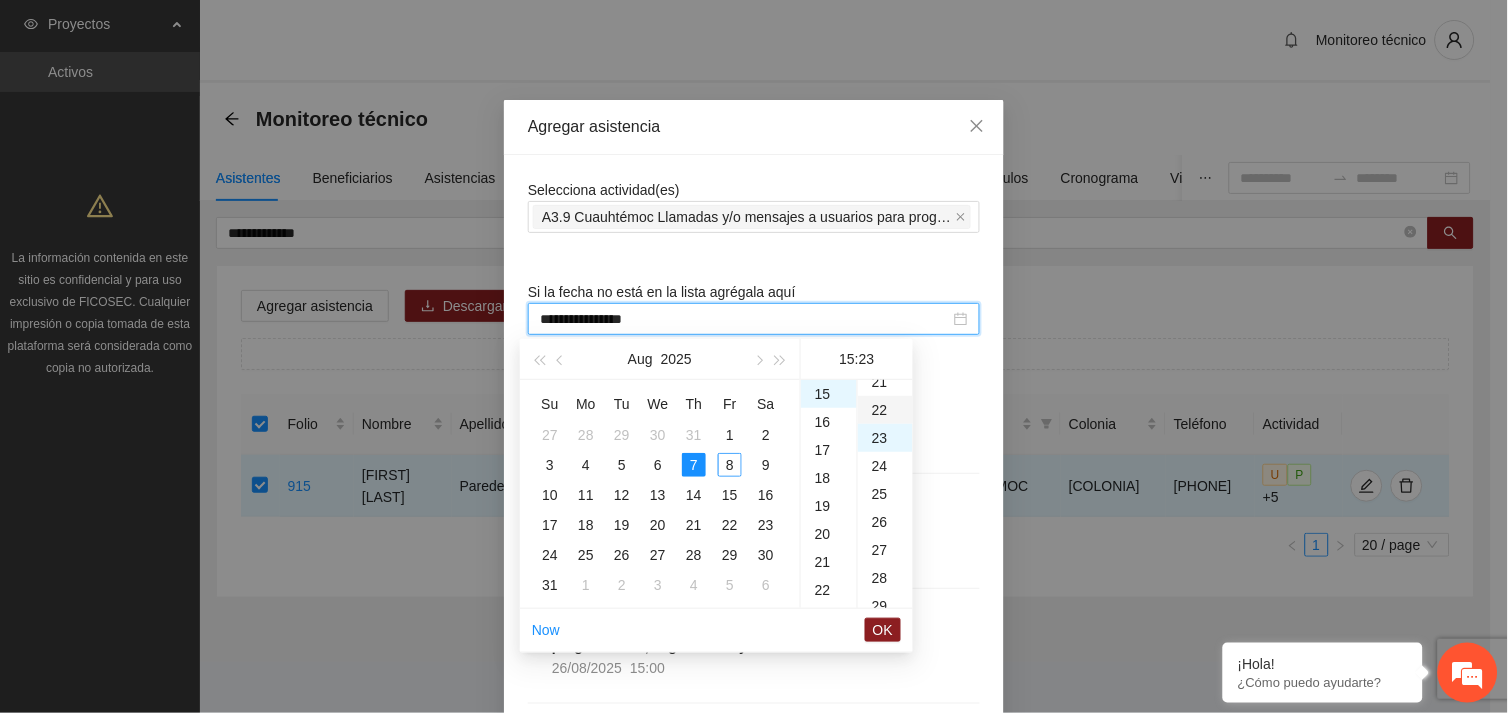 click on "22" at bounding box center (885, 410) 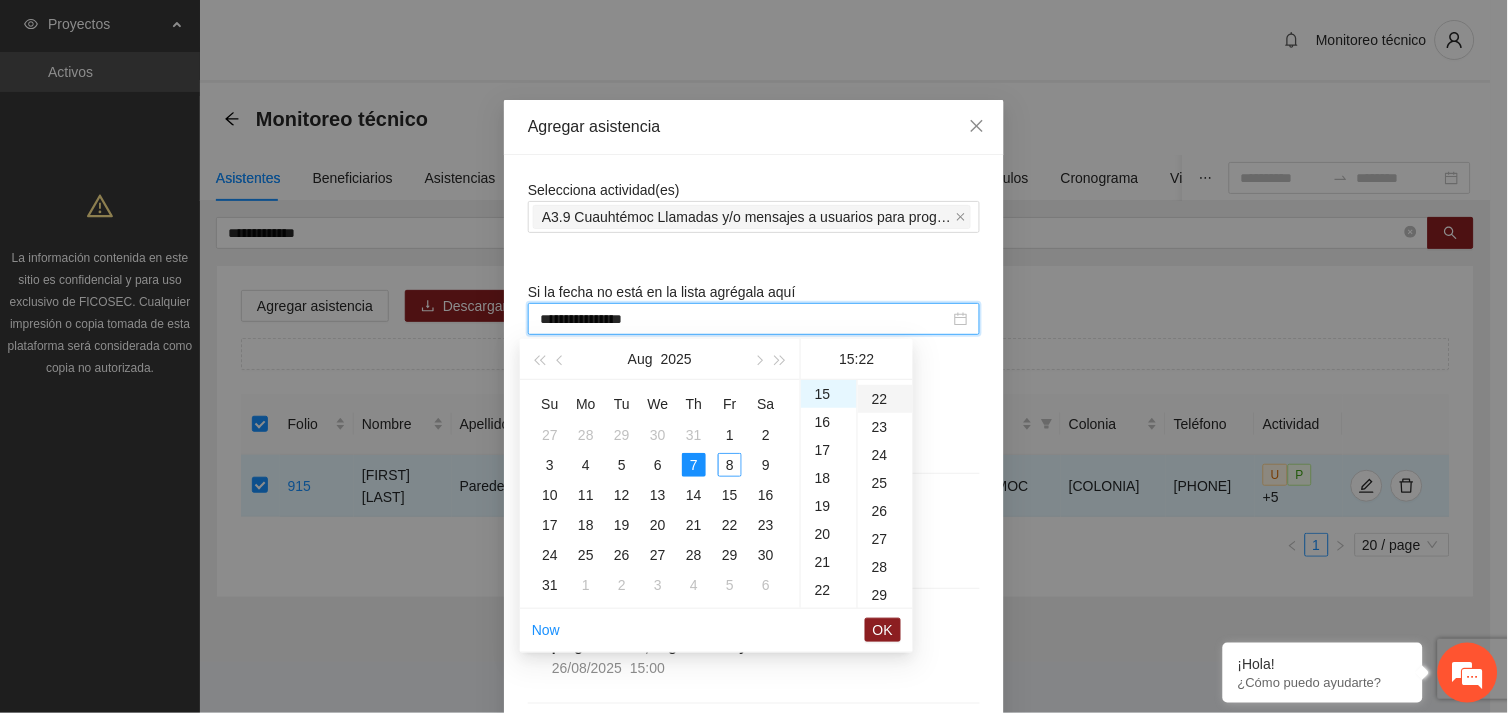 scroll, scrollTop: 615, scrollLeft: 0, axis: vertical 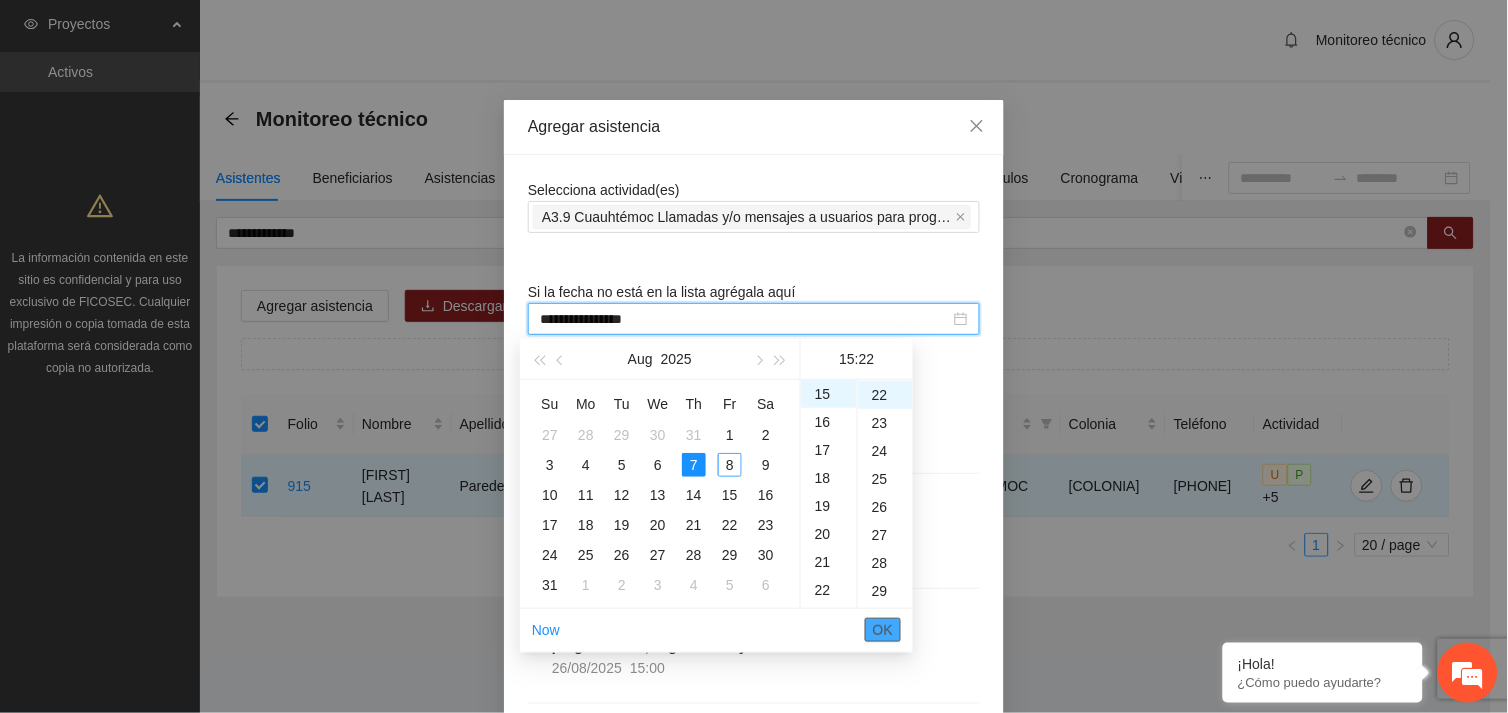 click on "OK" at bounding box center [883, 630] 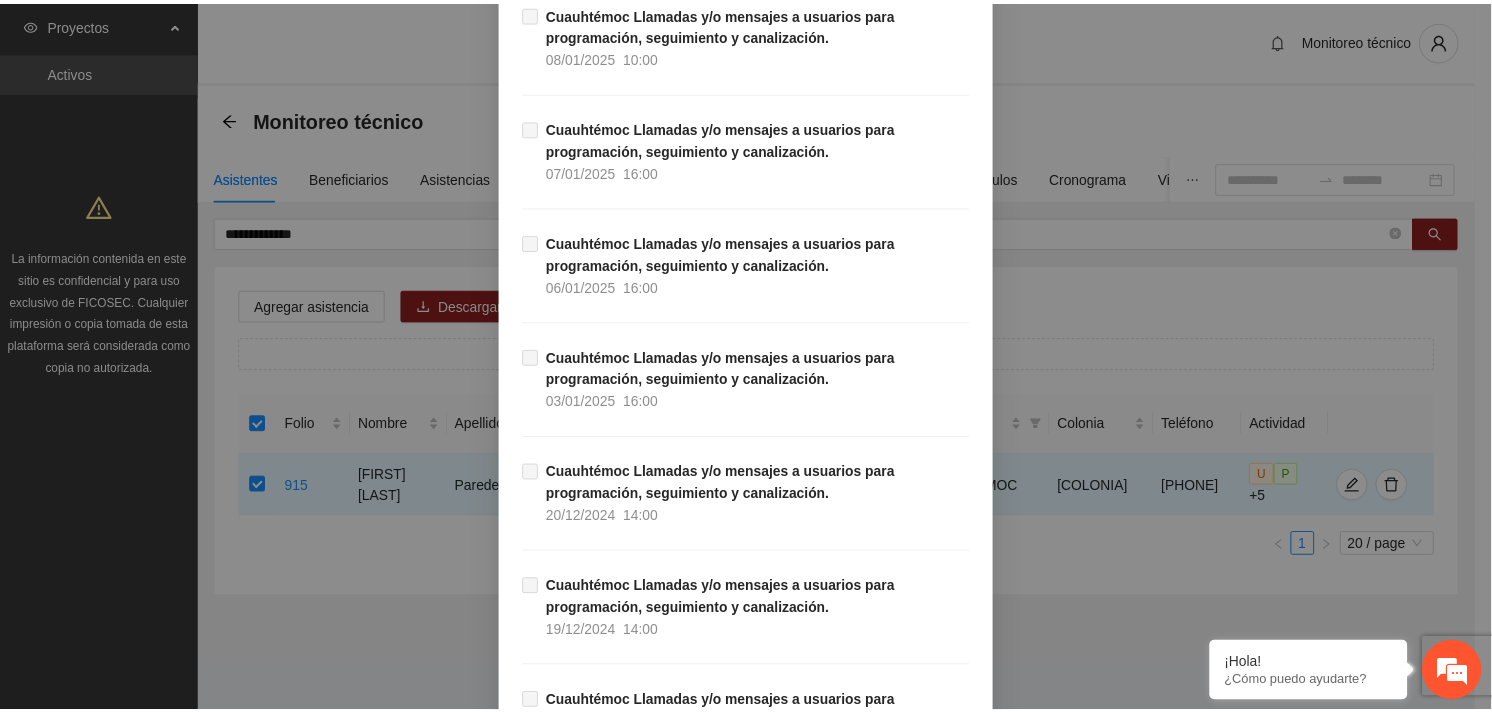 scroll, scrollTop: 20411, scrollLeft: 0, axis: vertical 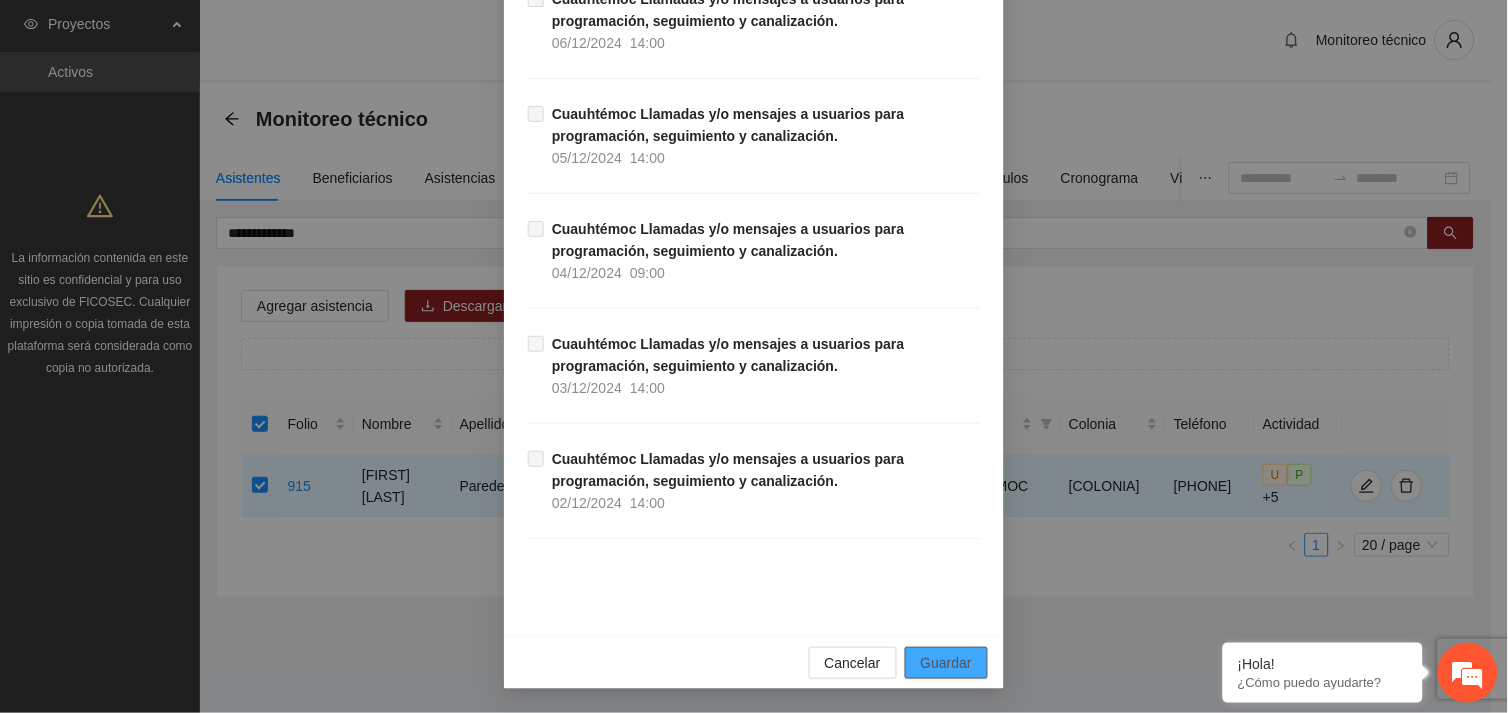click on "Guardar" at bounding box center (946, 663) 